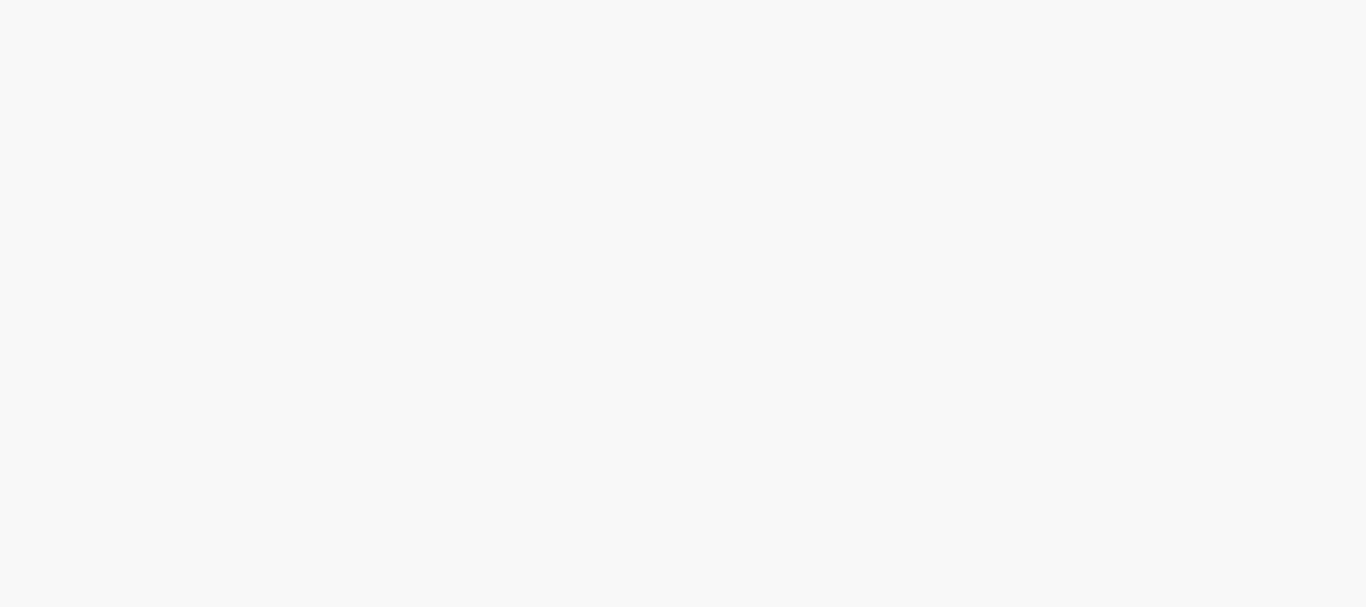 scroll, scrollTop: 0, scrollLeft: 0, axis: both 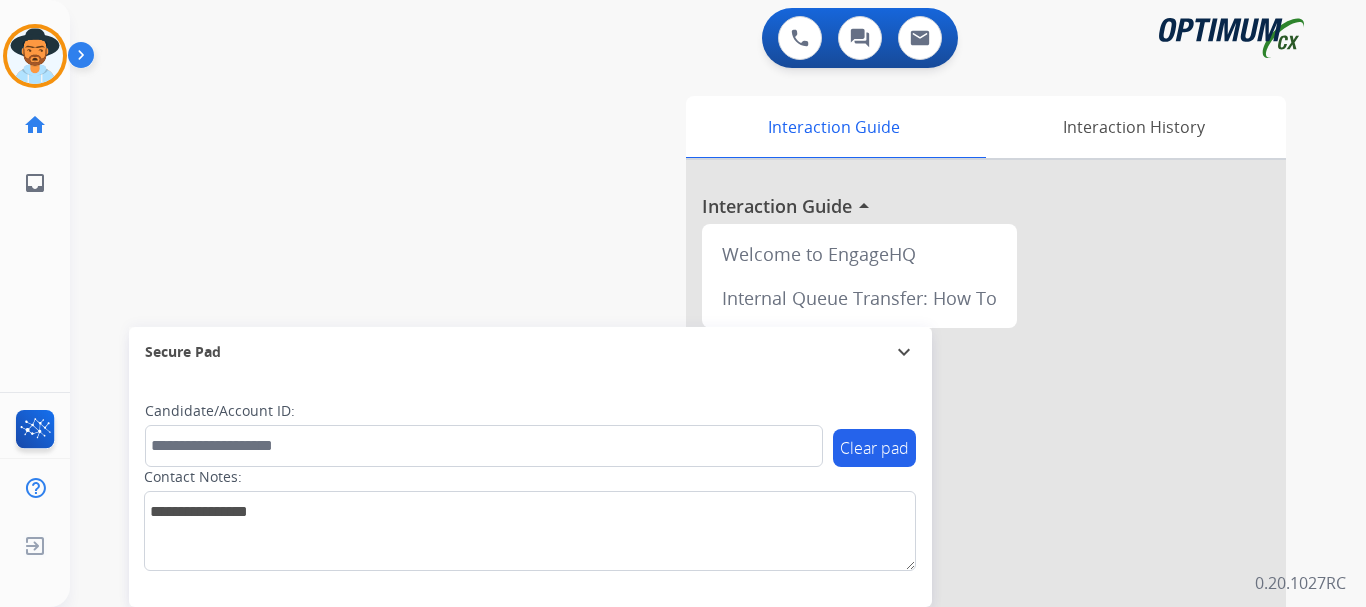 click at bounding box center (85, 59) 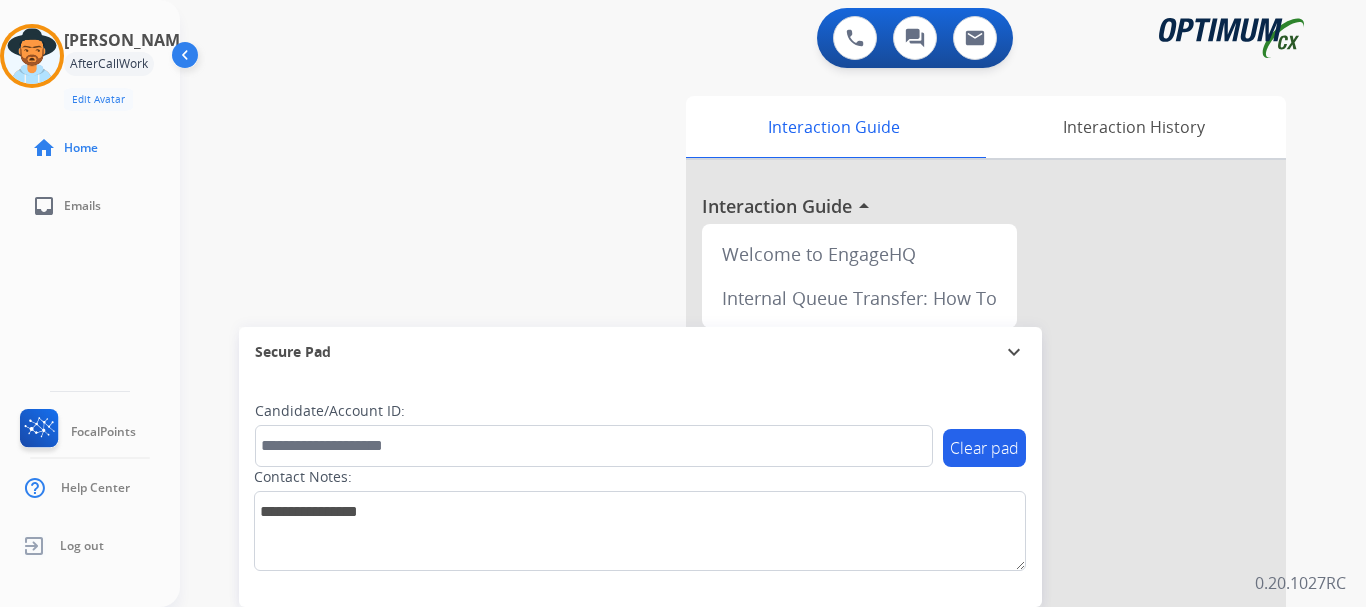 click at bounding box center [32, 56] 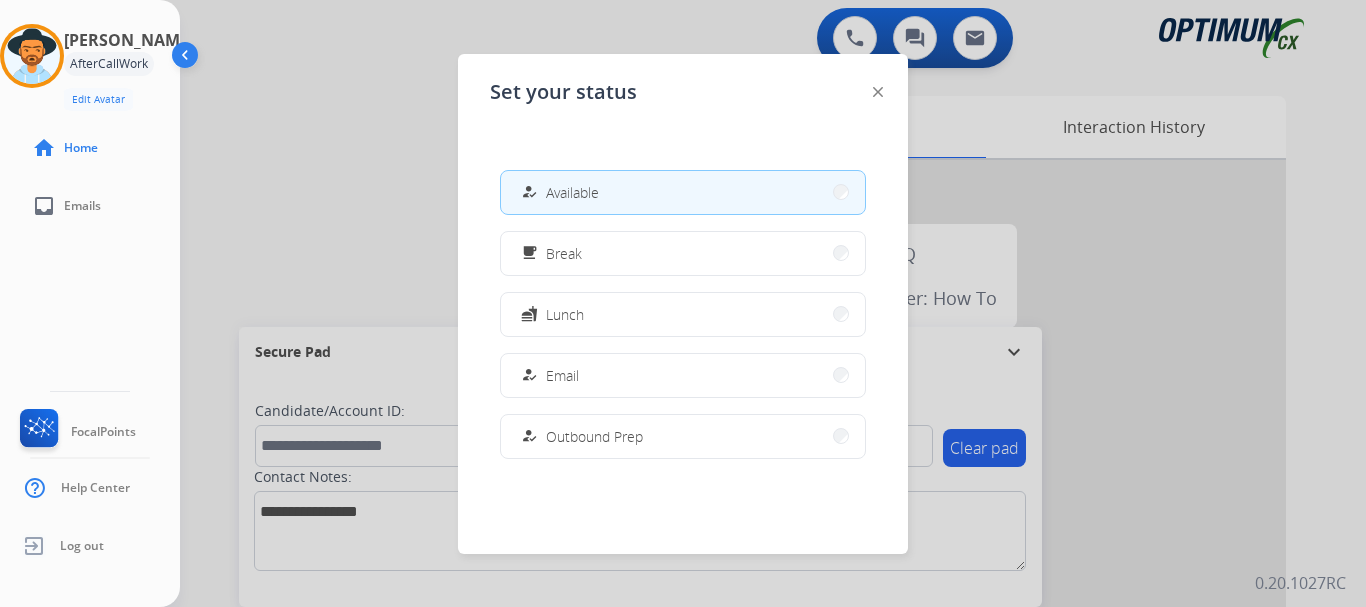 click on "Available" at bounding box center [572, 192] 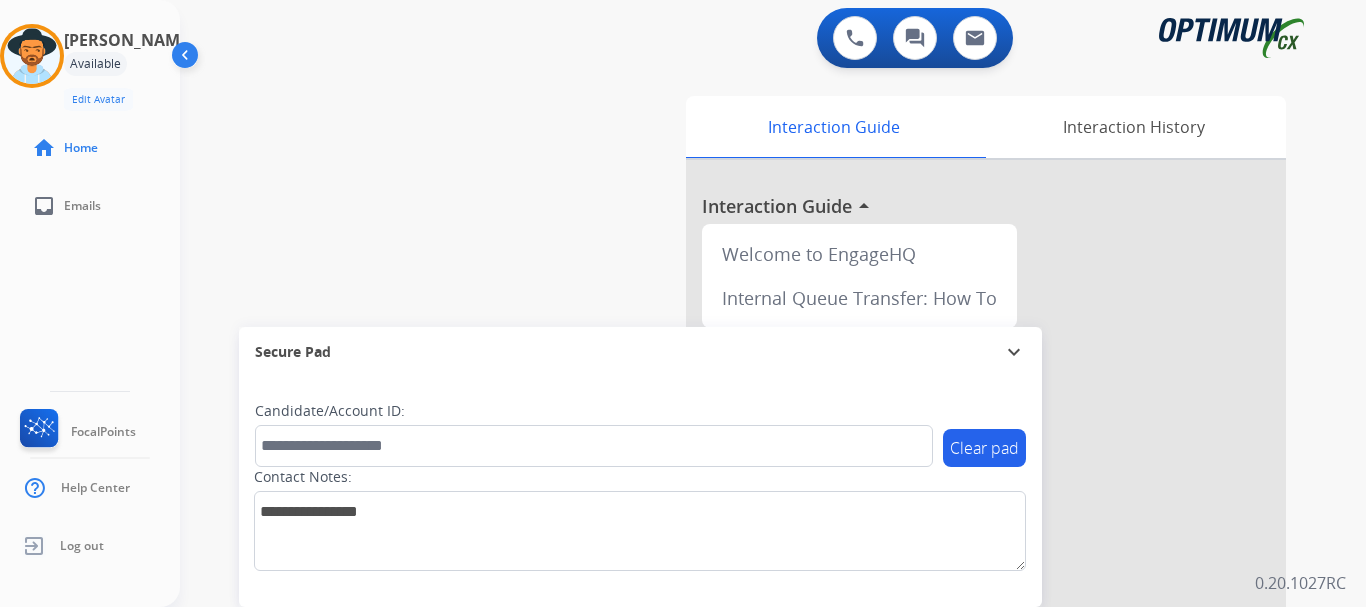 click on "swap_horiz Break voice bridge close_fullscreen Connect 3-Way Call merge_type Separate 3-Way Call  Interaction Guide   Interaction History  Interaction Guide arrow_drop_up  Welcome to EngageHQ   Internal Queue Transfer: How To  Secure Pad expand_more Clear pad Candidate/Account ID: Contact Notes:" at bounding box center (749, 489) 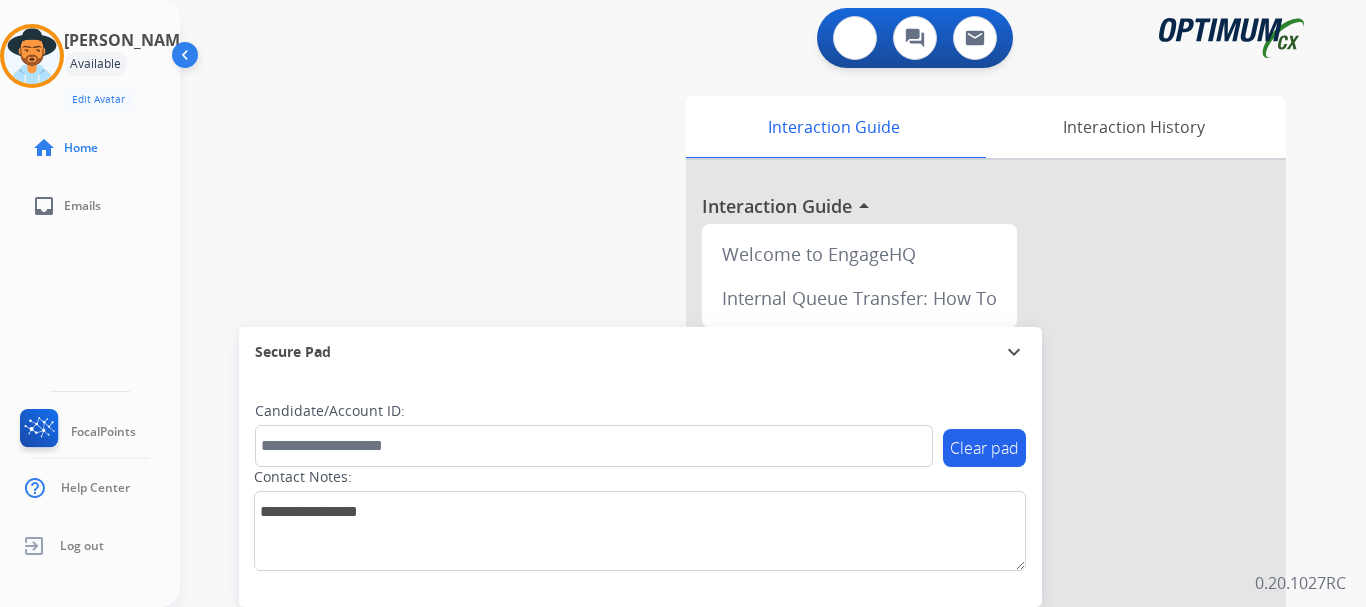 click at bounding box center [855, 38] 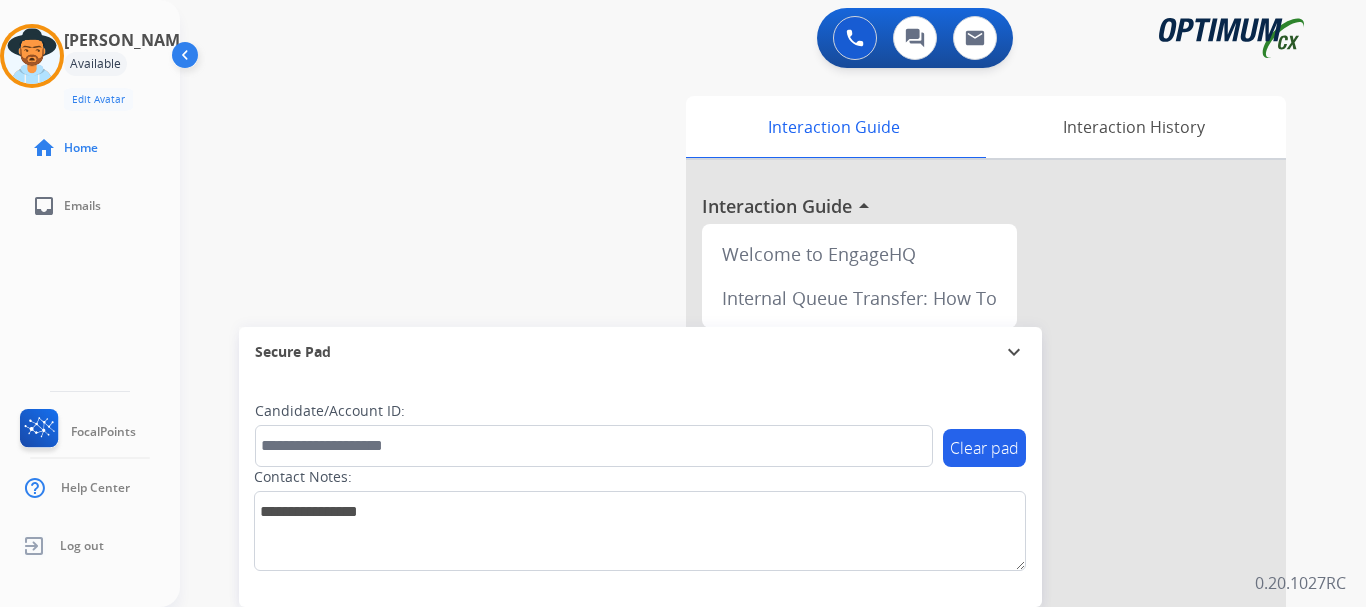 click at bounding box center (855, 38) 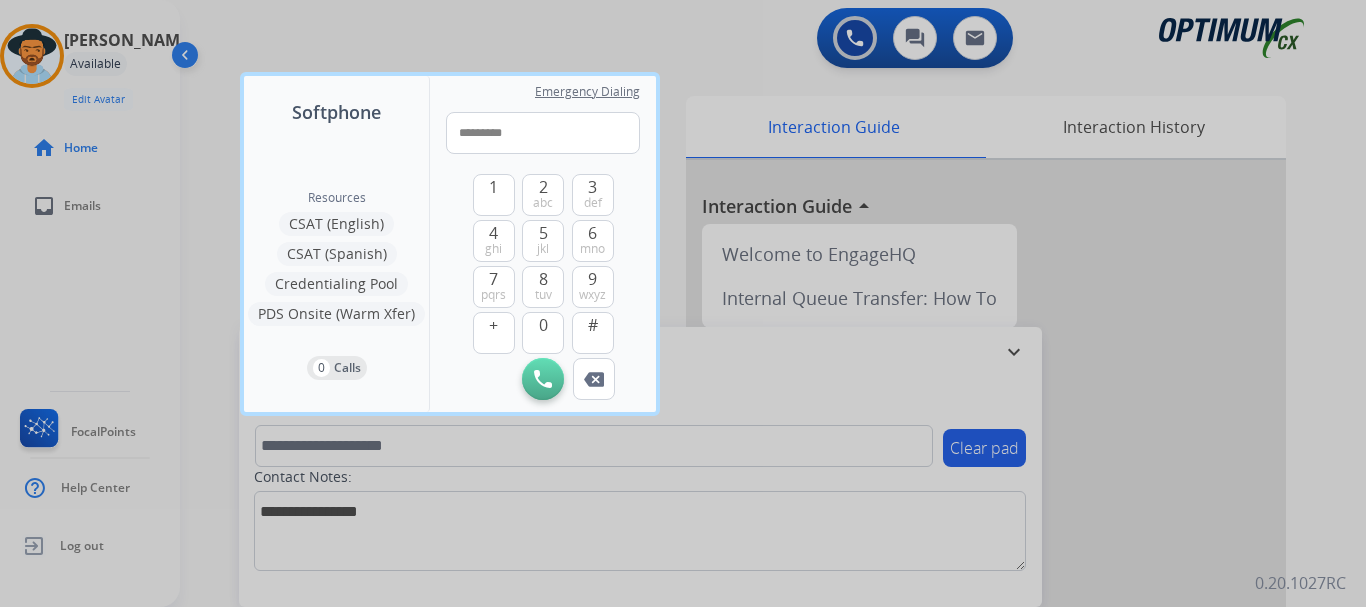type on "**********" 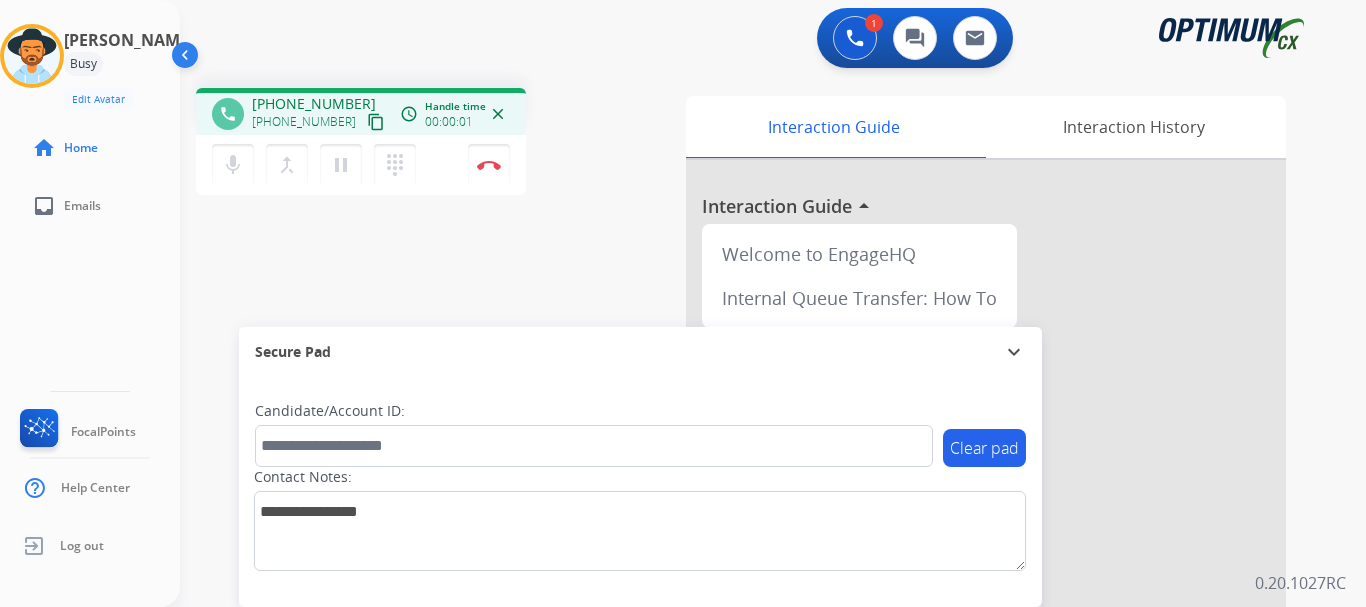 click on "Disconnect" at bounding box center [489, 165] 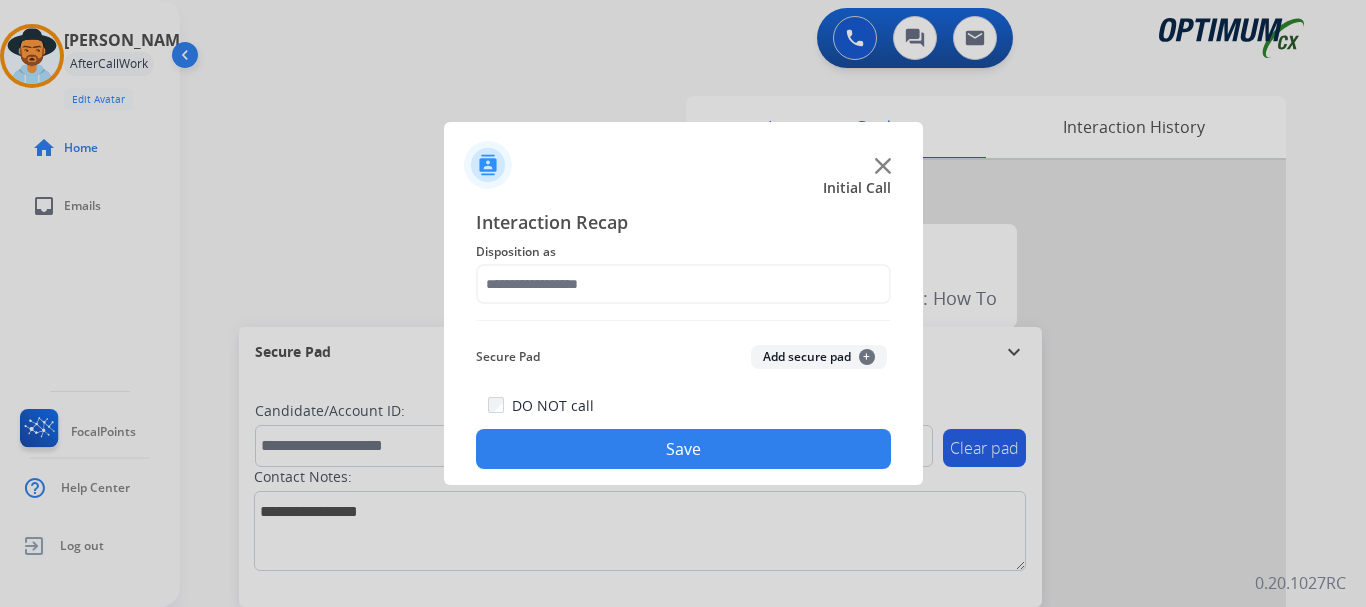 click on "Add secure pad  +" 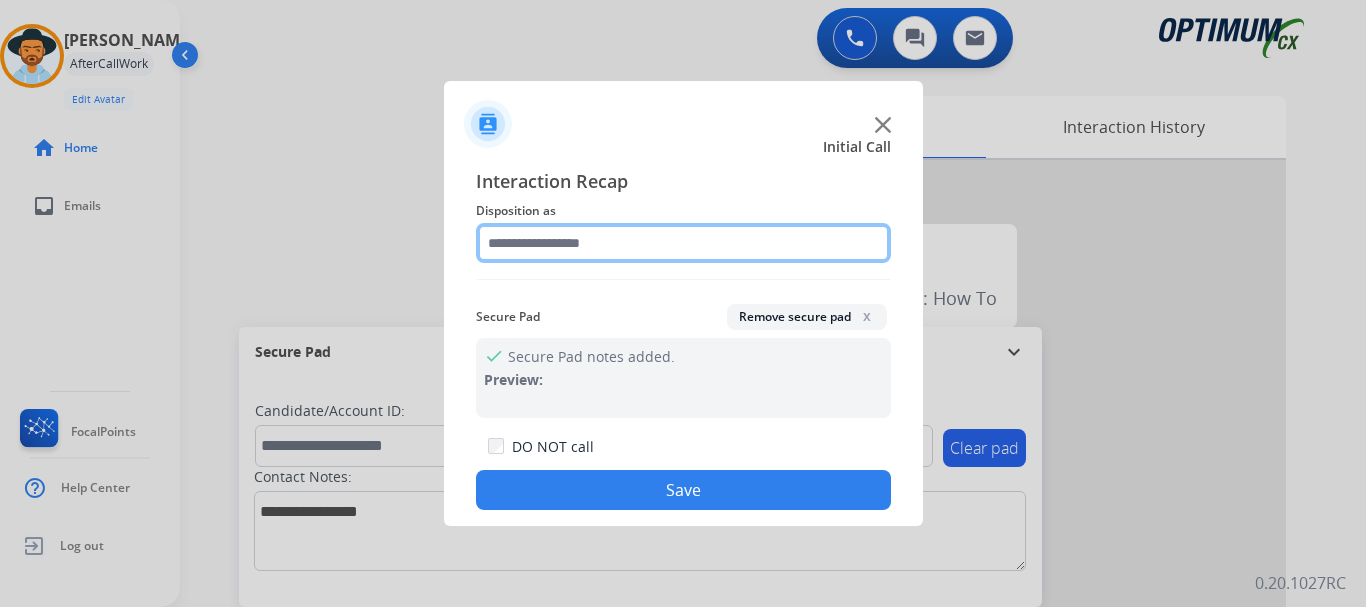 click 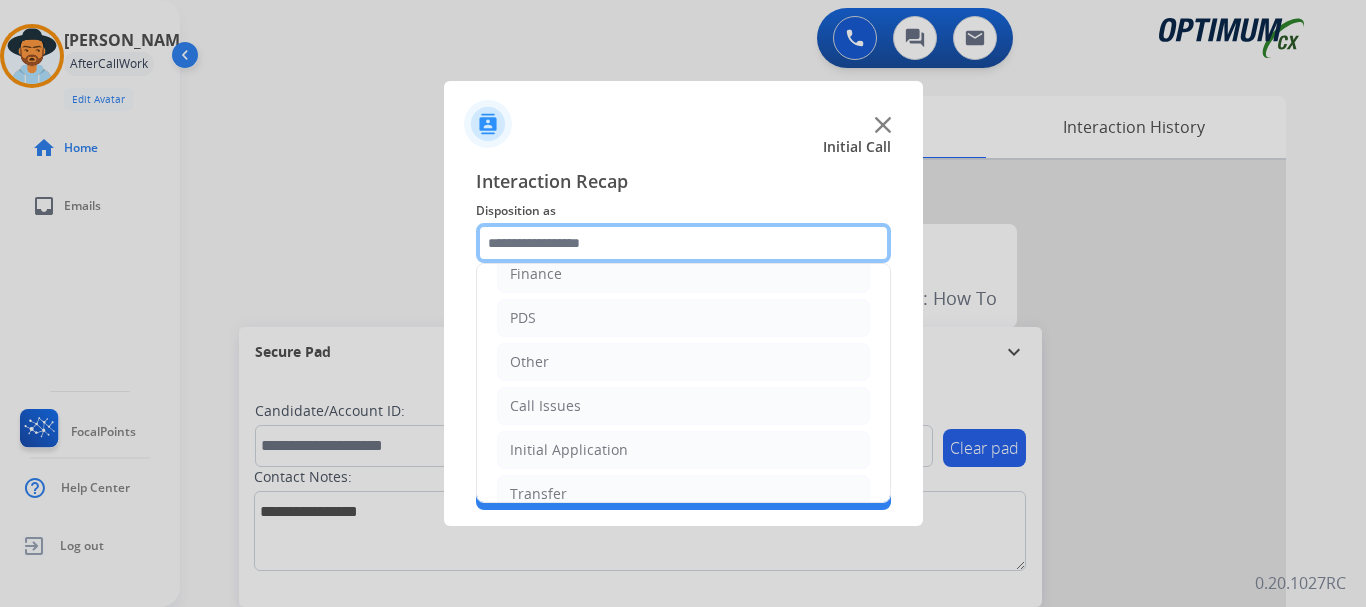scroll, scrollTop: 136, scrollLeft: 0, axis: vertical 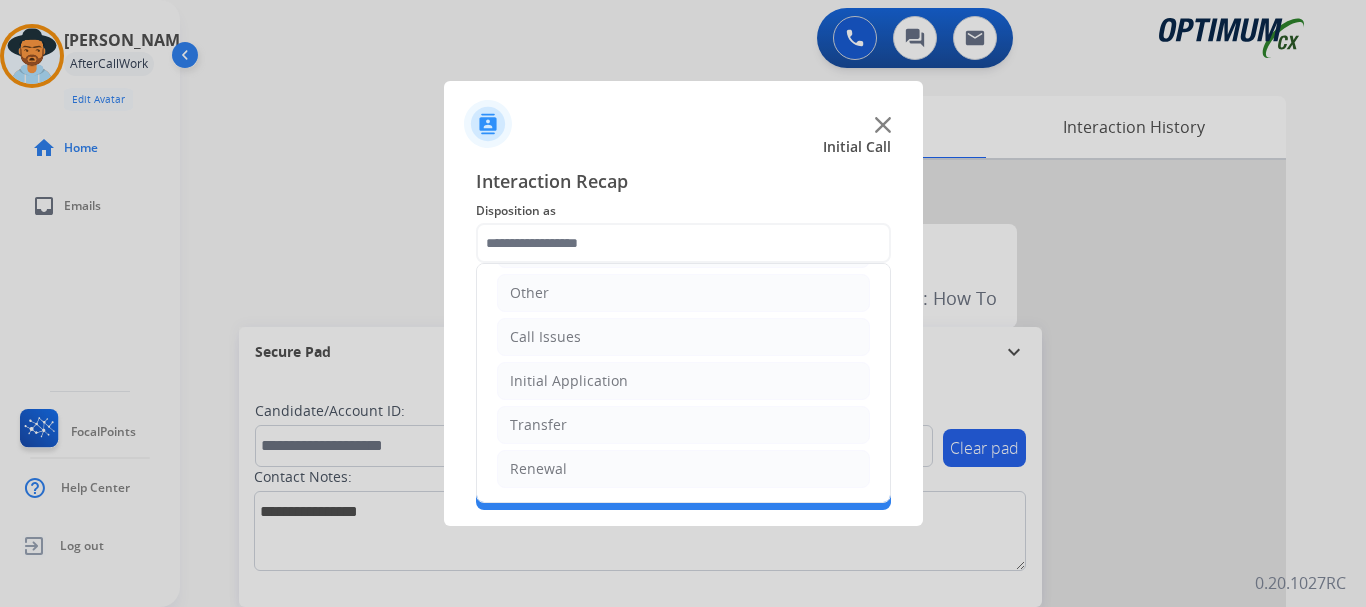 click on "Call Issues" 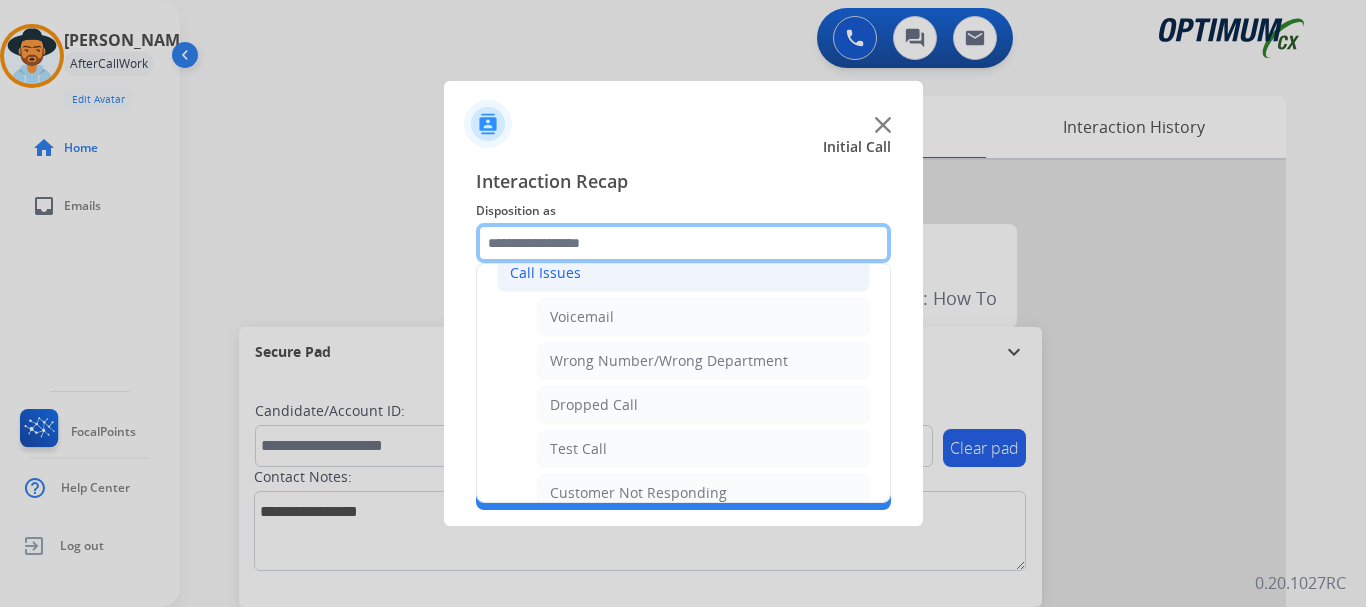 scroll, scrollTop: 213, scrollLeft: 0, axis: vertical 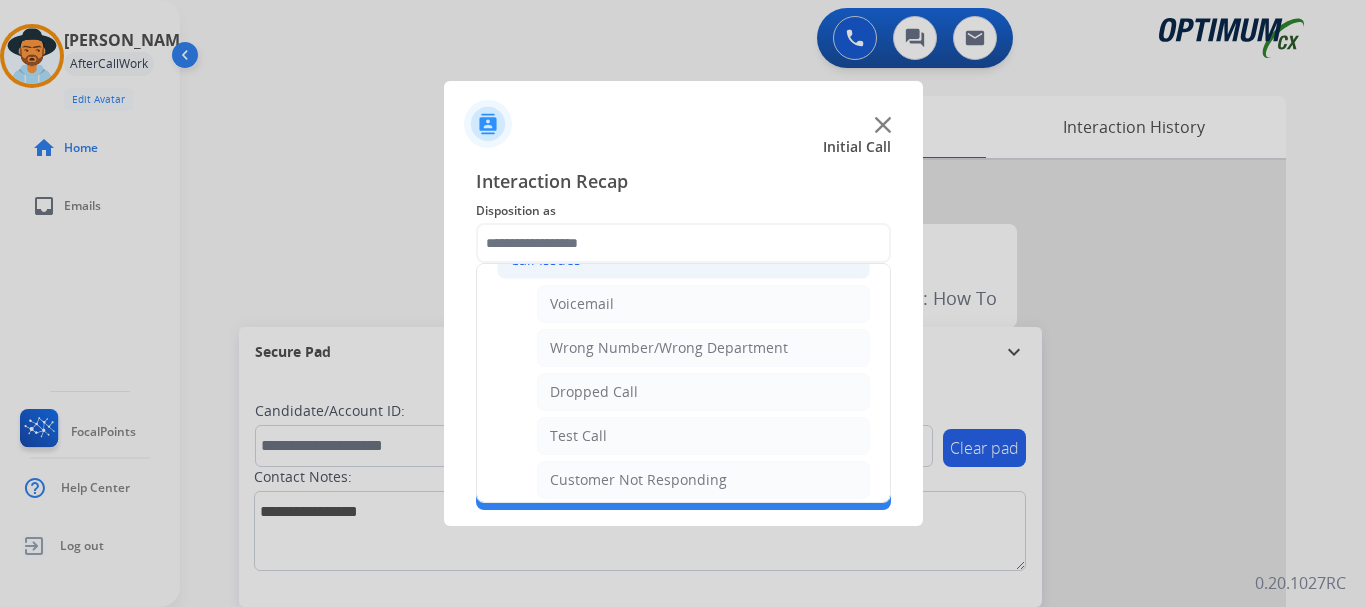 click on "Test Call" 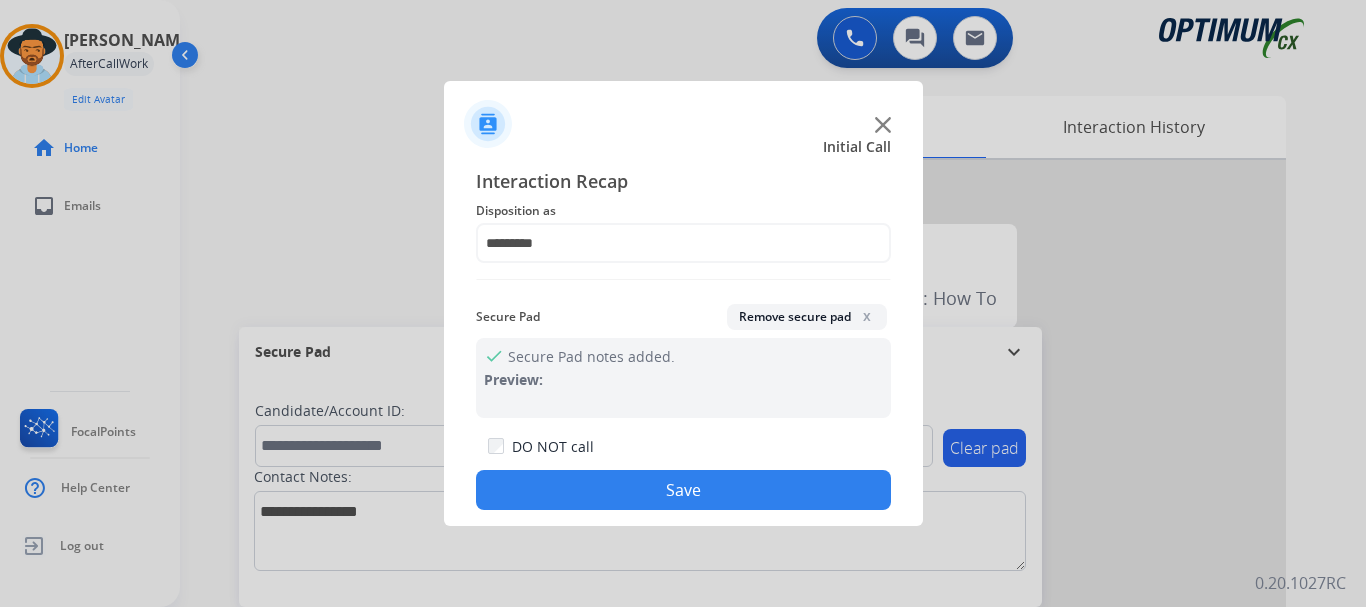 click on "Save" 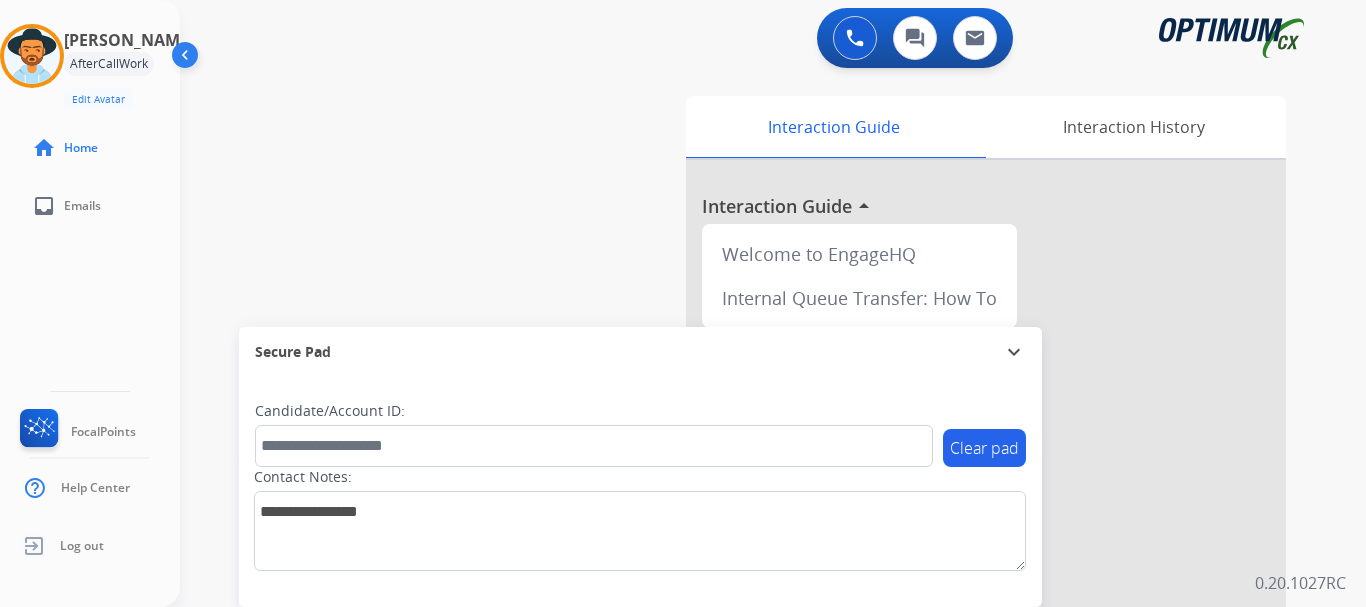 click on "swap_horiz Break voice bridge close_fullscreen Connect 3-Way Call merge_type Separate 3-Way Call  Interaction Guide   Interaction History  Interaction Guide arrow_drop_up  Welcome to EngageHQ   Internal Queue Transfer: How To  Secure Pad expand_more Clear pad Candidate/Account ID: Contact Notes:" at bounding box center [749, 489] 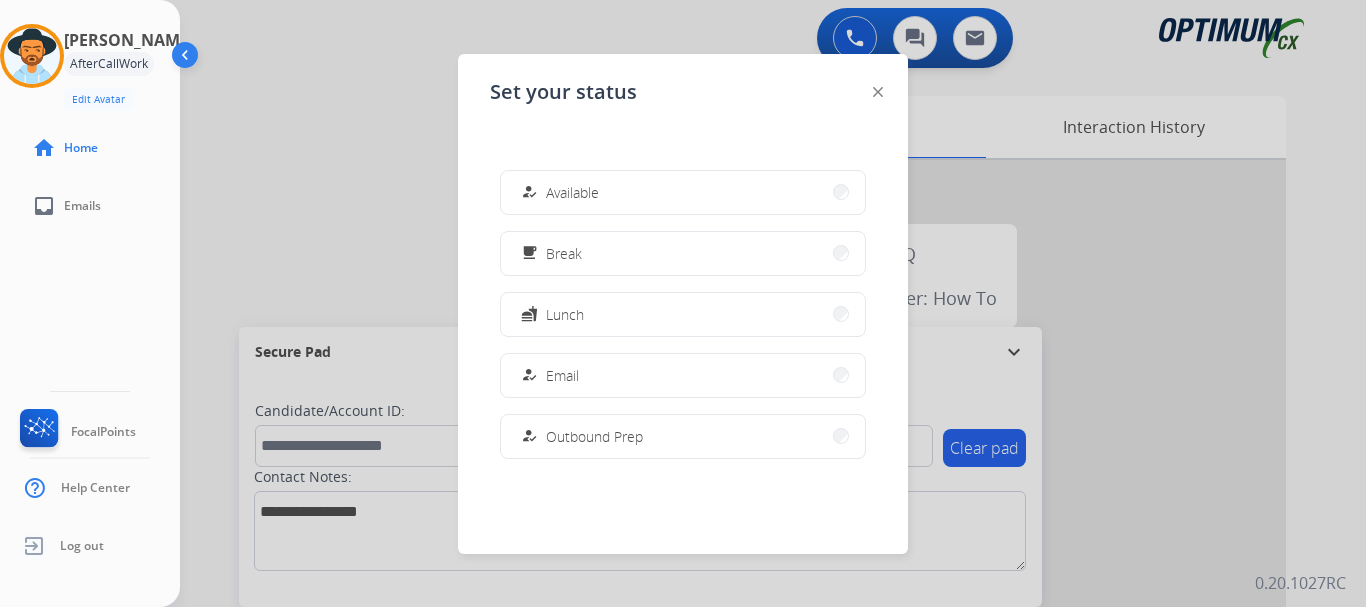 click on "how_to_reg Available" at bounding box center [683, 192] 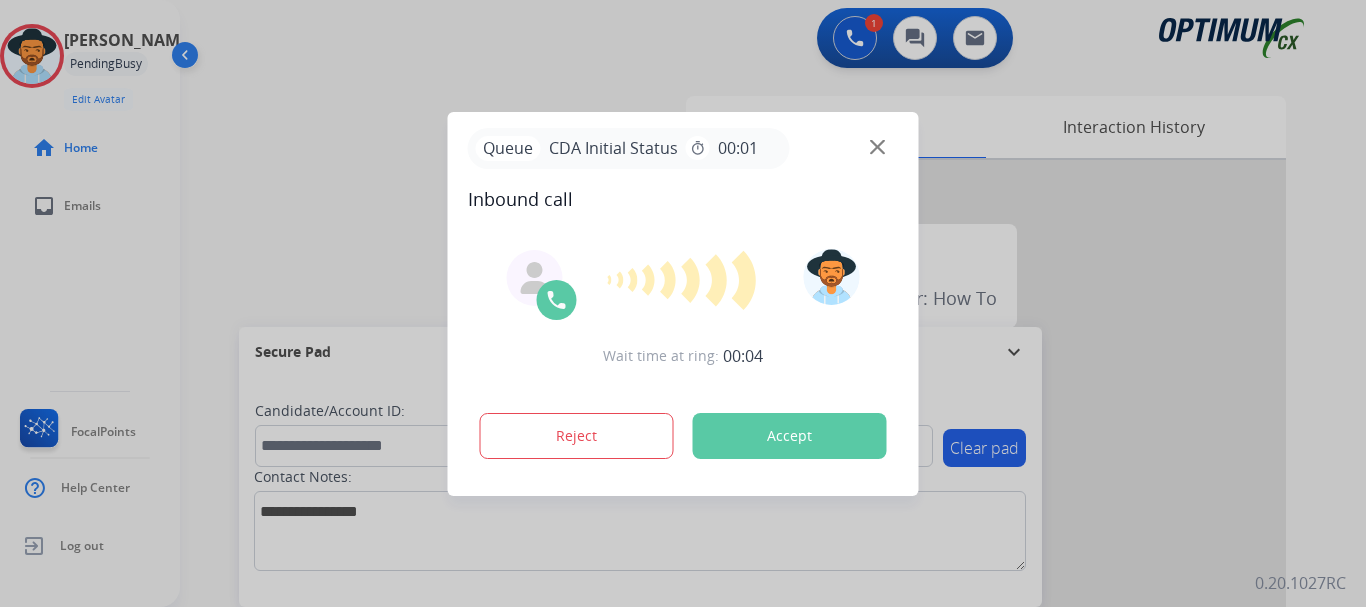 click at bounding box center [683, 303] 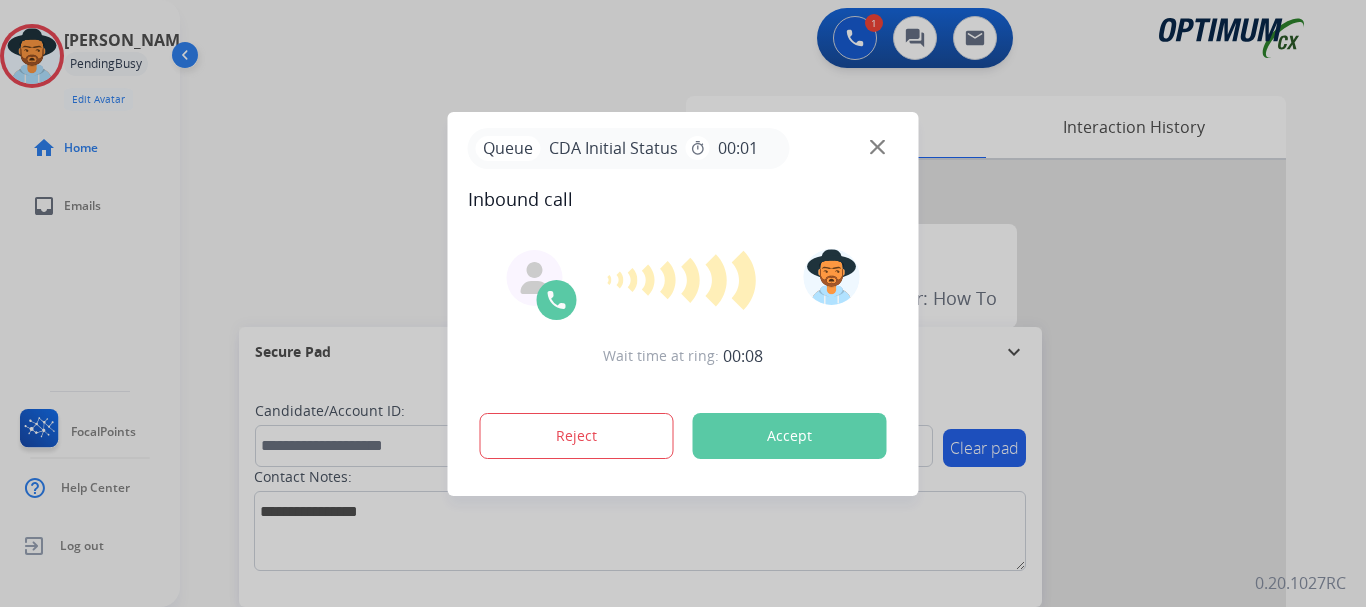 click on "Accept" at bounding box center [790, 436] 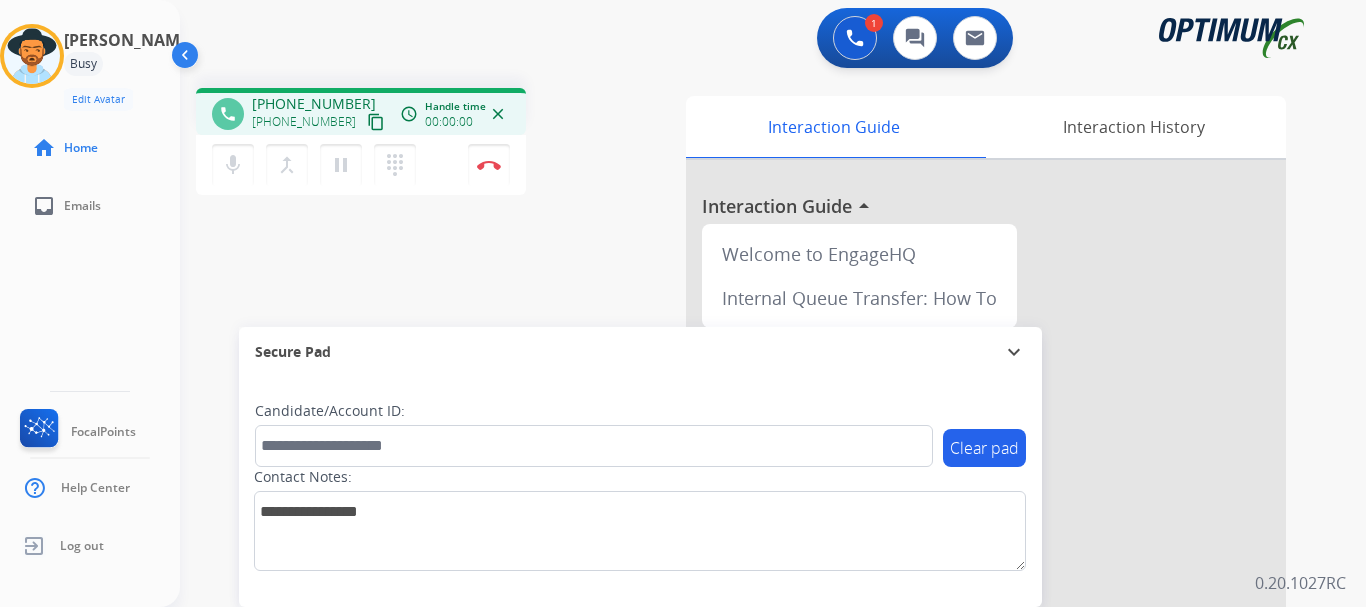 click on "phone [PHONE_NUMBER] [PHONE_NUMBER] content_copy access_time Call metrics Queue   00:10 Hold   00:00 Talk   00:00:00 Total   00:00:00 Handle time 00:00:00 close mic Mute merge_type Bridge pause Hold dialpad Dialpad Disconnect swap_horiz Break voice bridge close_fullscreen Connect 3-Way Call merge_type Separate 3-Way Call  Interaction Guide   Interaction History  Interaction Guide arrow_drop_up  Welcome to EngageHQ   Internal Queue Transfer: How To  Secure Pad expand_more Clear pad Candidate/Account ID: Contact Notes:" at bounding box center [749, 489] 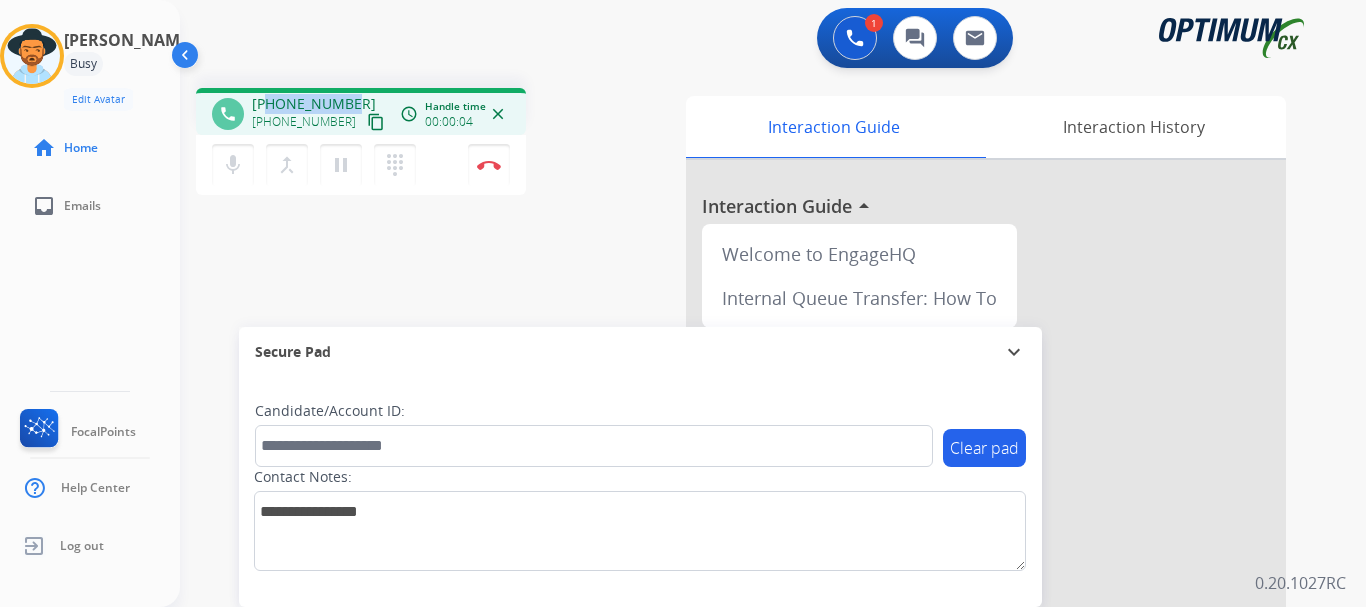 drag, startPoint x: 266, startPoint y: 101, endPoint x: 357, endPoint y: 86, distance: 92.22798 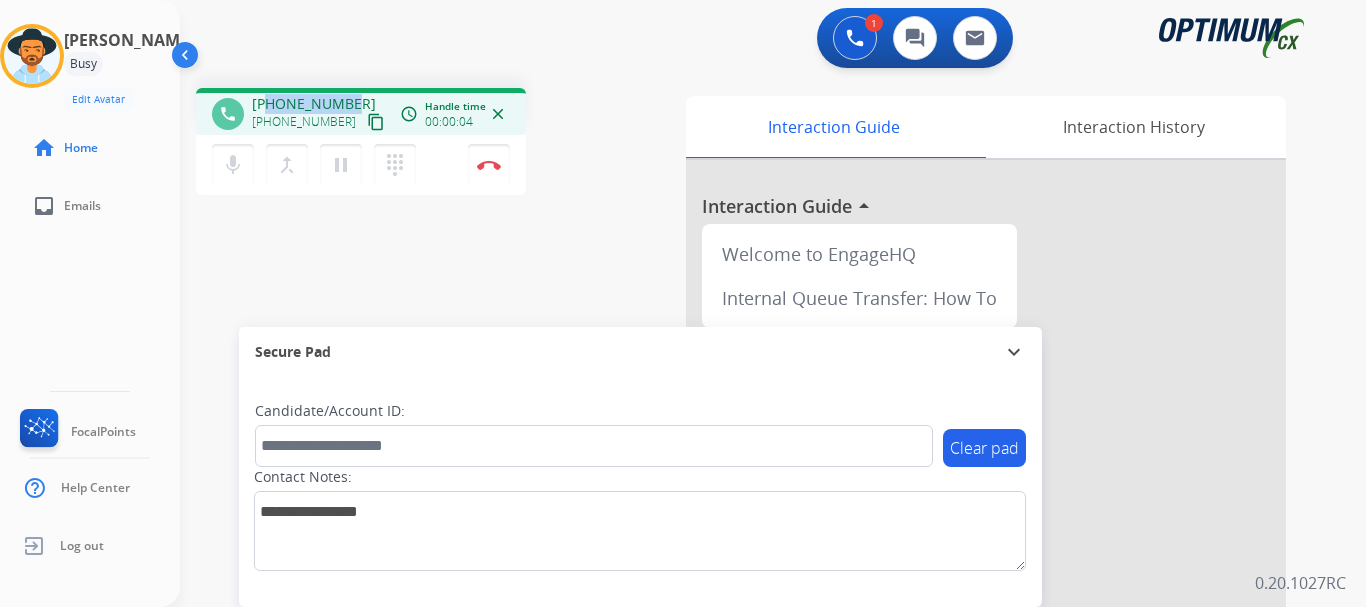 click on "phone [PHONE_NUMBER] [PHONE_NUMBER] content_copy access_time Call metrics Queue   00:10 Hold   00:00 Talk   00:05 Total   00:14 Handle time 00:00:04 close mic Mute merge_type Bridge pause Hold dialpad Dialpad Disconnect swap_horiz Break voice bridge close_fullscreen Connect 3-Way Call merge_type Separate 3-Way Call  Interaction Guide   Interaction History  Interaction Guide arrow_drop_up  Welcome to EngageHQ   Internal Queue Transfer: How To  Secure Pad expand_more Clear pad Candidate/Account ID: Contact Notes:" at bounding box center (749, 489) 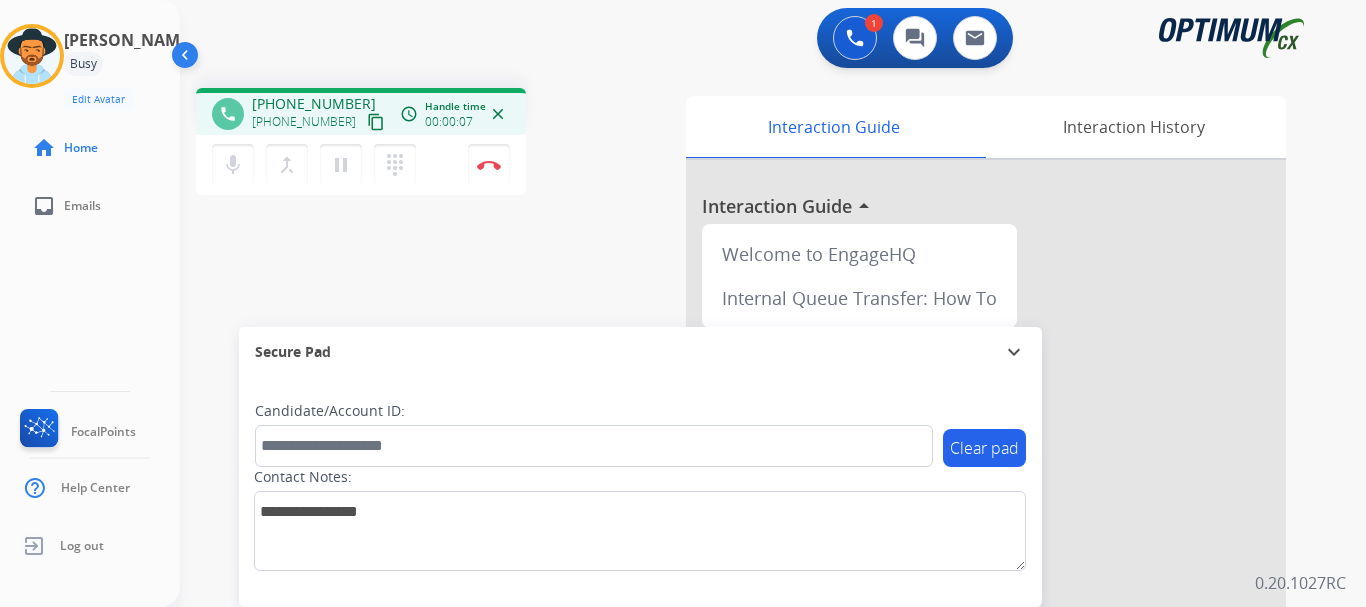 click on "1 Voice Interactions  0  Chat Interactions   0  Email Interactions" at bounding box center [761, 40] 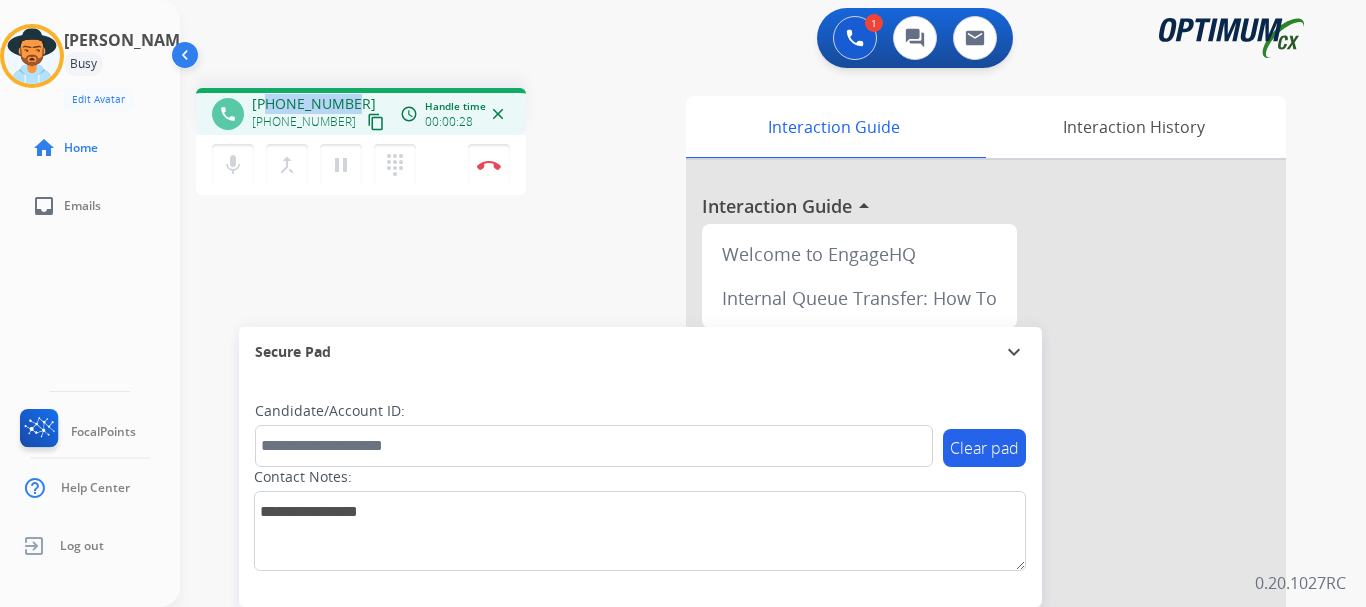 drag, startPoint x: 268, startPoint y: 108, endPoint x: 348, endPoint y: 106, distance: 80.024994 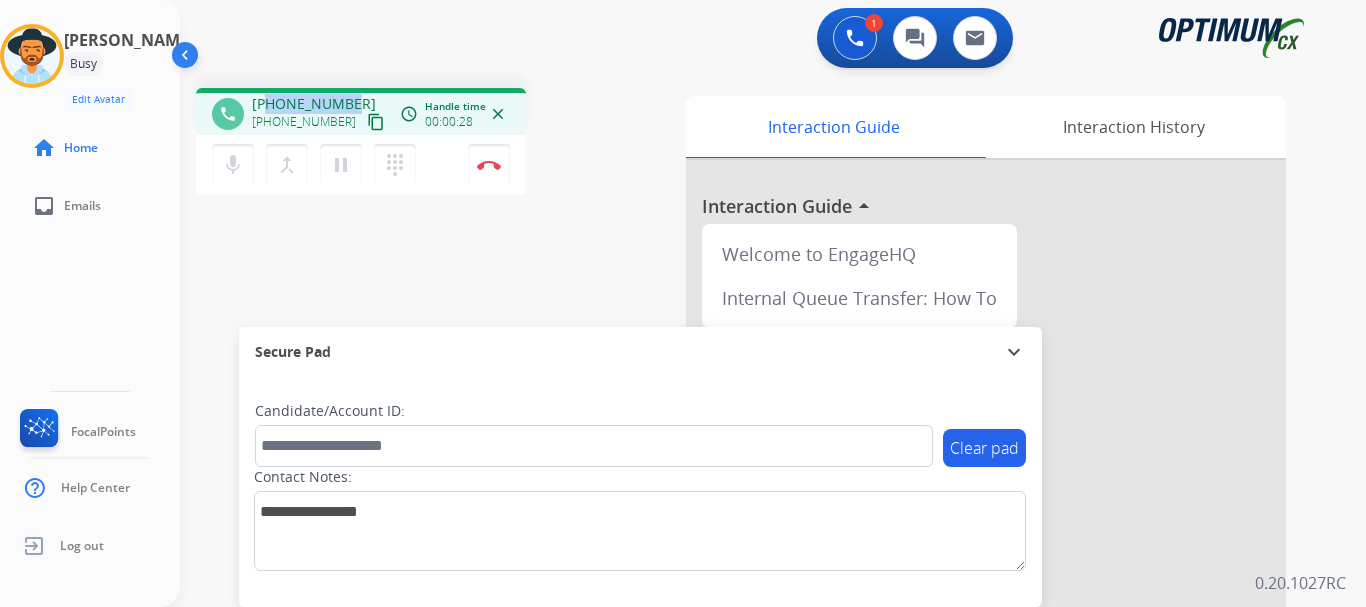 click on "[PHONE_NUMBER]" at bounding box center [314, 104] 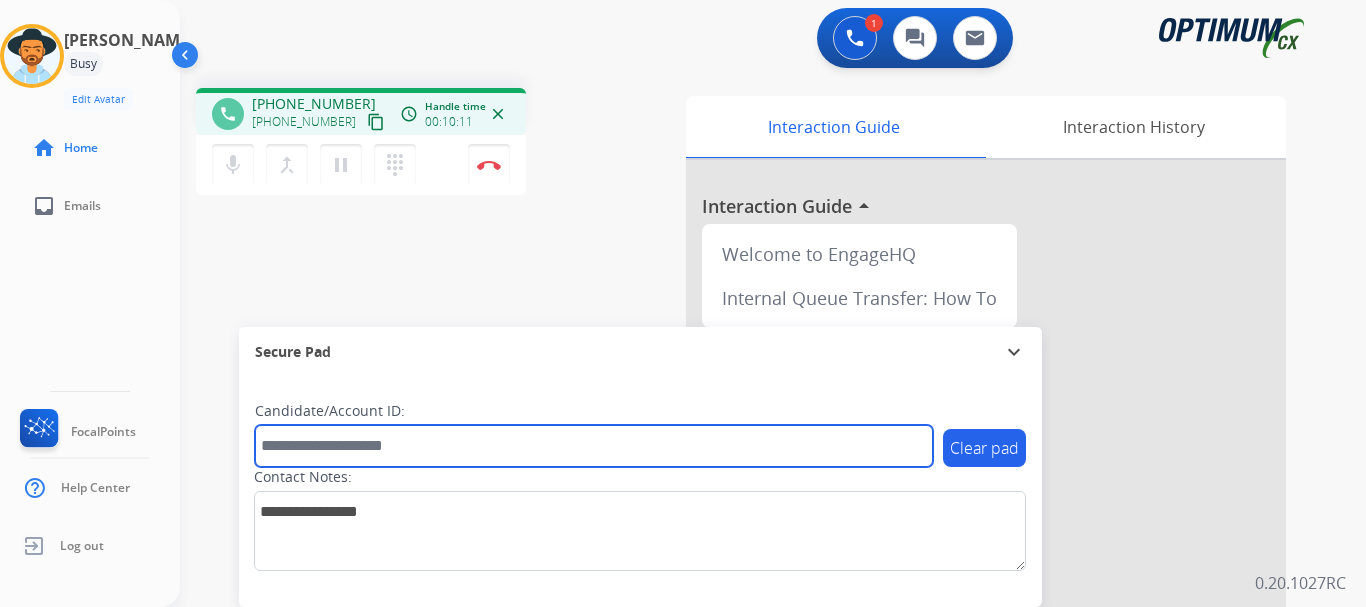 click at bounding box center [594, 446] 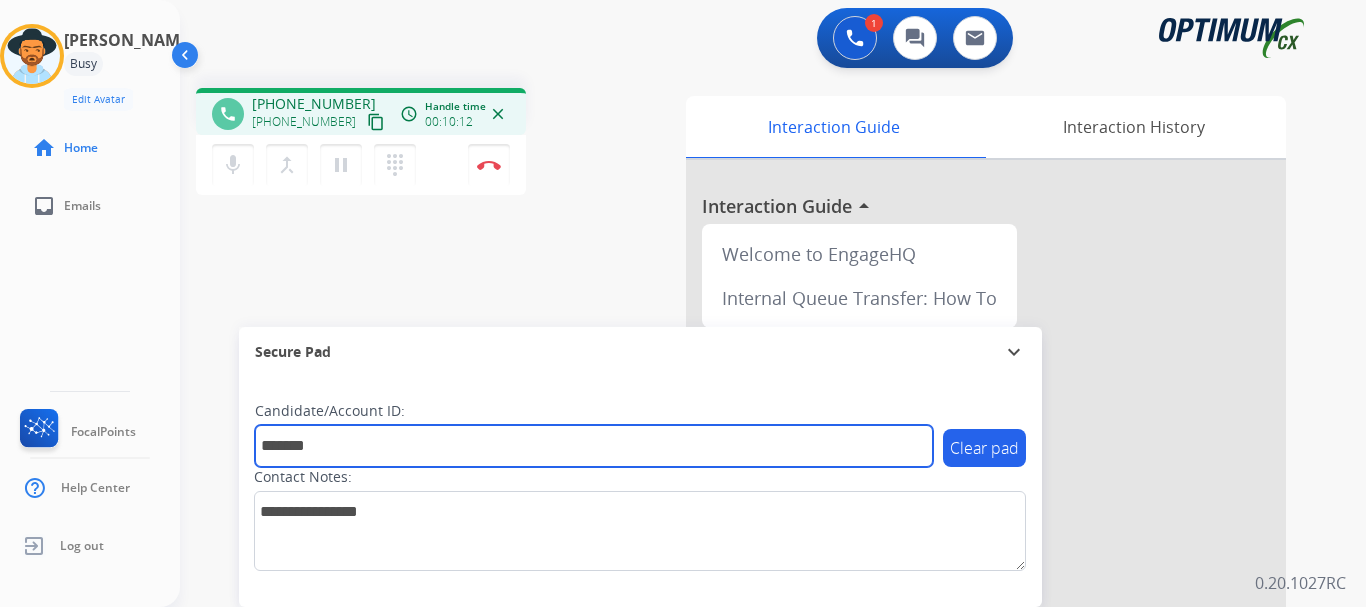 type on "*******" 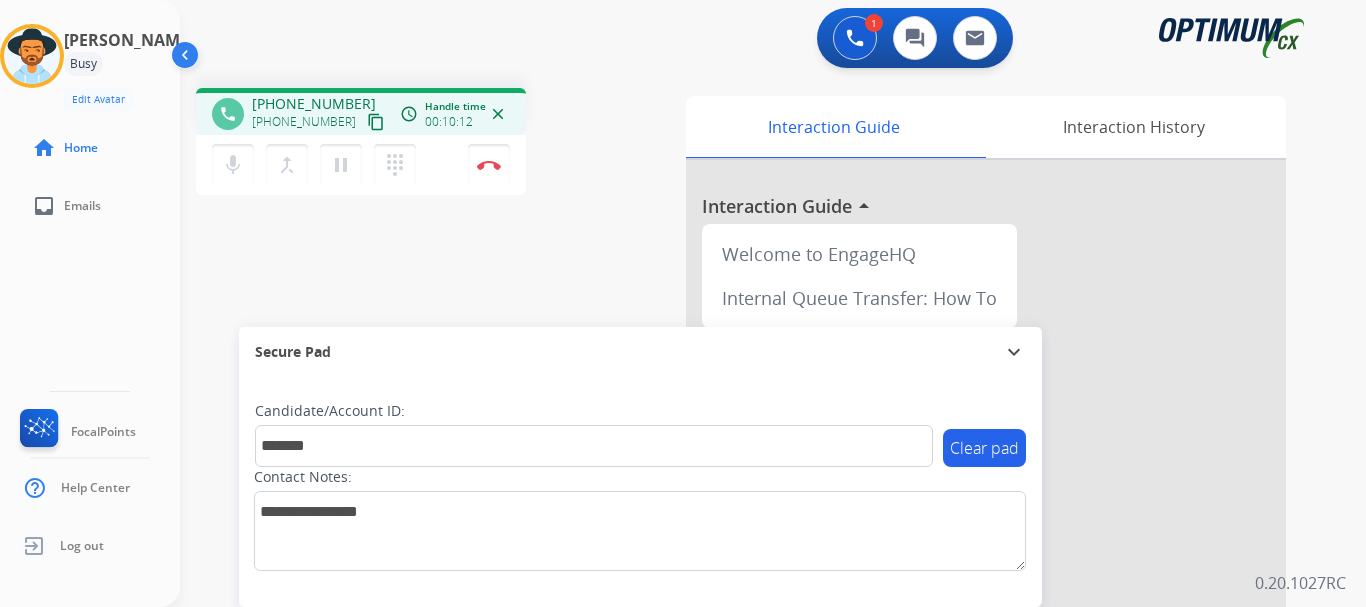 click on "phone [PHONE_NUMBER] [PHONE_NUMBER] content_copy access_time Call metrics Queue   00:10 Hold   00:00 Talk   10:13 Total   10:22 Handle time 00:10:12 close mic Mute merge_type Bridge pause Hold dialpad Dialpad Disconnect swap_horiz Break voice bridge close_fullscreen Connect 3-Way Call merge_type Separate 3-Way Call  Interaction Guide   Interaction History  Interaction Guide arrow_drop_up  Welcome to EngageHQ   Internal Queue Transfer: How To  Secure Pad expand_more Clear pad Candidate/Account ID: ******* Contact Notes:" at bounding box center [749, 489] 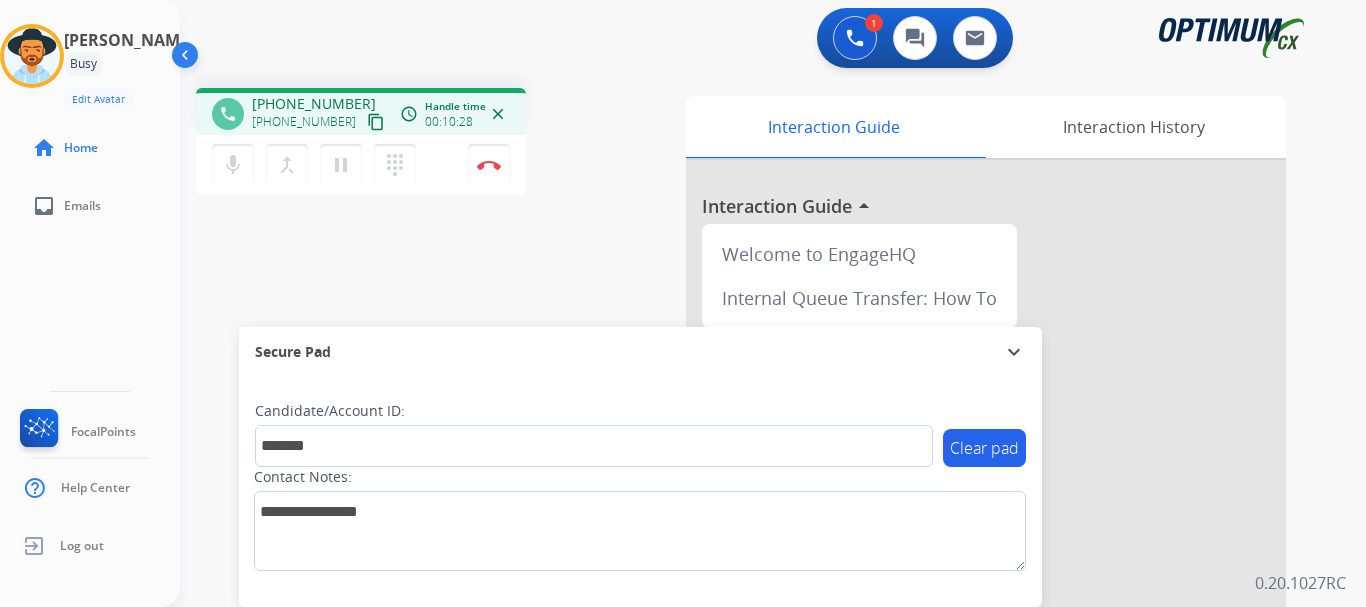 click on "phone [PHONE_NUMBER] [PHONE_NUMBER] content_copy access_time Call metrics Queue   00:10 Hold   00:00 Talk   10:29 Total   10:38 Handle time 00:10:28 close mic Mute merge_type Bridge pause Hold dialpad Dialpad Disconnect swap_horiz Break voice bridge close_fullscreen Connect 3-Way Call merge_type Separate 3-Way Call" at bounding box center [433, 144] 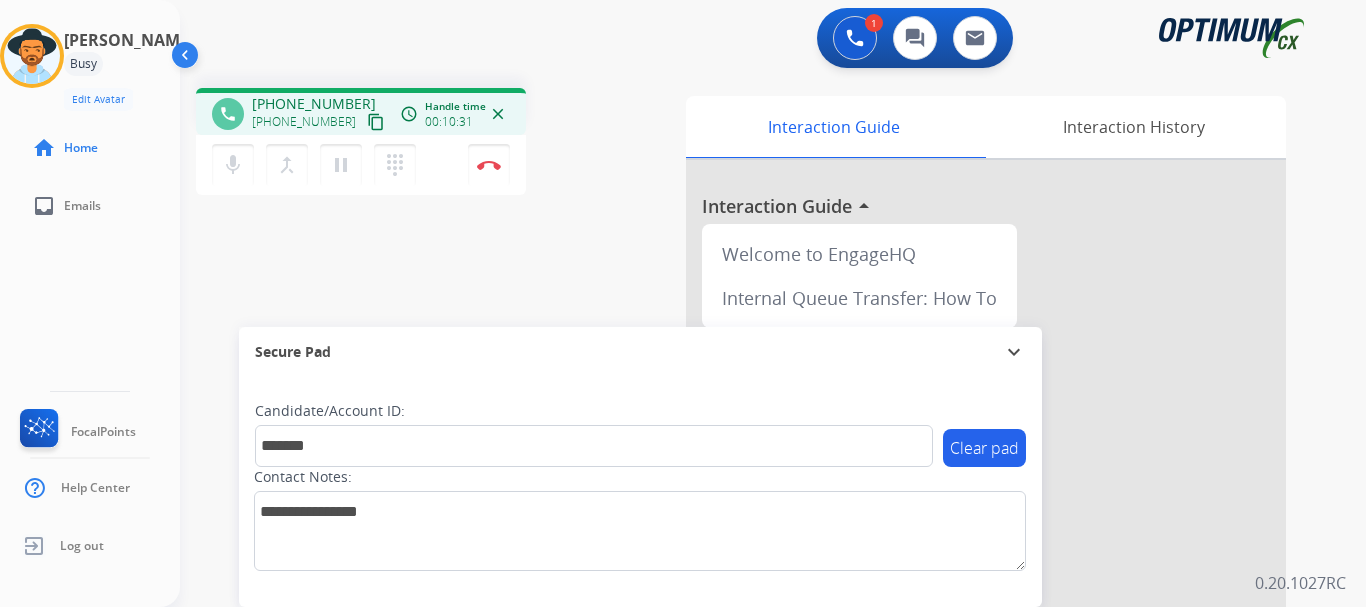 click on "Disconnect" at bounding box center [489, 165] 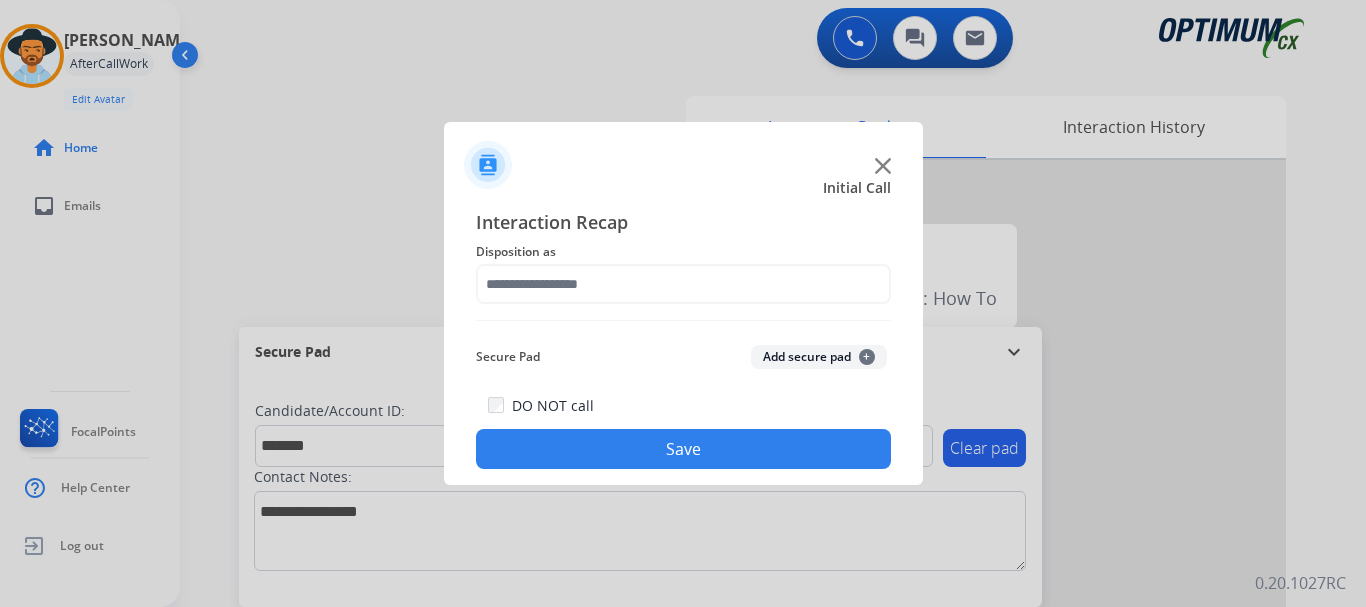 click on "Add secure pad  +" 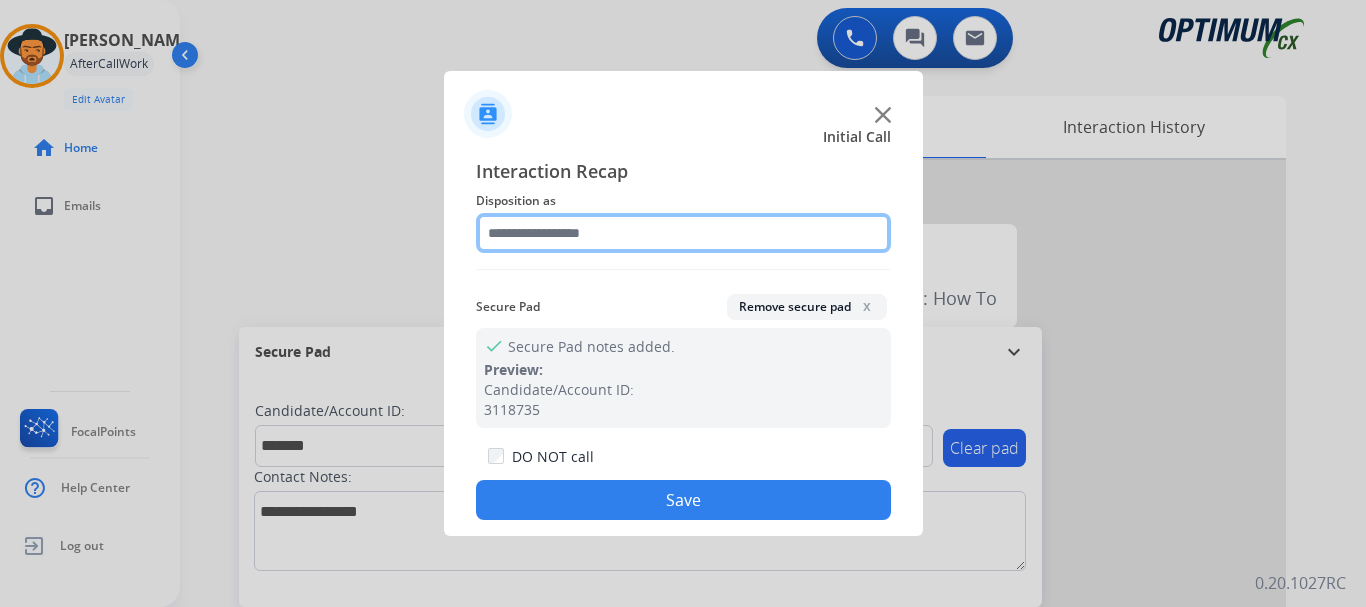 click 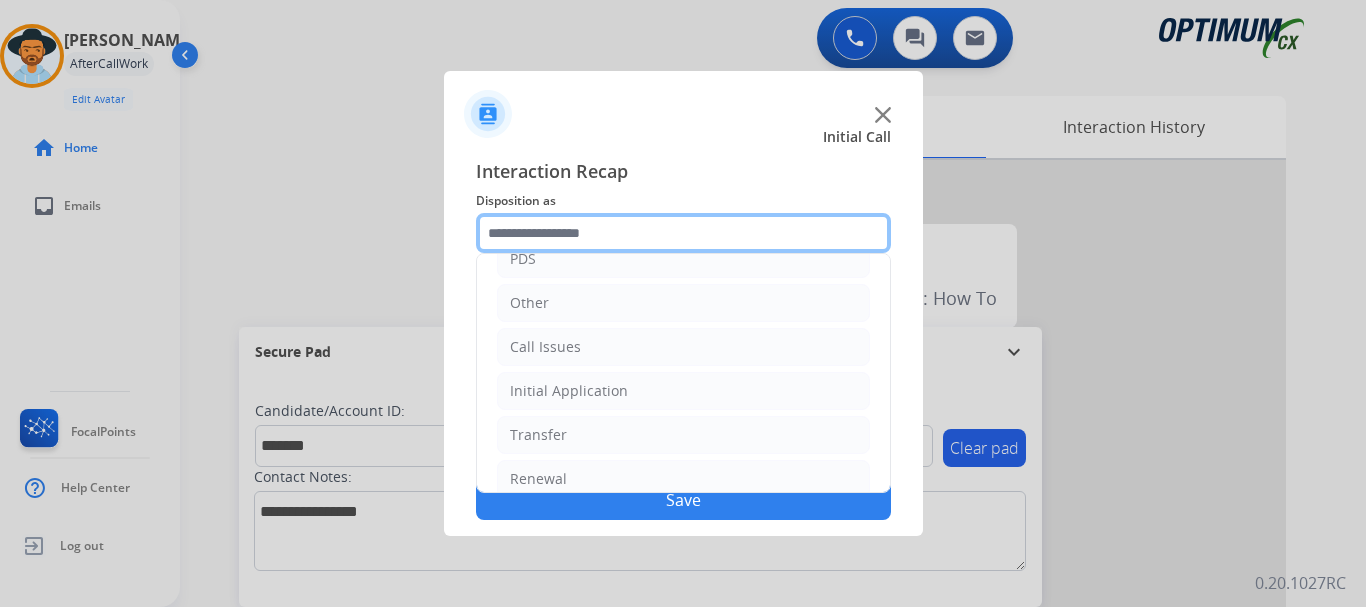 scroll, scrollTop: 136, scrollLeft: 0, axis: vertical 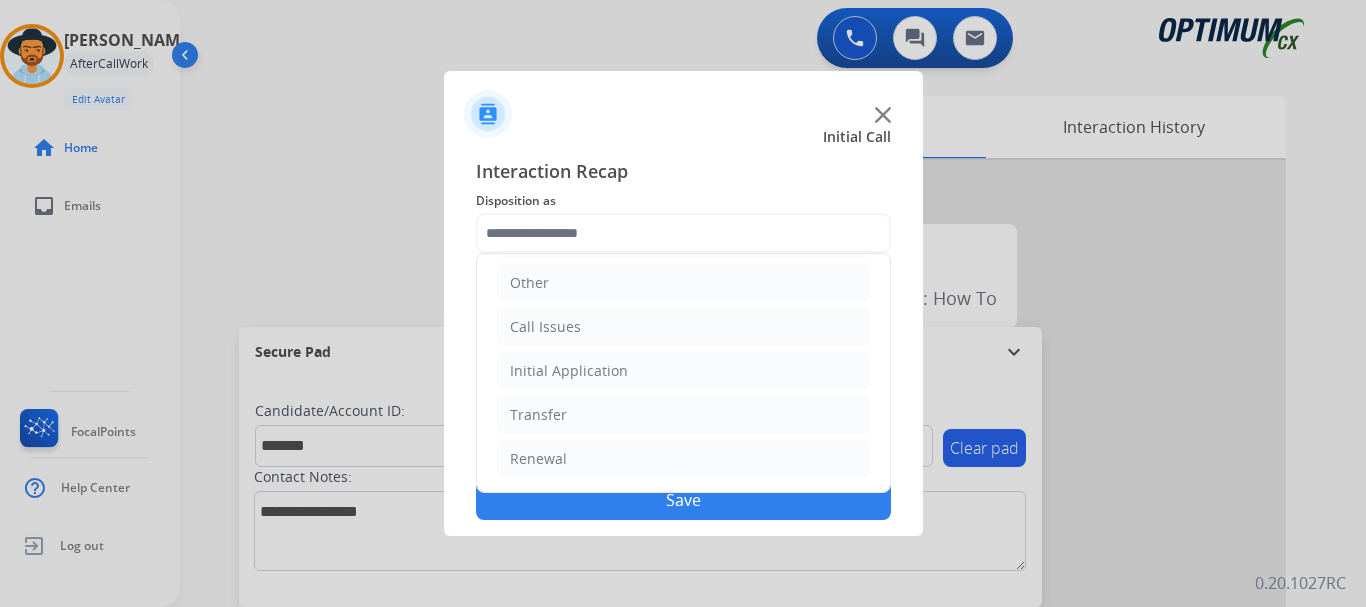 click on "Initial Application" 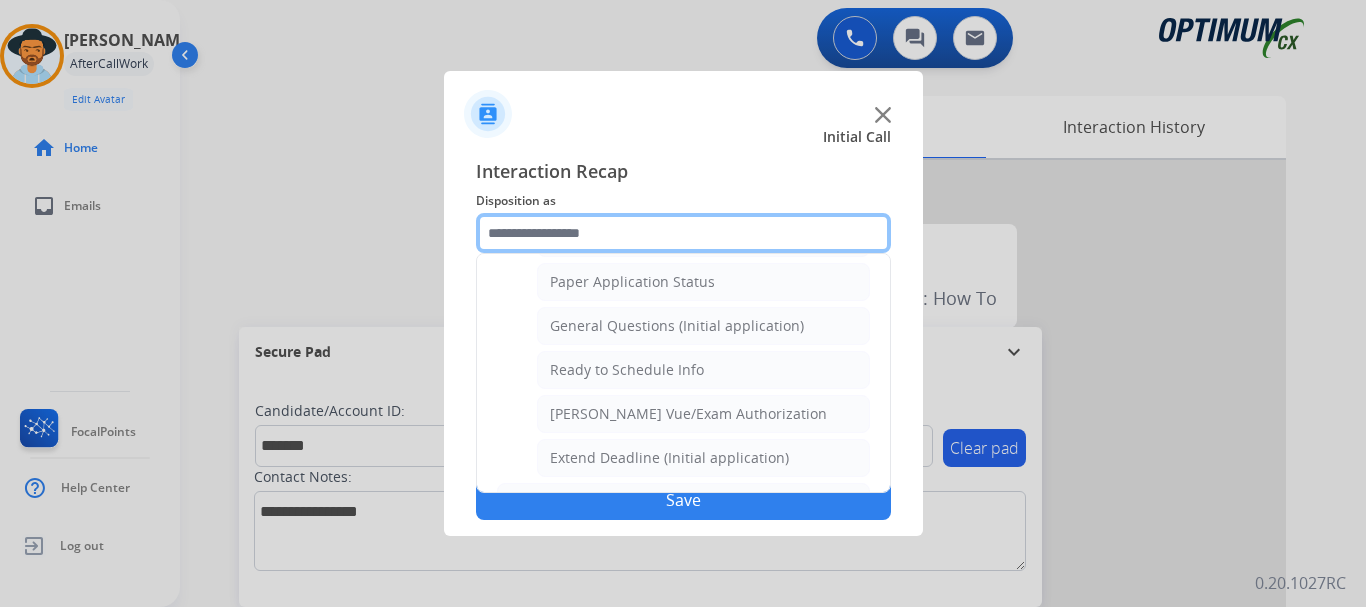scroll, scrollTop: 1127, scrollLeft: 0, axis: vertical 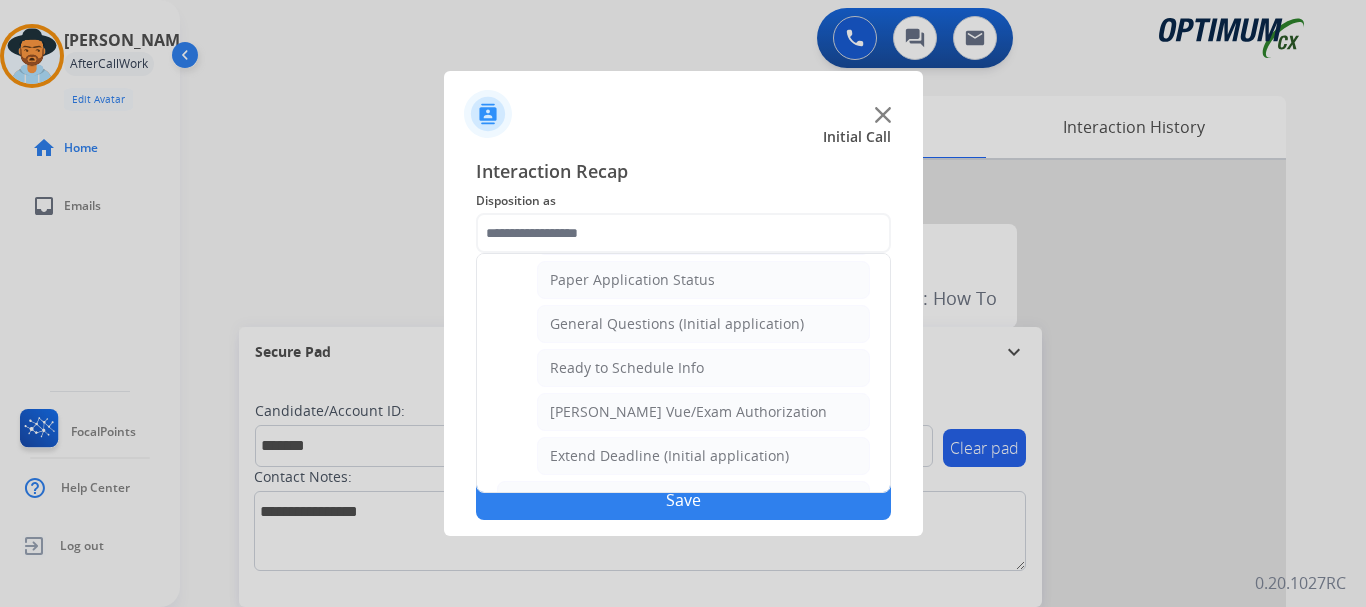 click on "General Questions (Initial application)" 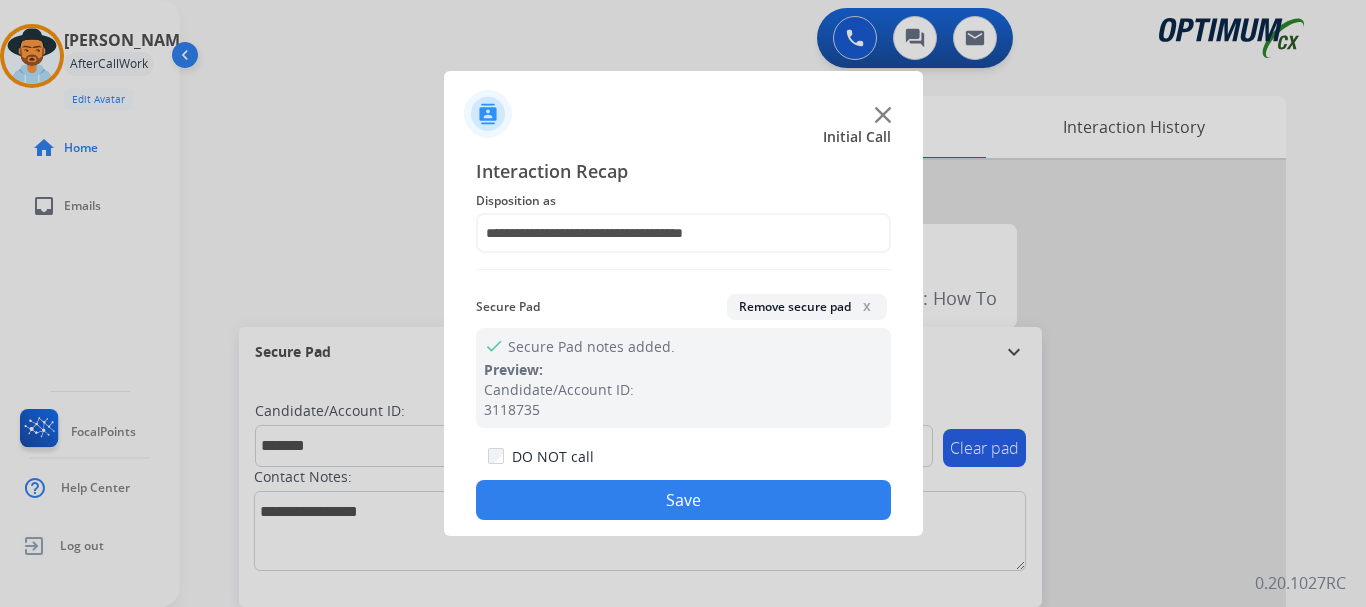 click on "Save" 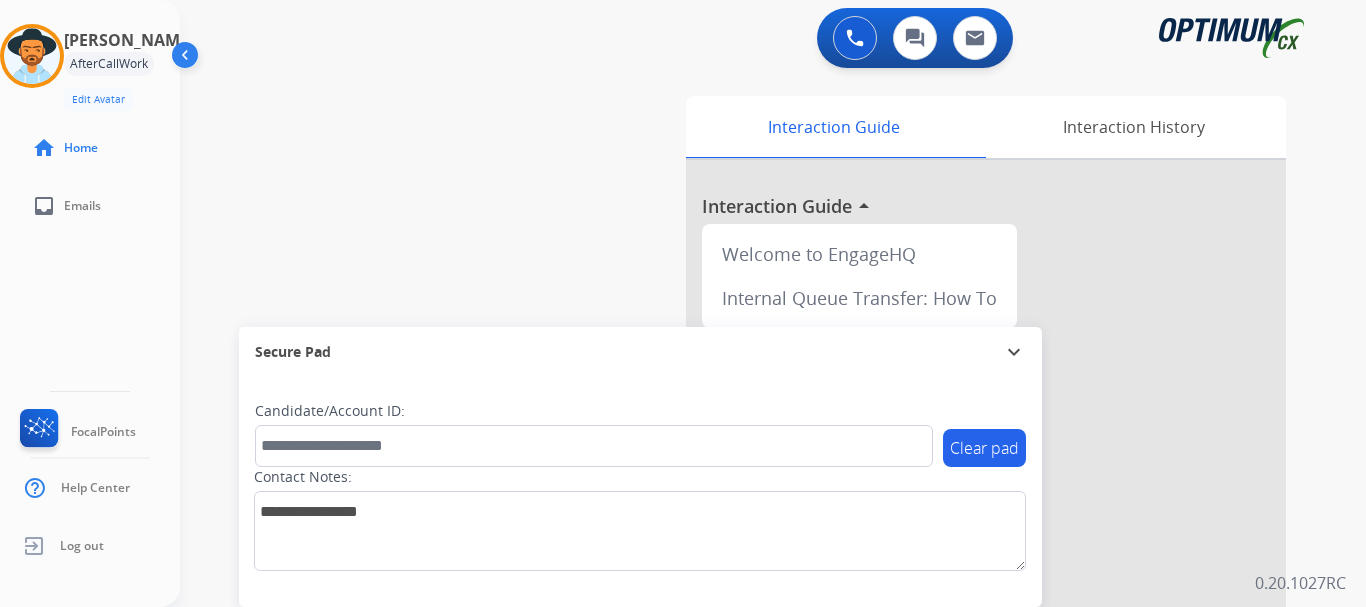 click on "swap_horiz Break voice bridge close_fullscreen Connect 3-Way Call merge_type Separate 3-Way Call  Interaction Guide   Interaction History  Interaction Guide arrow_drop_up  Welcome to EngageHQ   Internal Queue Transfer: How To  Secure Pad expand_more Clear pad Candidate/Account ID: Contact Notes:" at bounding box center [749, 489] 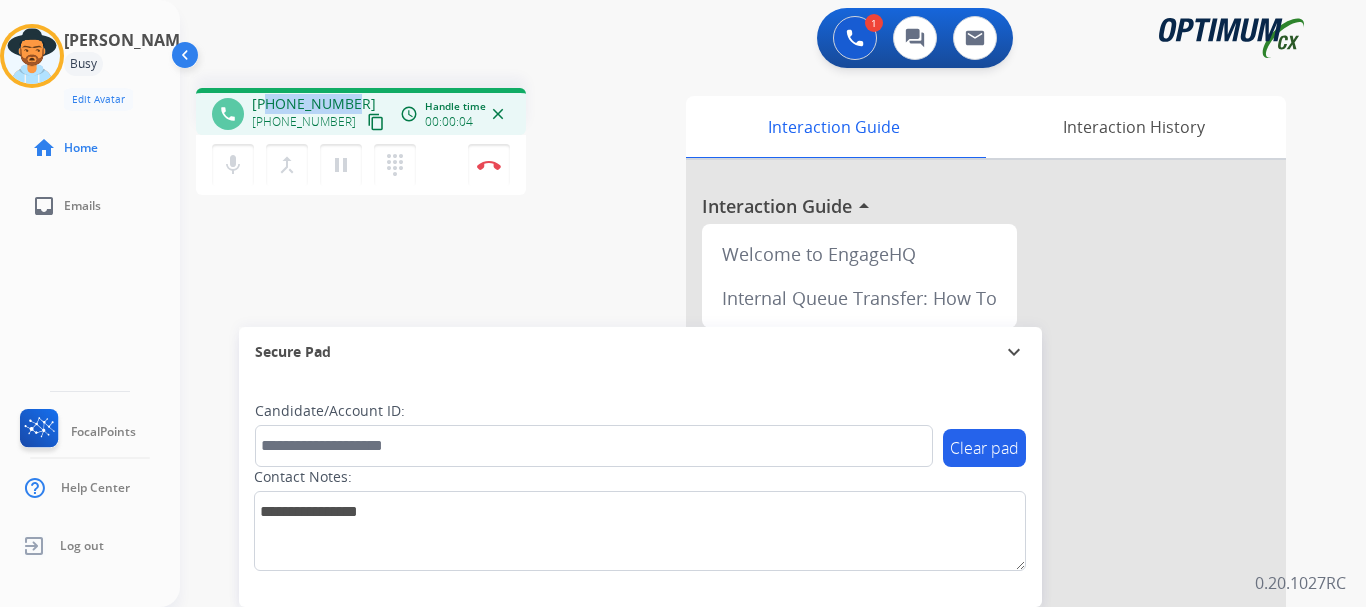 drag, startPoint x: 268, startPoint y: 106, endPoint x: 353, endPoint y: 100, distance: 85.2115 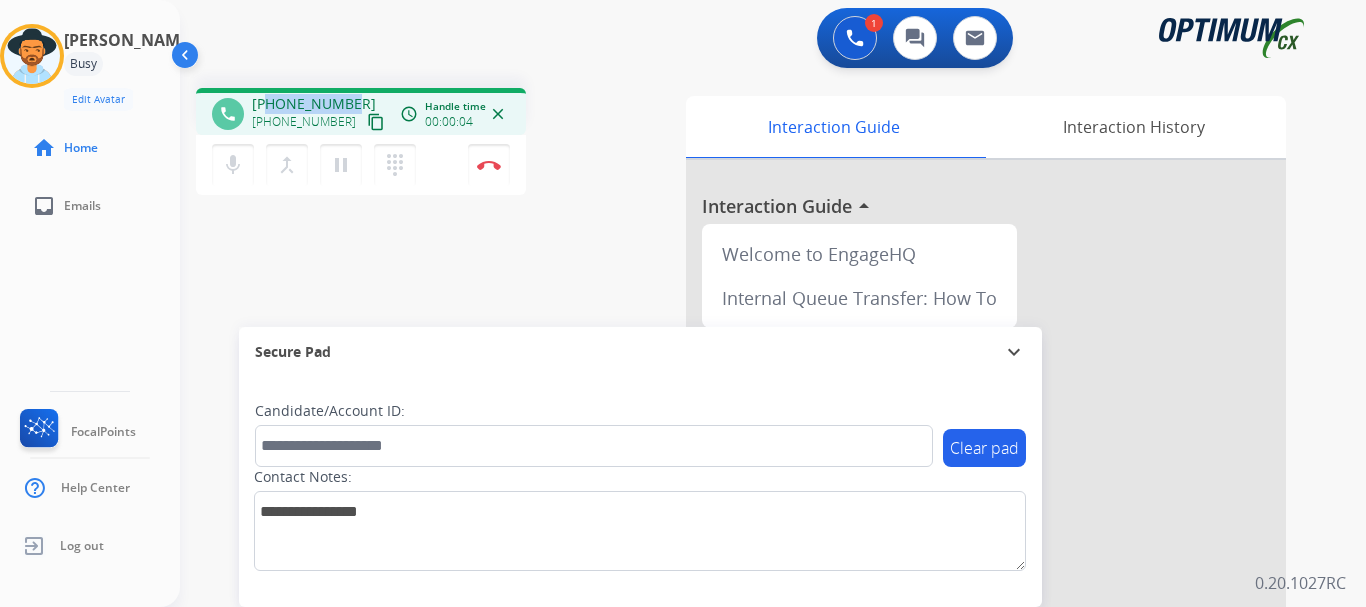 click on "[PHONE_NUMBER] [PHONE_NUMBER] content_copy" at bounding box center [320, 114] 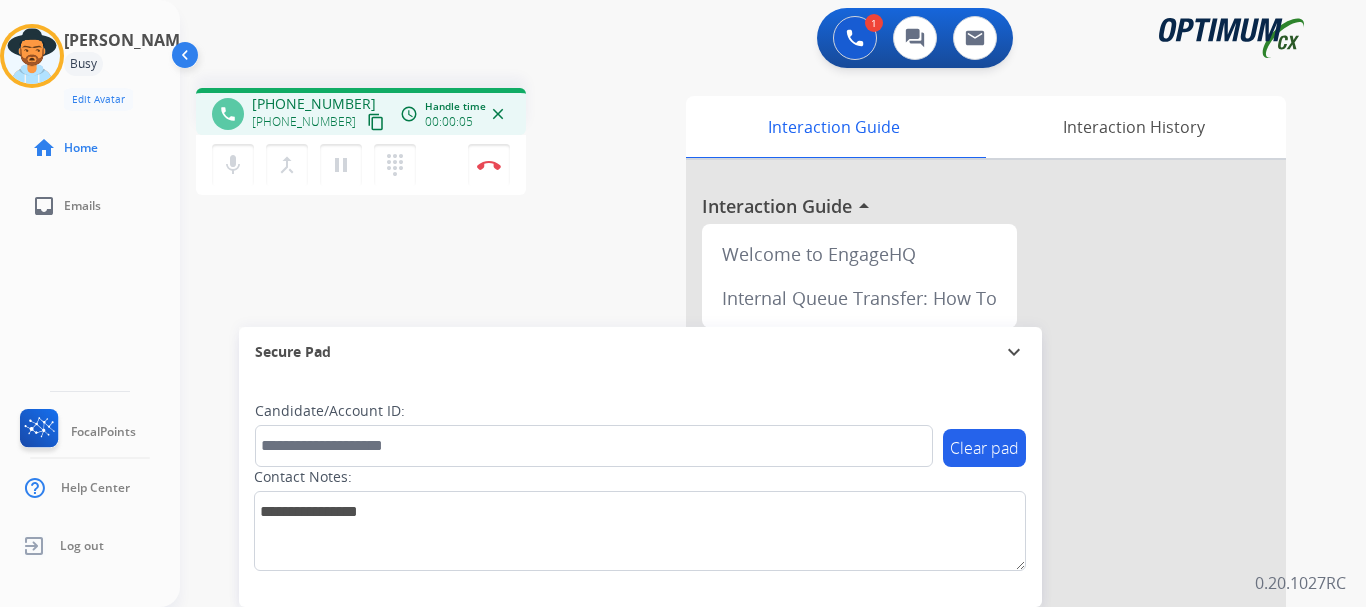 click on "1 Voice Interactions  0  Chat Interactions   0  Email Interactions" at bounding box center [761, 40] 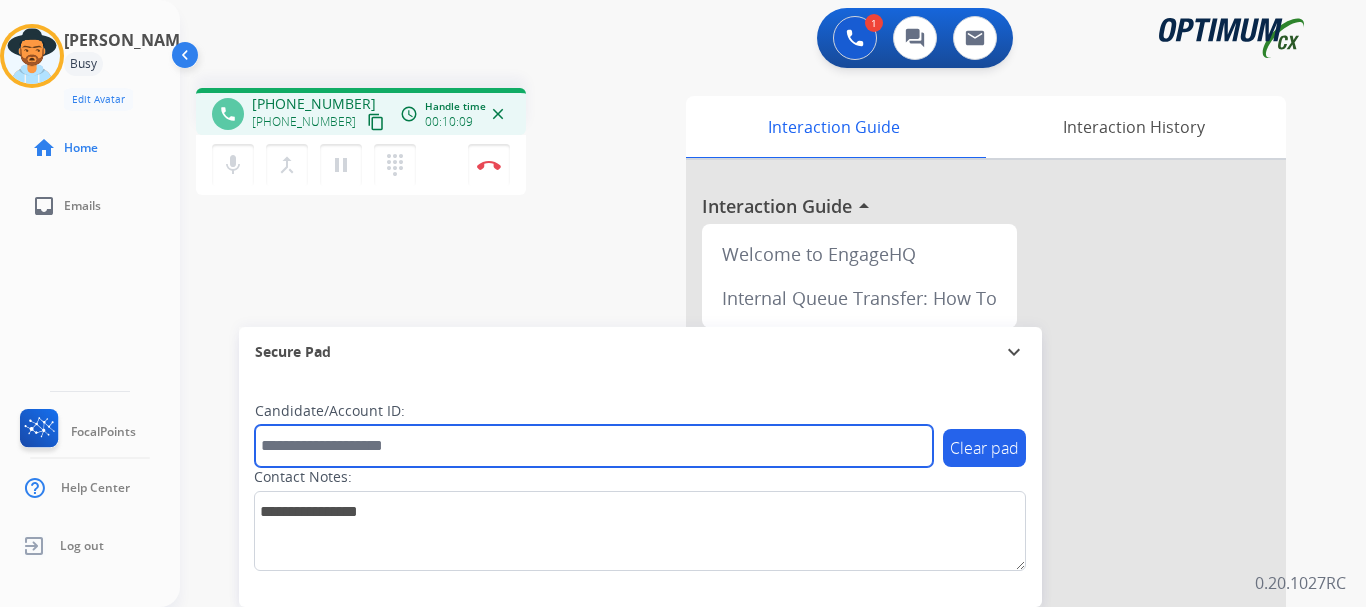 click at bounding box center (594, 446) 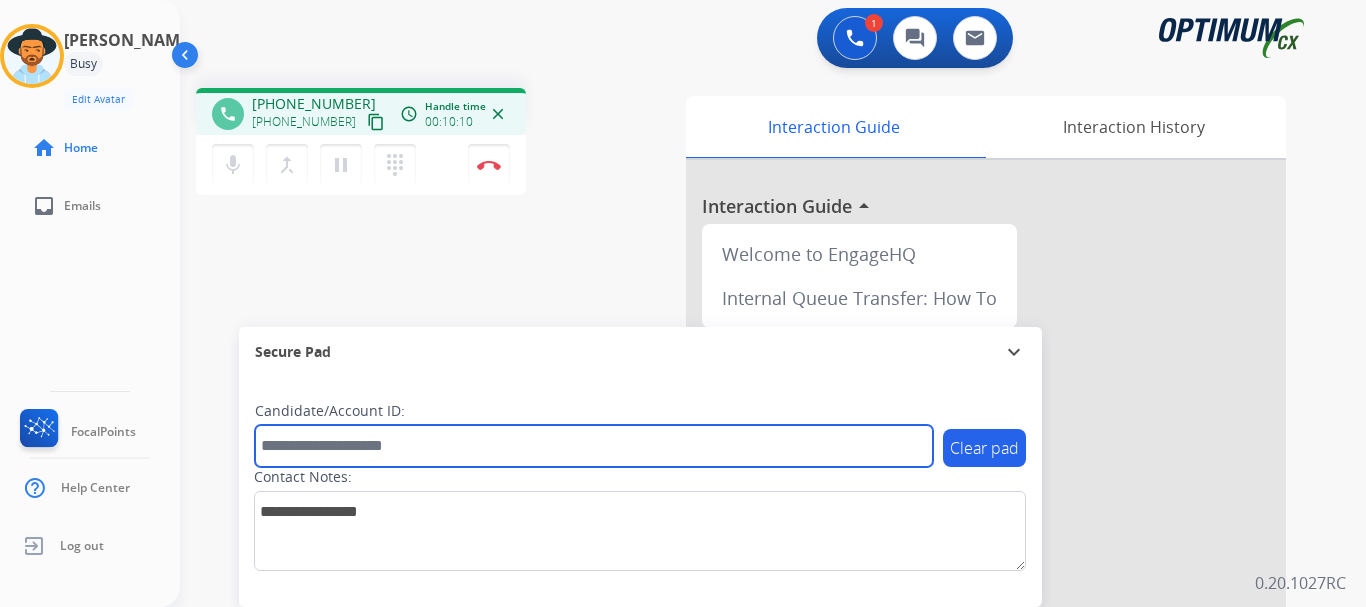paste on "*******" 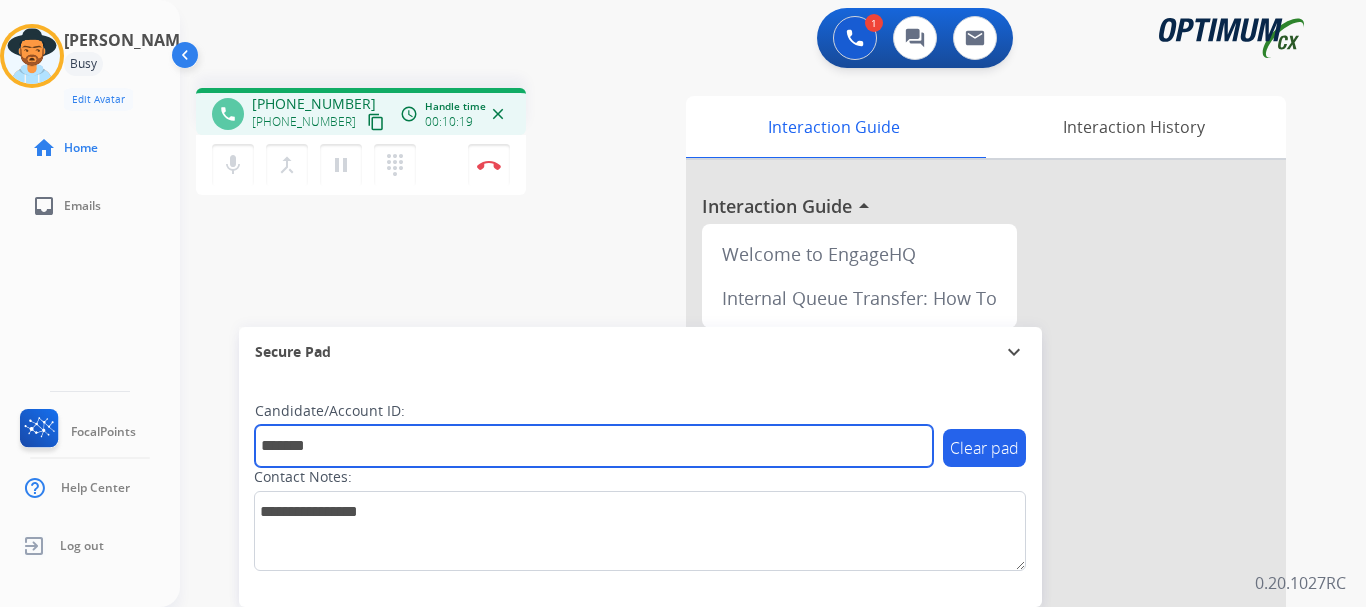 type on "*******" 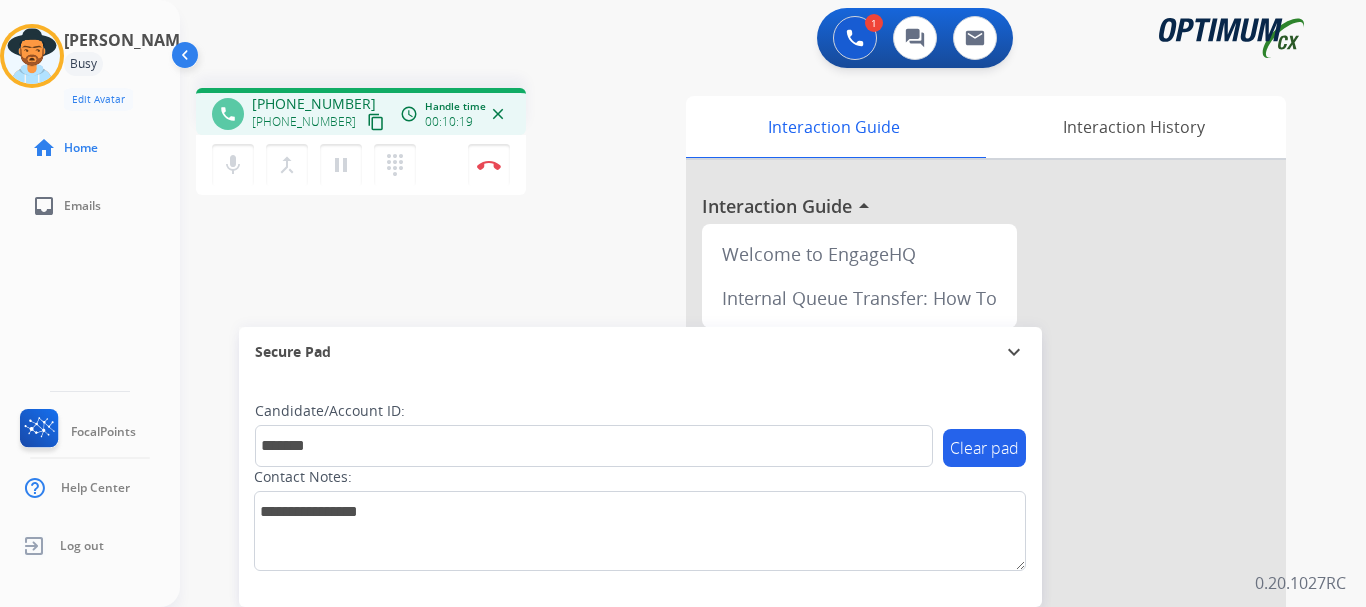 click on "phone [PHONE_NUMBER] [PHONE_NUMBER] content_copy access_time Call metrics Queue   00:11 Hold   00:00 Talk   10:20 Total   10:30 Handle time 00:10:19 close mic Mute merge_type Bridge pause Hold dialpad Dialpad Disconnect swap_horiz Break voice bridge close_fullscreen Connect 3-Way Call merge_type Separate 3-Way Call  Interaction Guide   Interaction History  Interaction Guide arrow_drop_up  Welcome to EngageHQ   Internal Queue Transfer: How To  Secure Pad expand_more Clear pad Candidate/Account ID: ******* Contact Notes:" at bounding box center [749, 489] 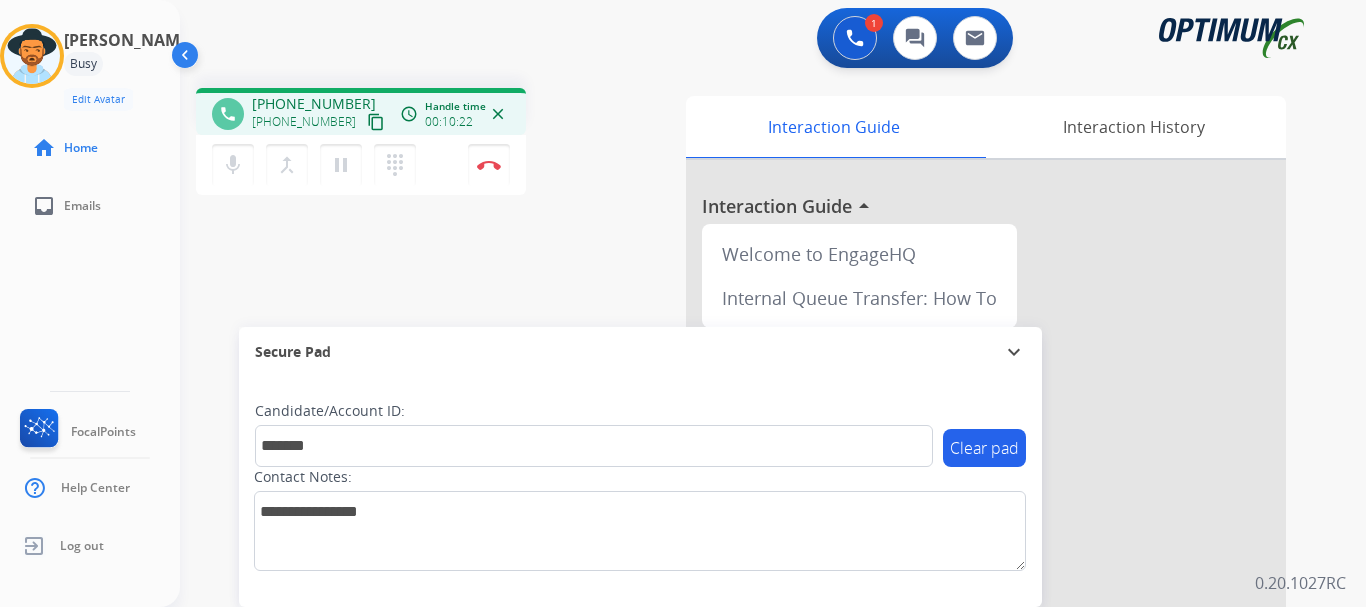 click at bounding box center (489, 165) 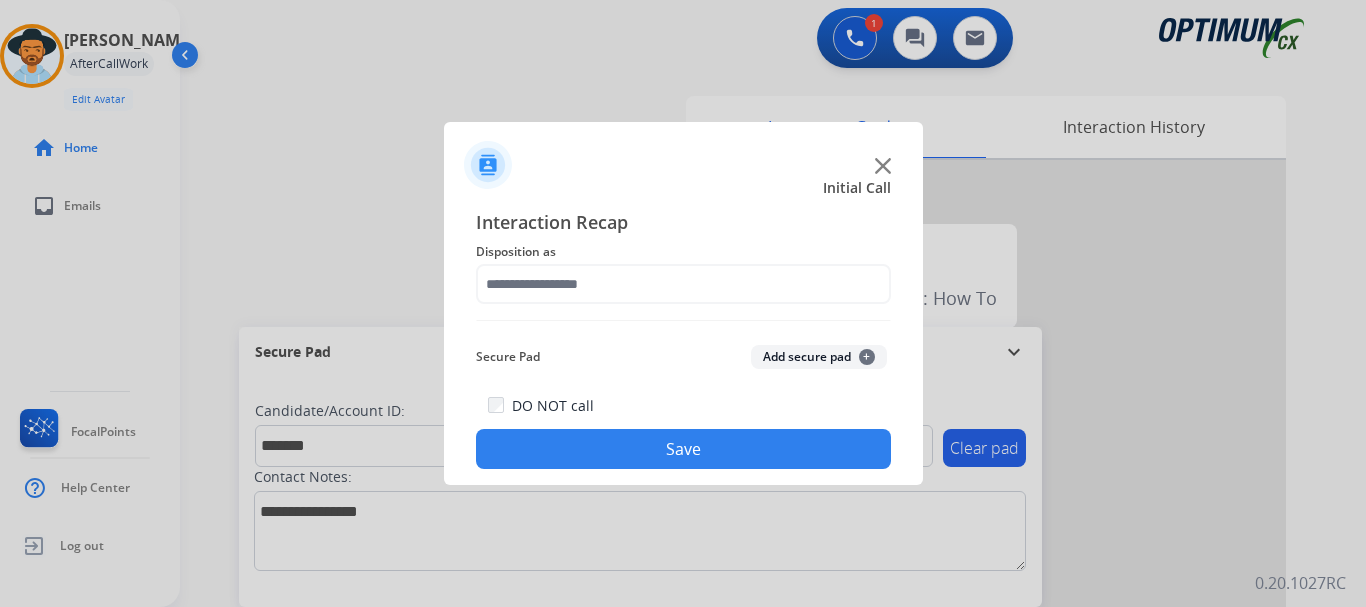 click on "Add secure pad  +" 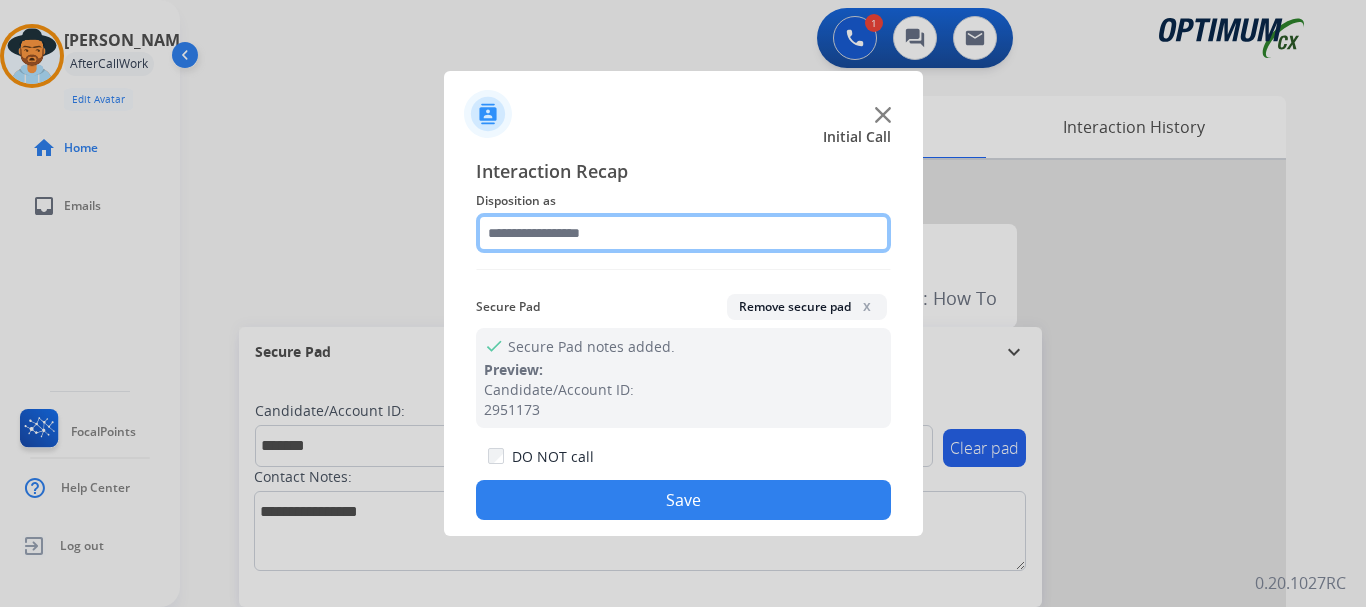 click 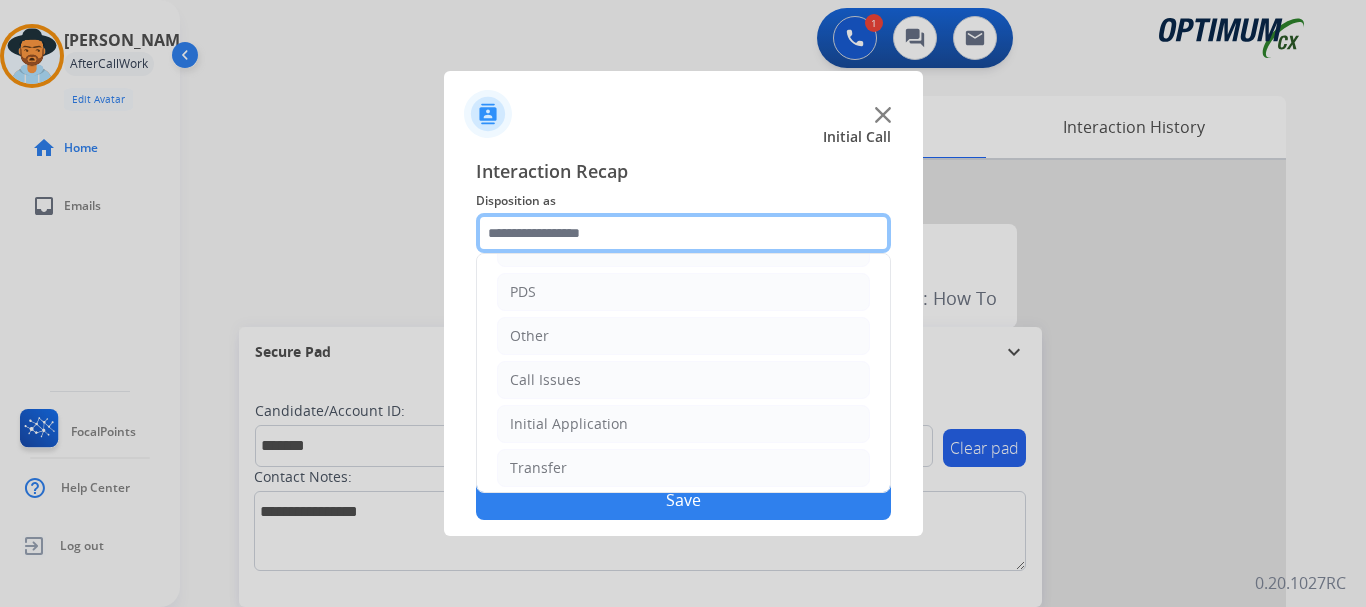 scroll, scrollTop: 136, scrollLeft: 0, axis: vertical 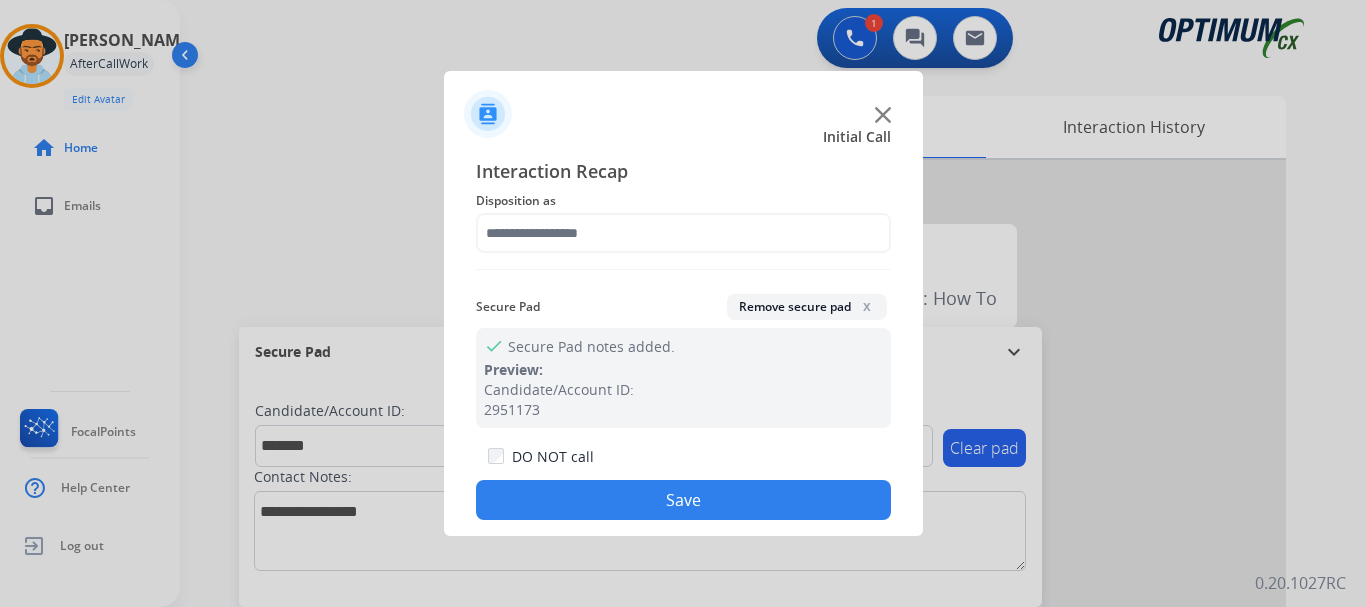 click at bounding box center [683, 303] 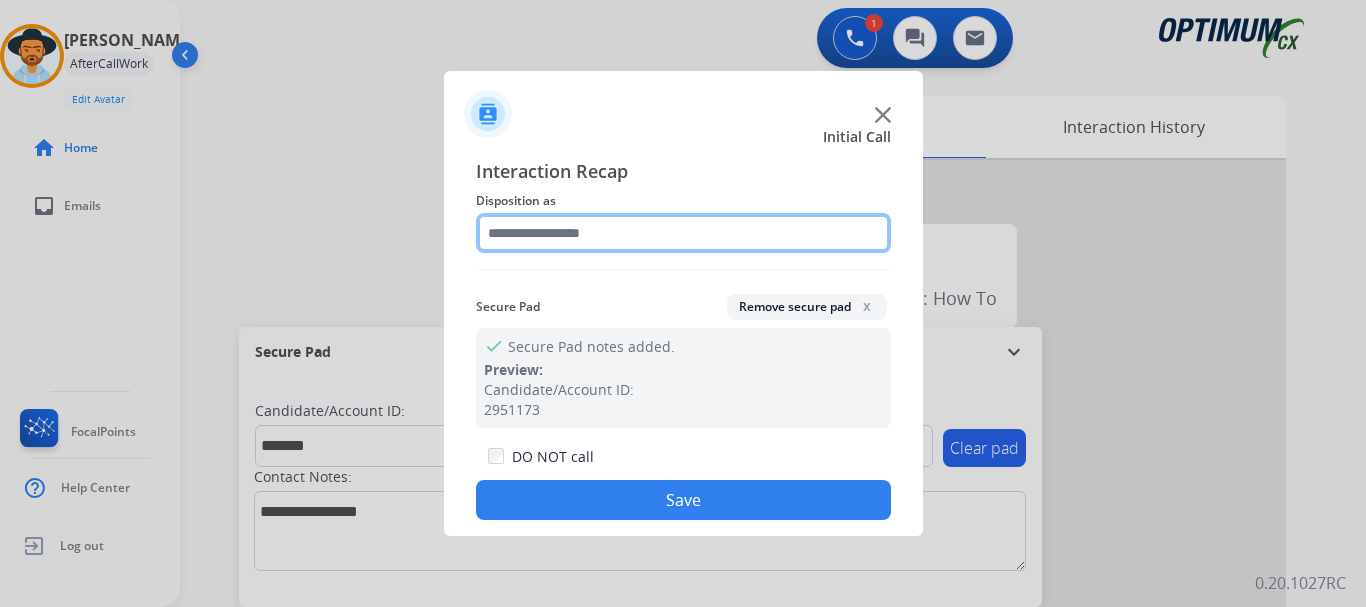 click 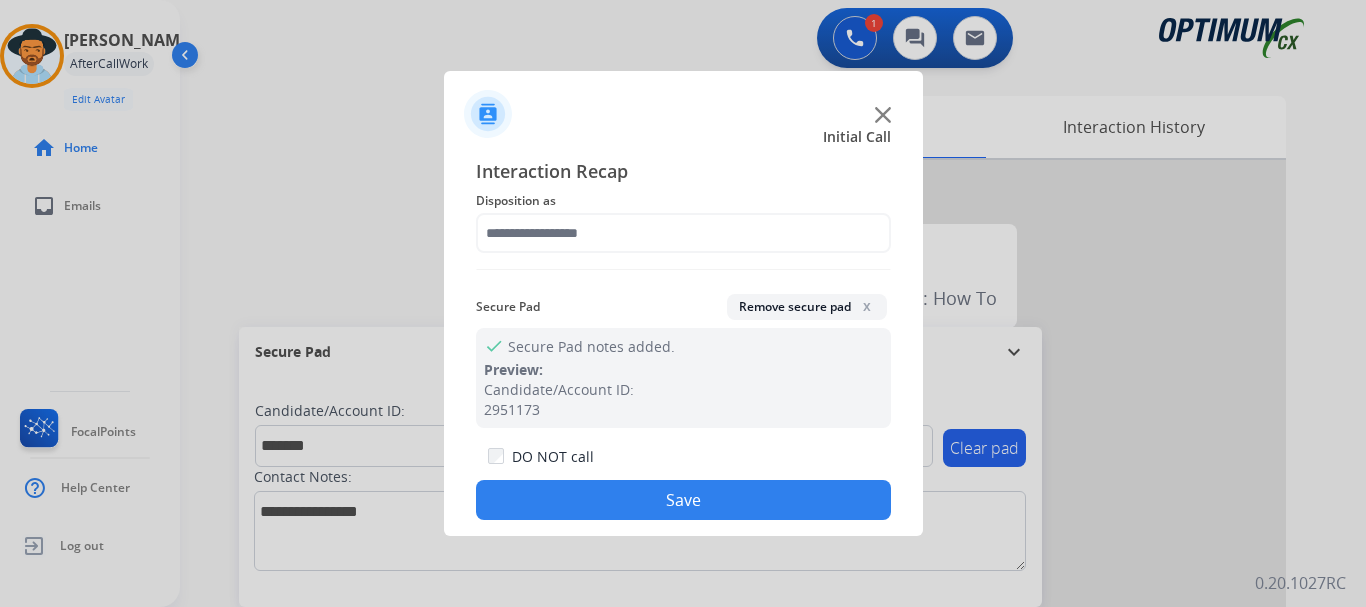 click at bounding box center [683, 303] 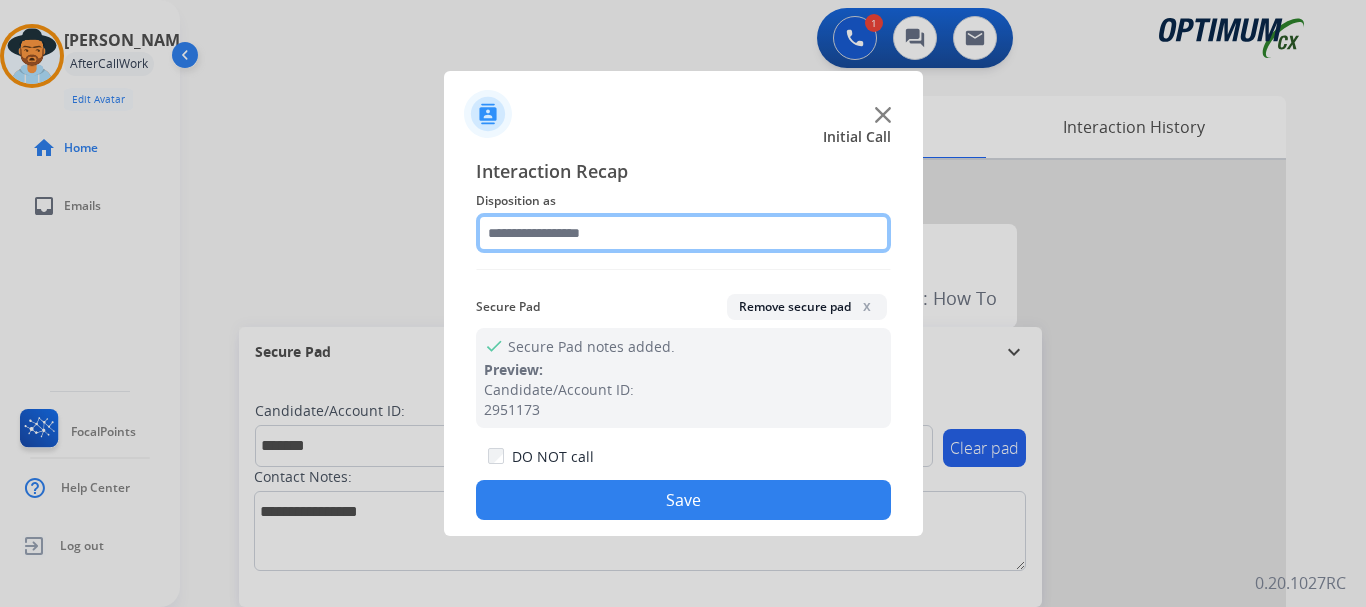 click 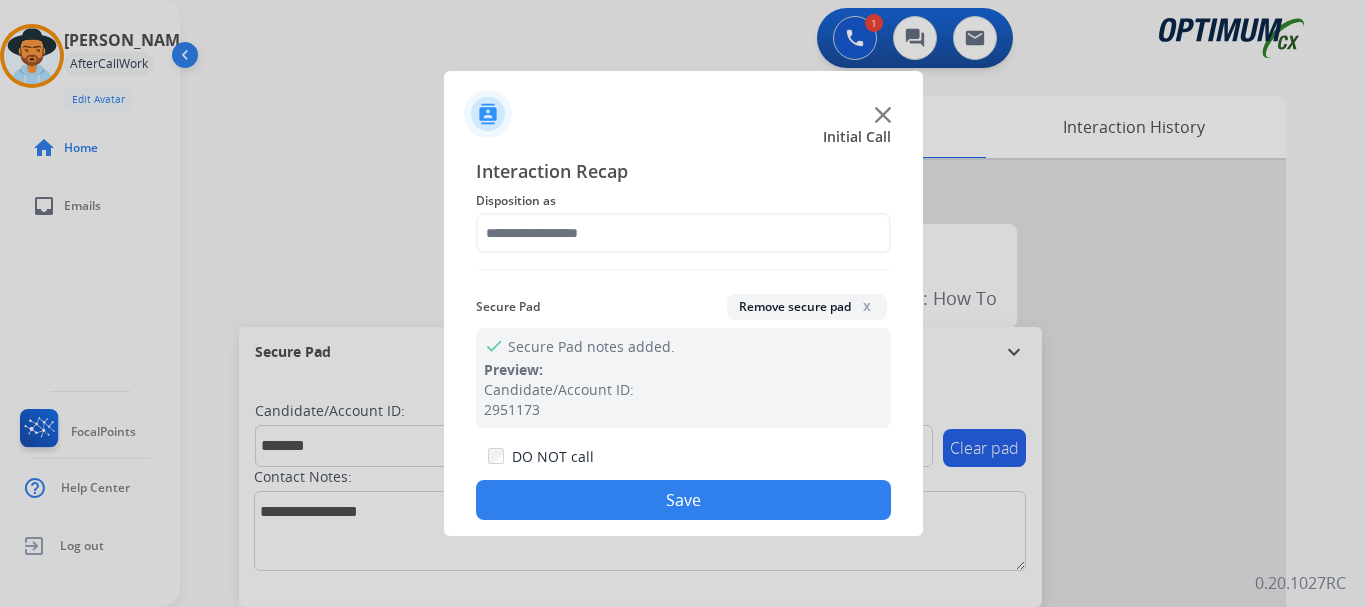 click at bounding box center [683, 303] 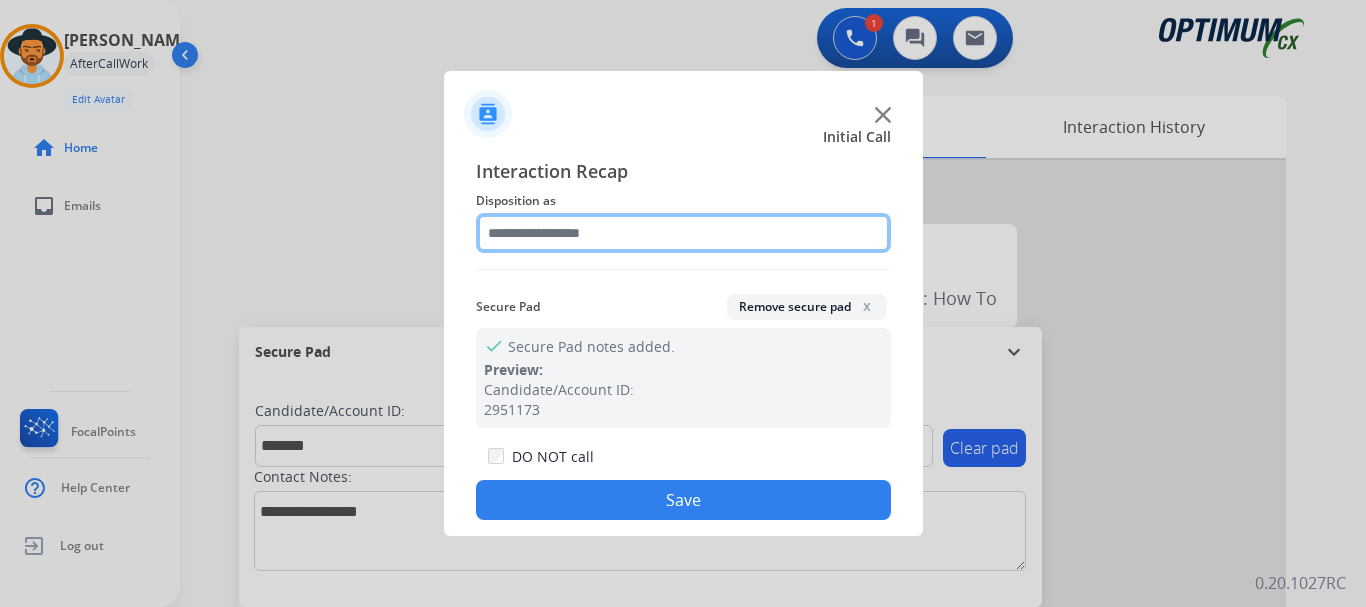 click 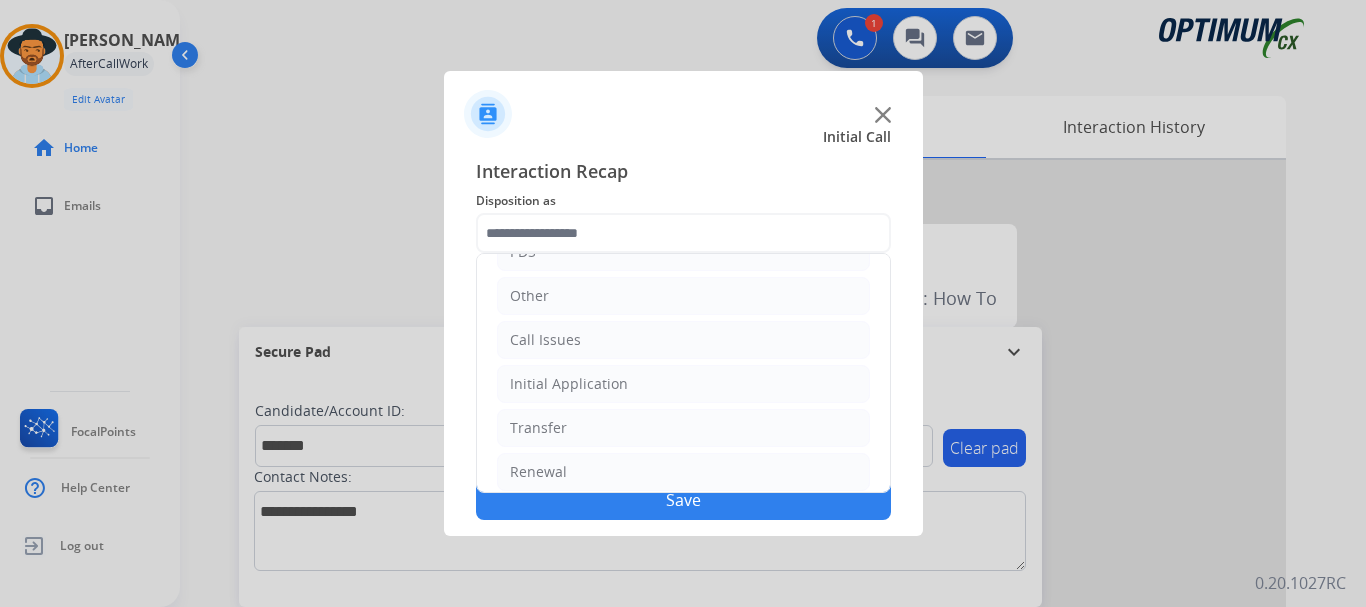 click on "Initial Application" 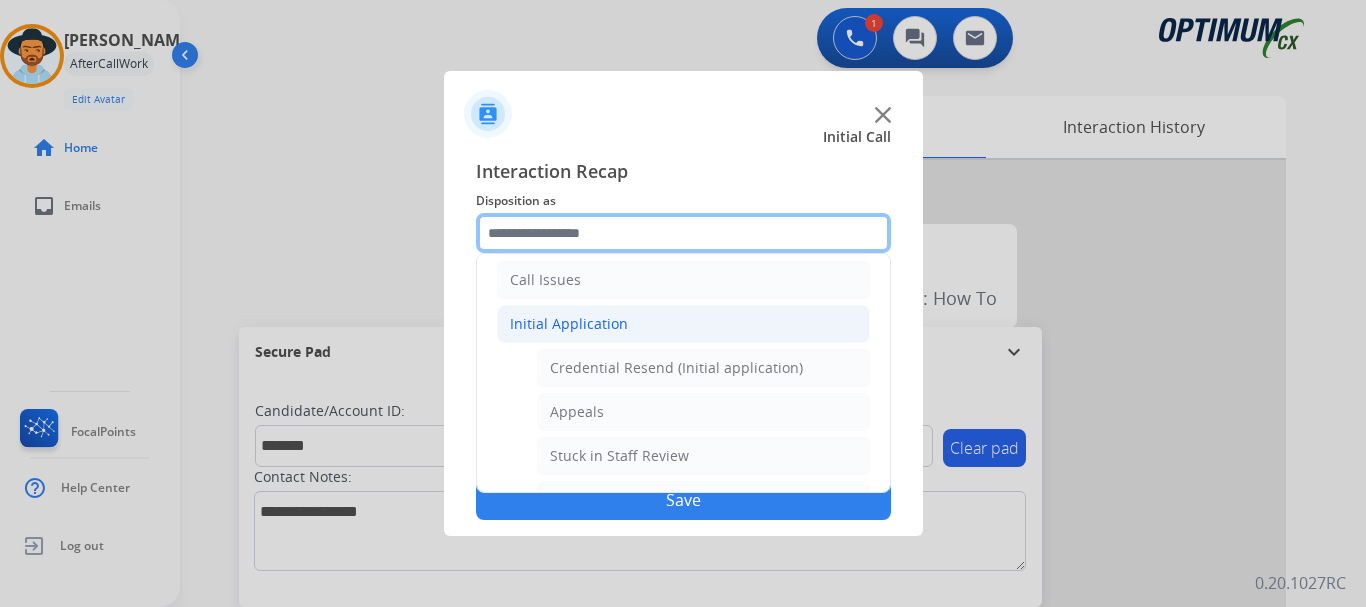 scroll, scrollTop: 189, scrollLeft: 0, axis: vertical 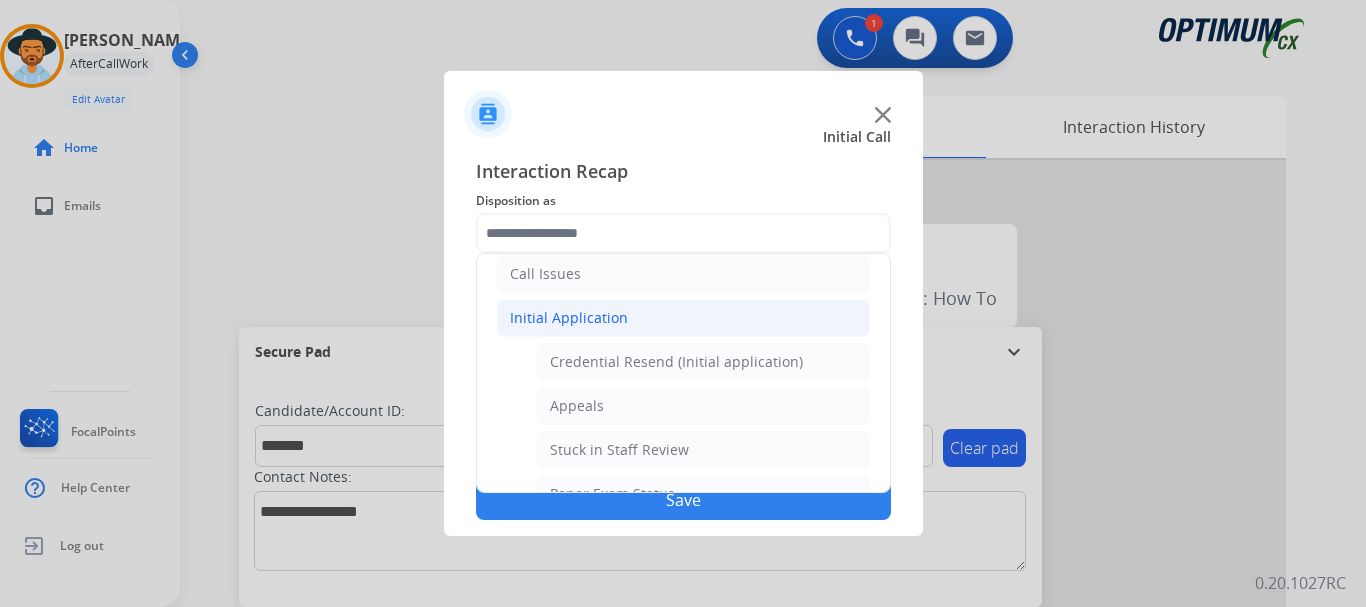 click on "Credential Resend (Initial application)" 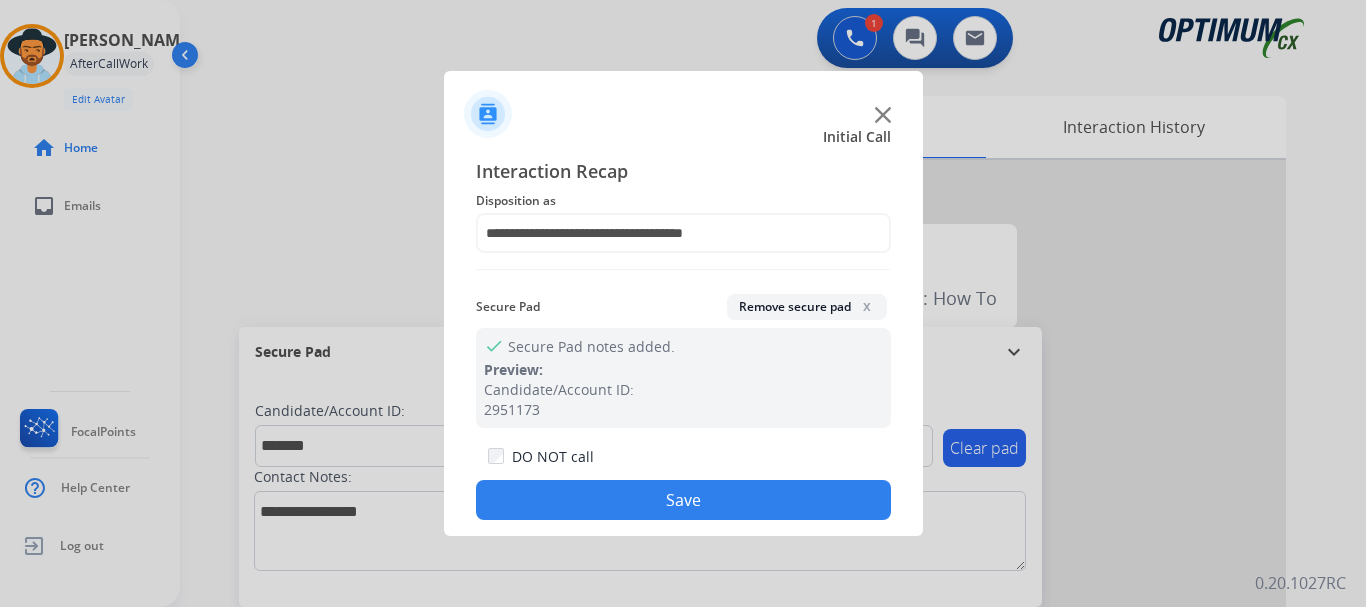 click on "Save" 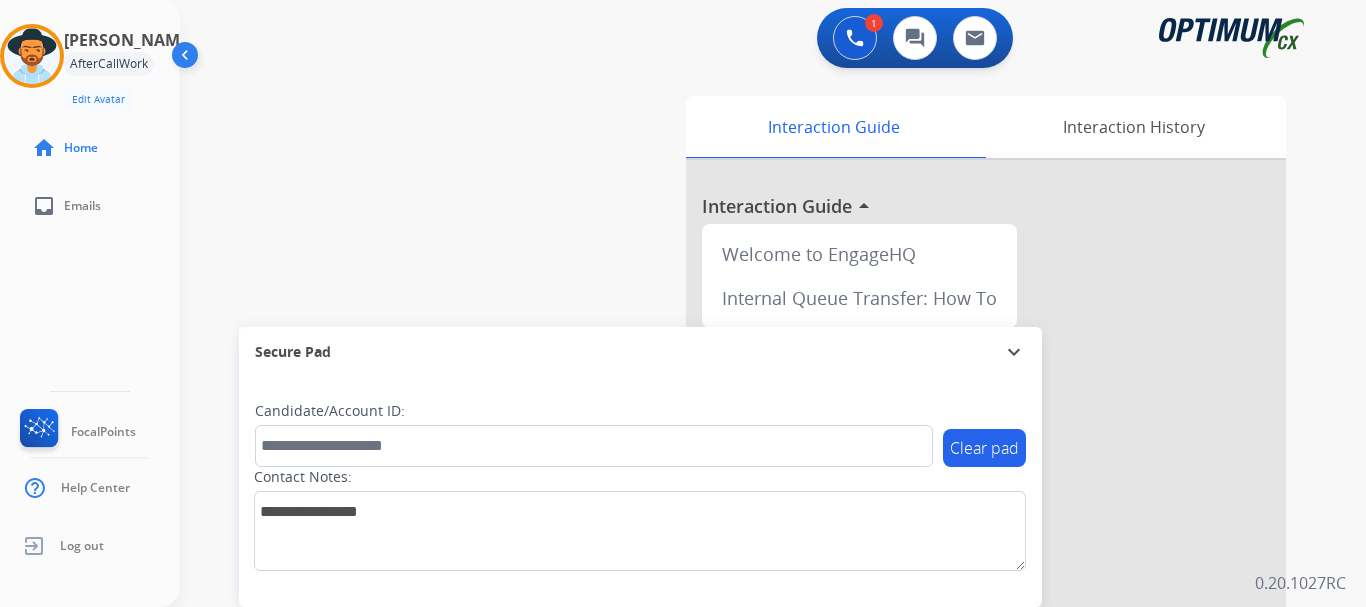 click on "swap_horiz Break voice bridge close_fullscreen Connect 3-Way Call merge_type Separate 3-Way Call  Interaction Guide   Interaction History  Interaction Guide arrow_drop_up  Welcome to EngageHQ   Internal Queue Transfer: How To  Secure Pad expand_more Clear pad Candidate/Account ID: Contact Notes:" at bounding box center (749, 489) 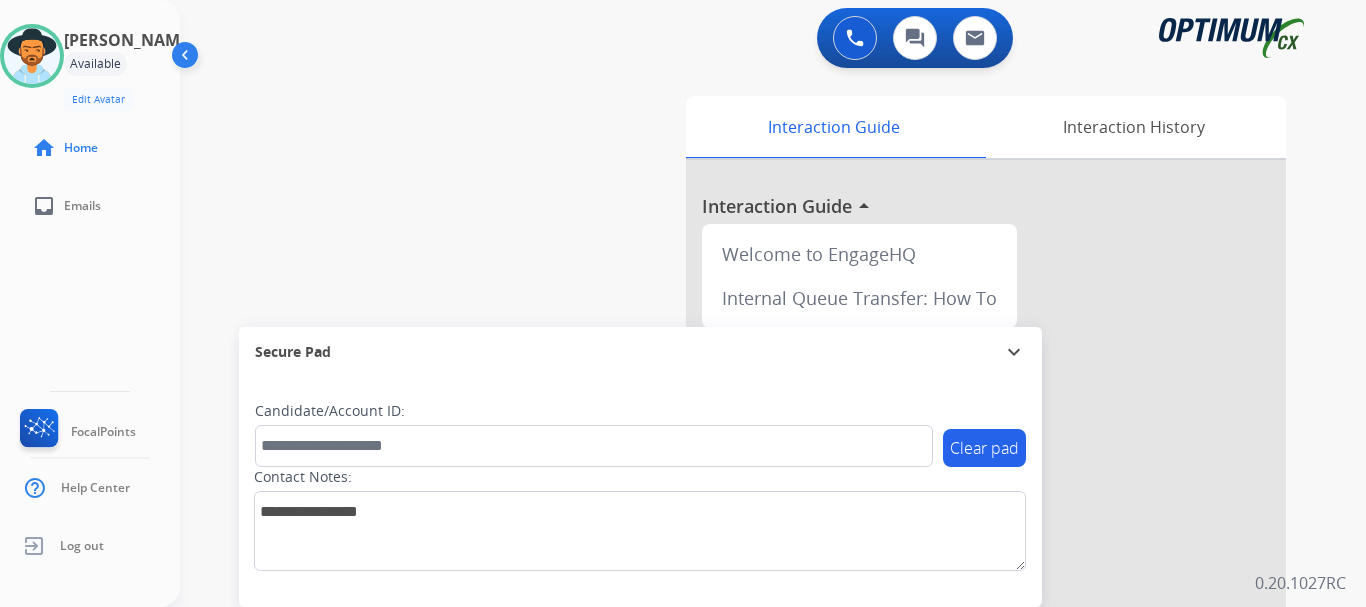 click on "swap_horiz Break voice bridge close_fullscreen Connect 3-Way Call merge_type Separate 3-Way Call  Interaction Guide   Interaction History  Interaction Guide arrow_drop_up  Welcome to EngageHQ   Internal Queue Transfer: How To  Secure Pad expand_more Clear pad Candidate/Account ID: Contact Notes:" at bounding box center [749, 489] 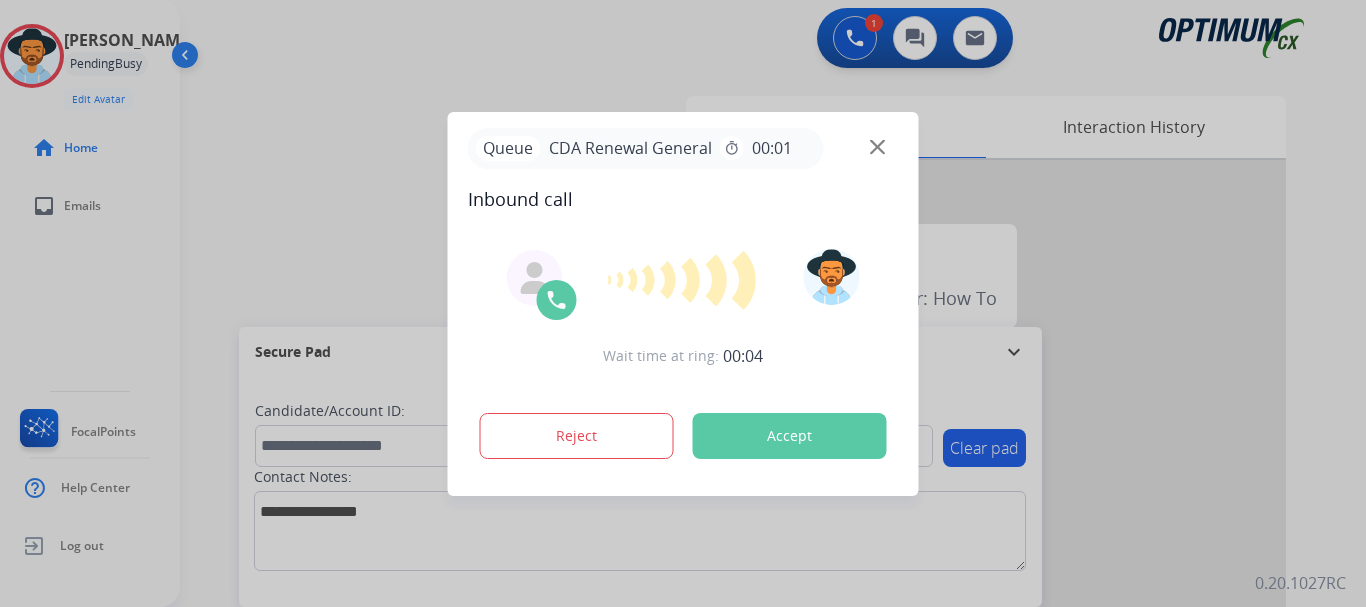 click on "Accept" at bounding box center [790, 436] 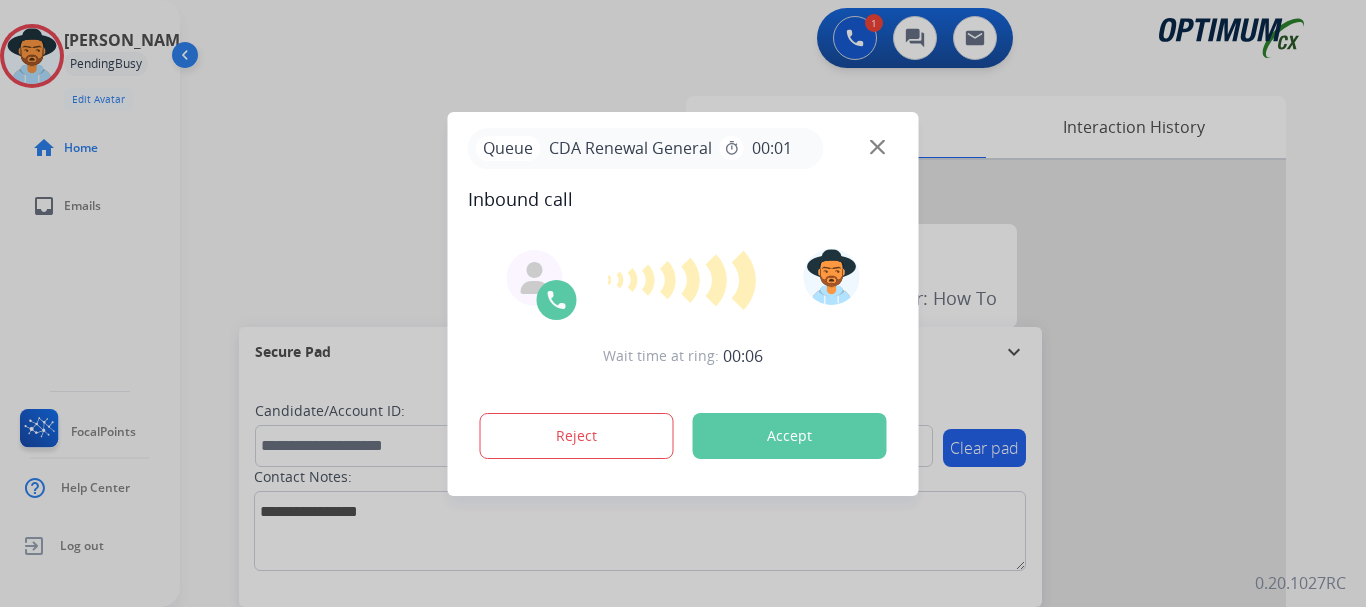 click at bounding box center (683, 303) 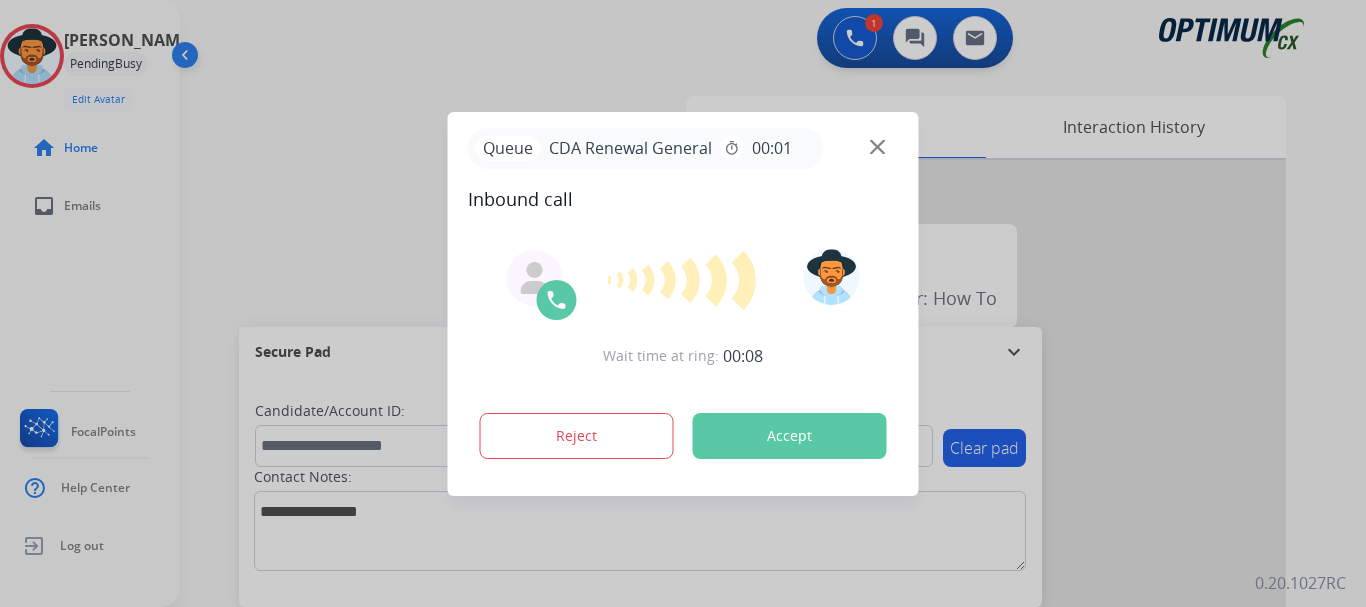 click at bounding box center [683, 303] 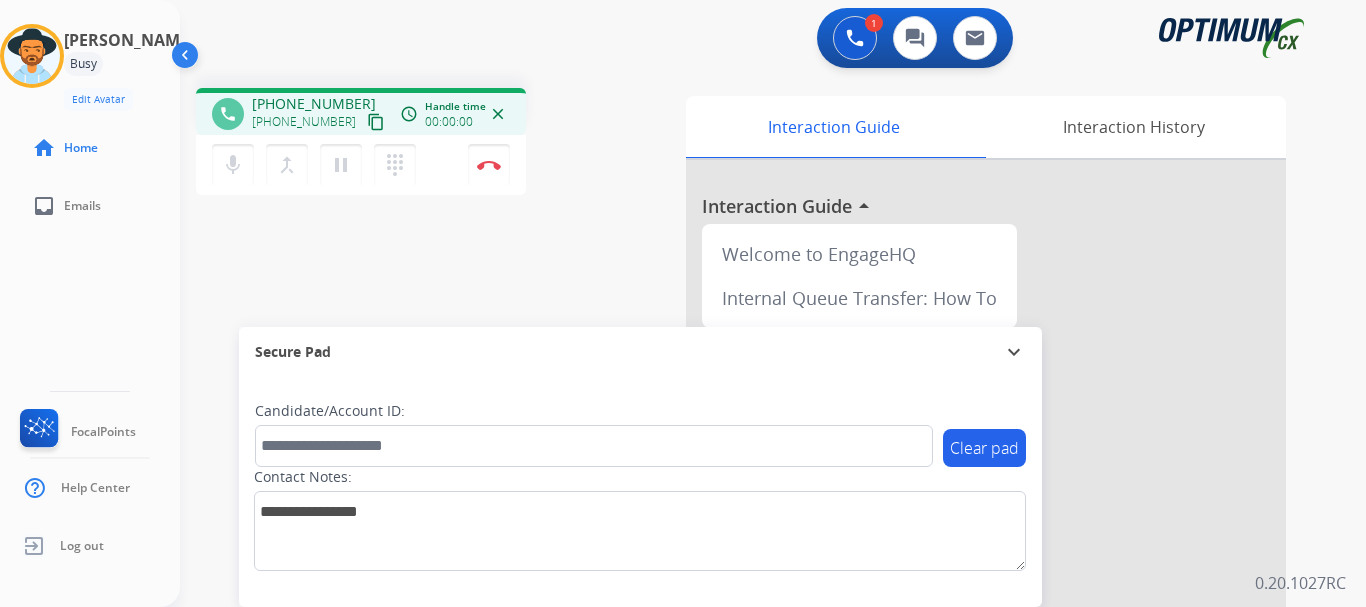 click on "[PHONE_NUMBER]" at bounding box center (314, 104) 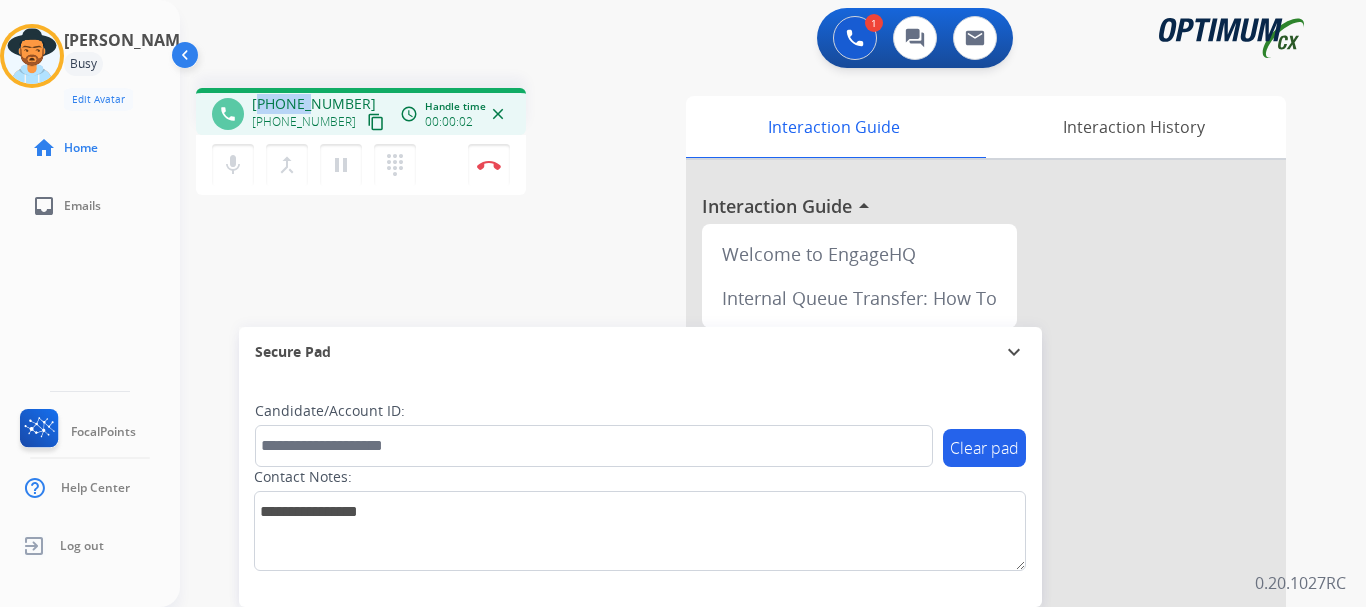 drag, startPoint x: 264, startPoint y: 105, endPoint x: 312, endPoint y: 93, distance: 49.47727 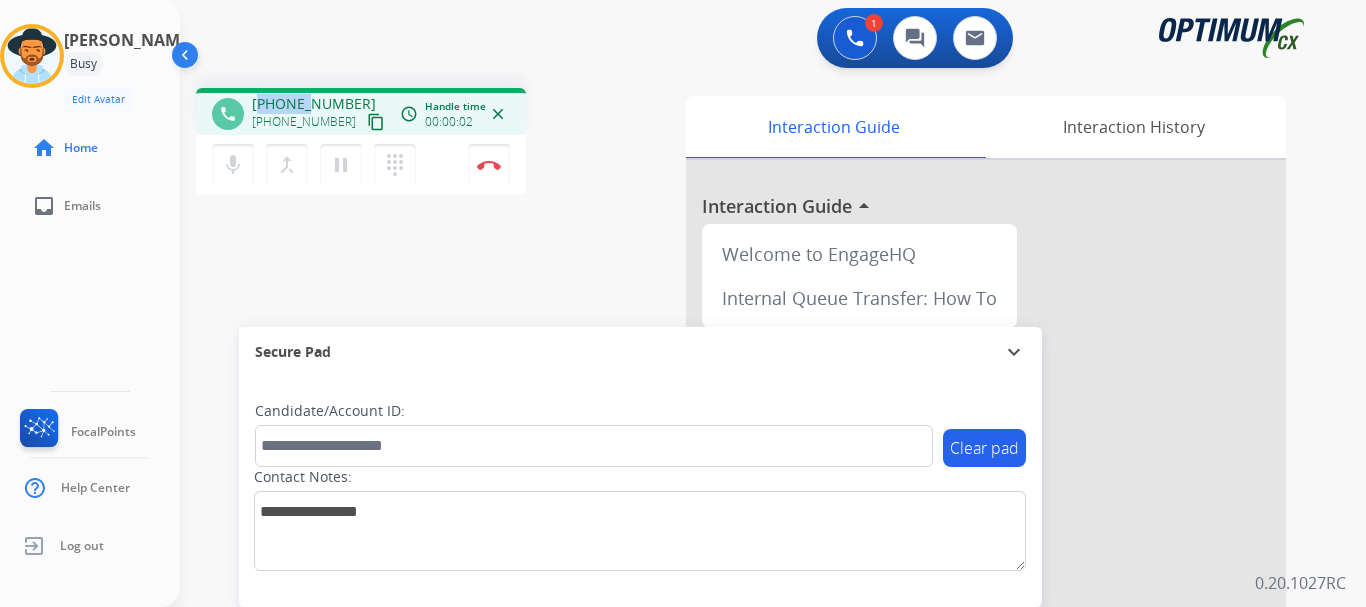 click on "phone [PHONE_NUMBER] [PHONE_NUMBER] content_copy access_time Call metrics Queue   00:12 Hold   00:00 Talk   00:03 Total   00:14 Handle time 00:00:02 close" at bounding box center (361, 111) 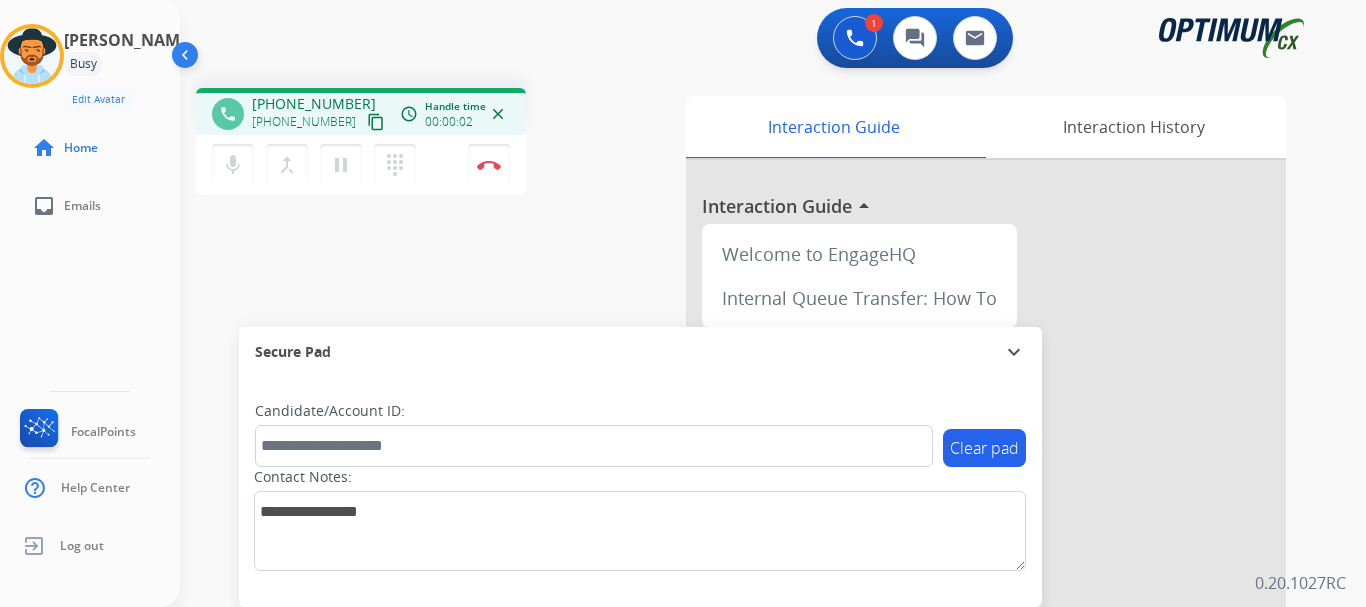 click on "[PHONE_NUMBER] [PHONE_NUMBER] content_copy" at bounding box center [320, 114] 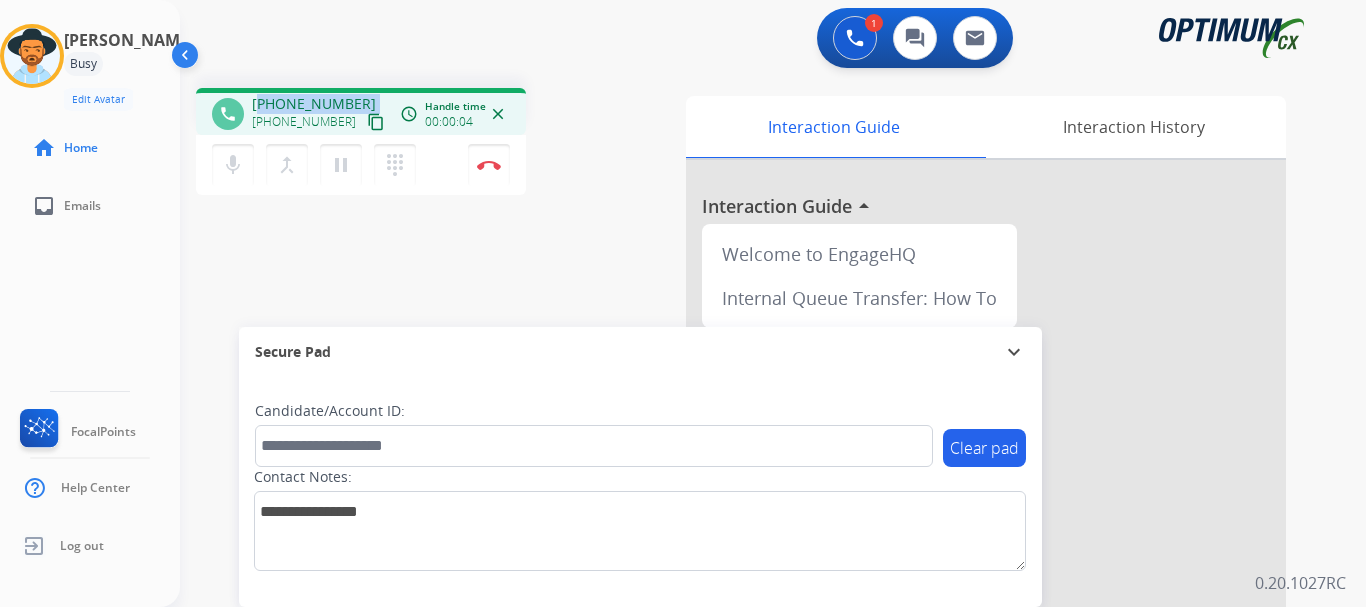 drag, startPoint x: 350, startPoint y: 97, endPoint x: 267, endPoint y: 105, distance: 83.38465 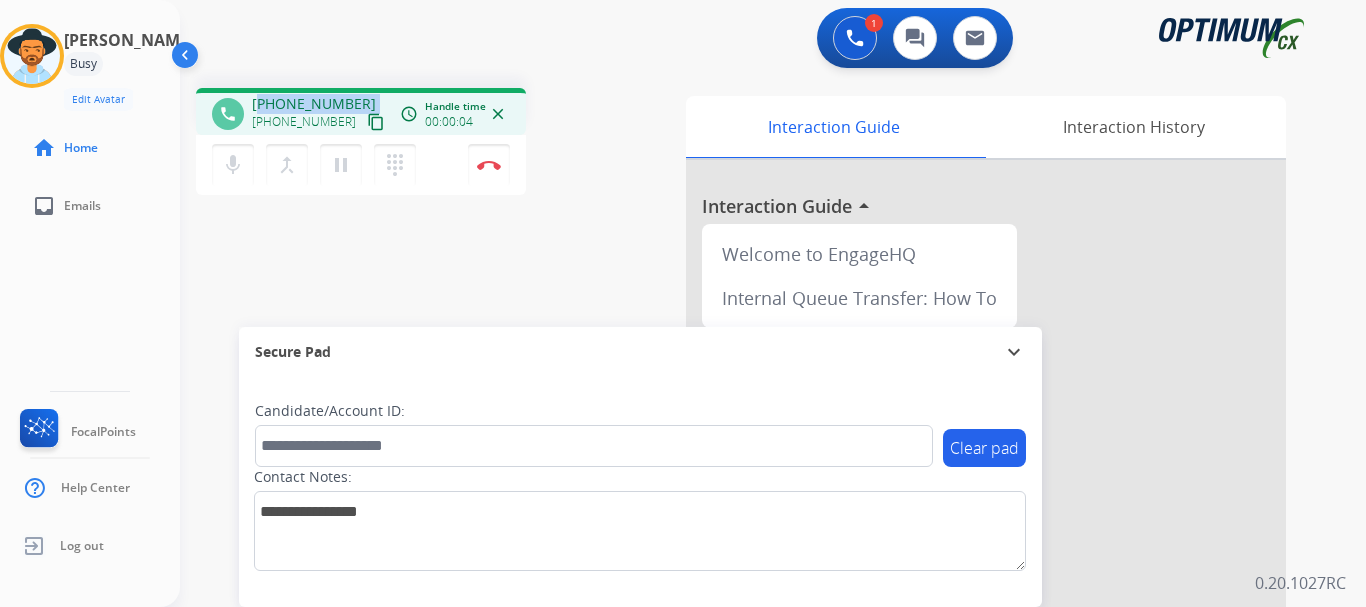 click on "[PHONE_NUMBER] [PHONE_NUMBER] content_copy" at bounding box center (320, 114) 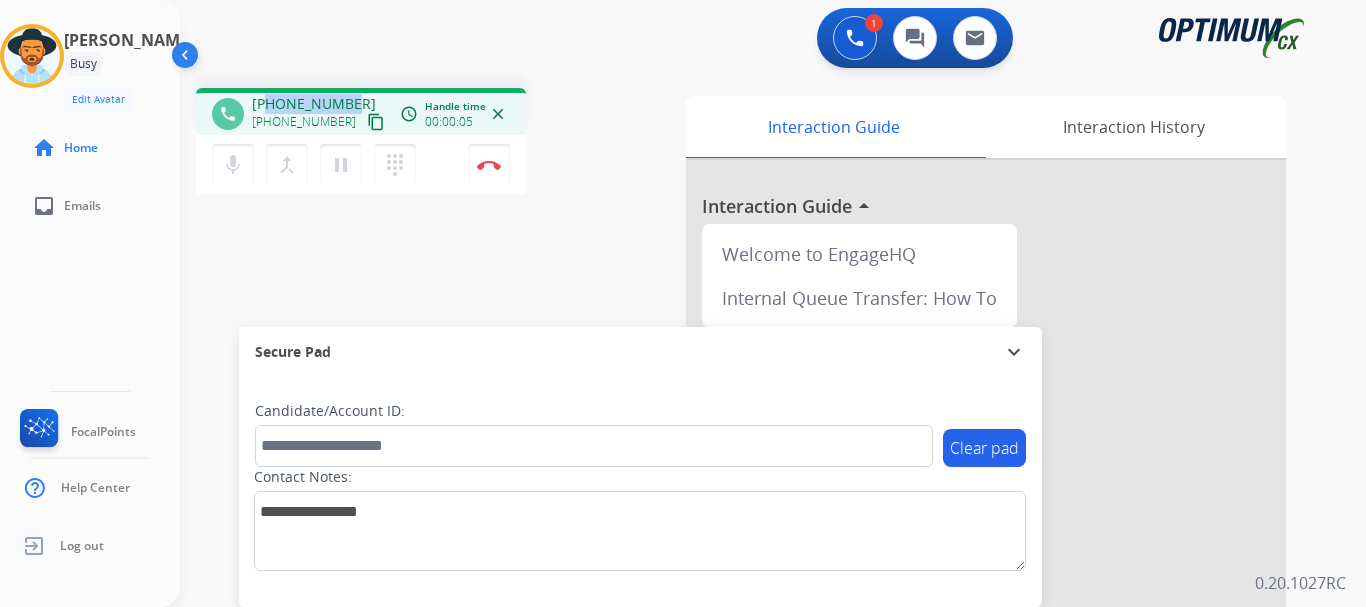 drag, startPoint x: 268, startPoint y: 103, endPoint x: 353, endPoint y: 94, distance: 85.47514 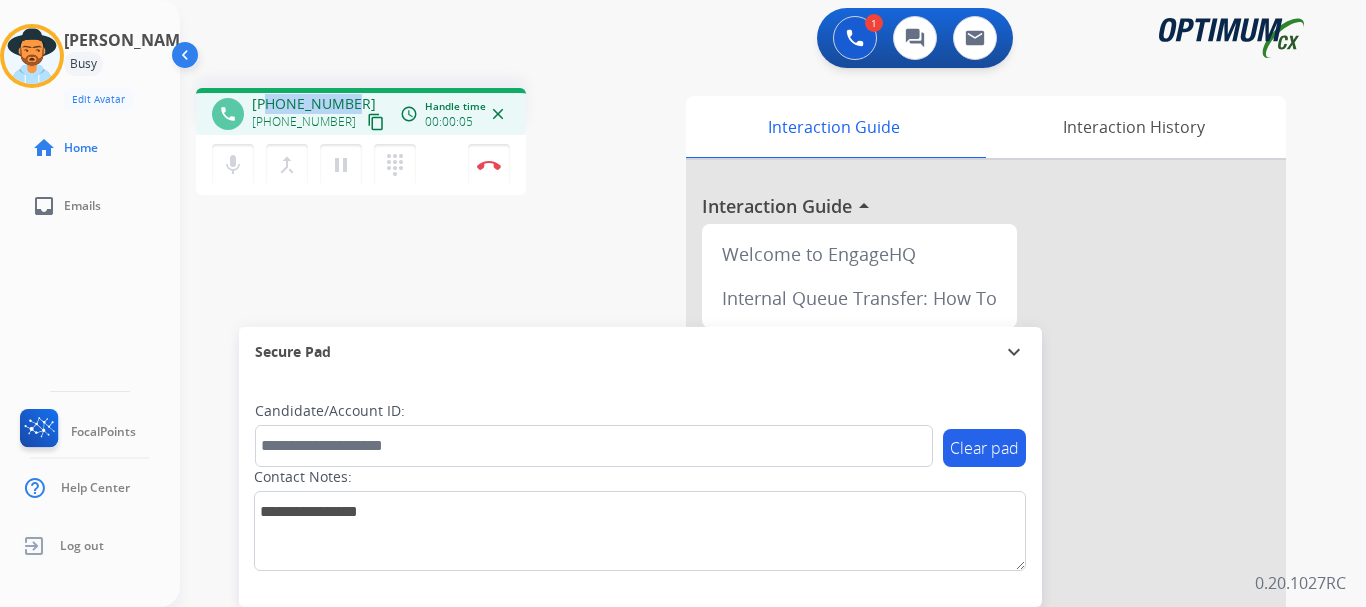 click on "[PHONE_NUMBER] [PHONE_NUMBER] content_copy" at bounding box center (320, 114) 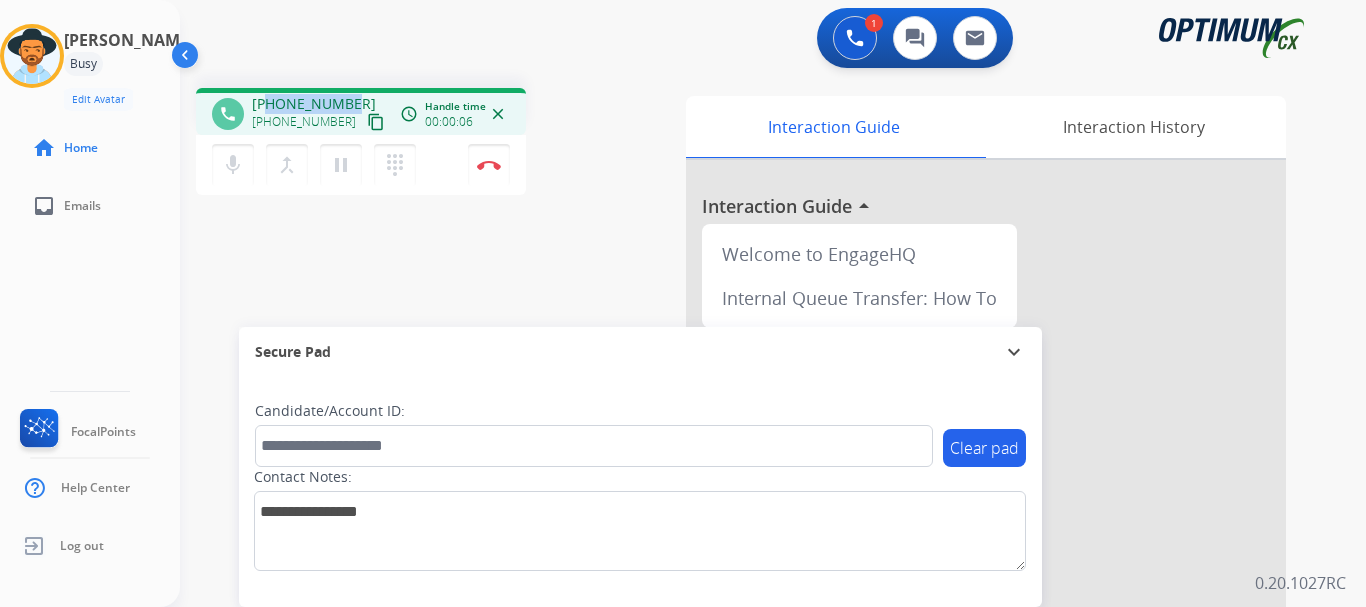 copy on "3375414104" 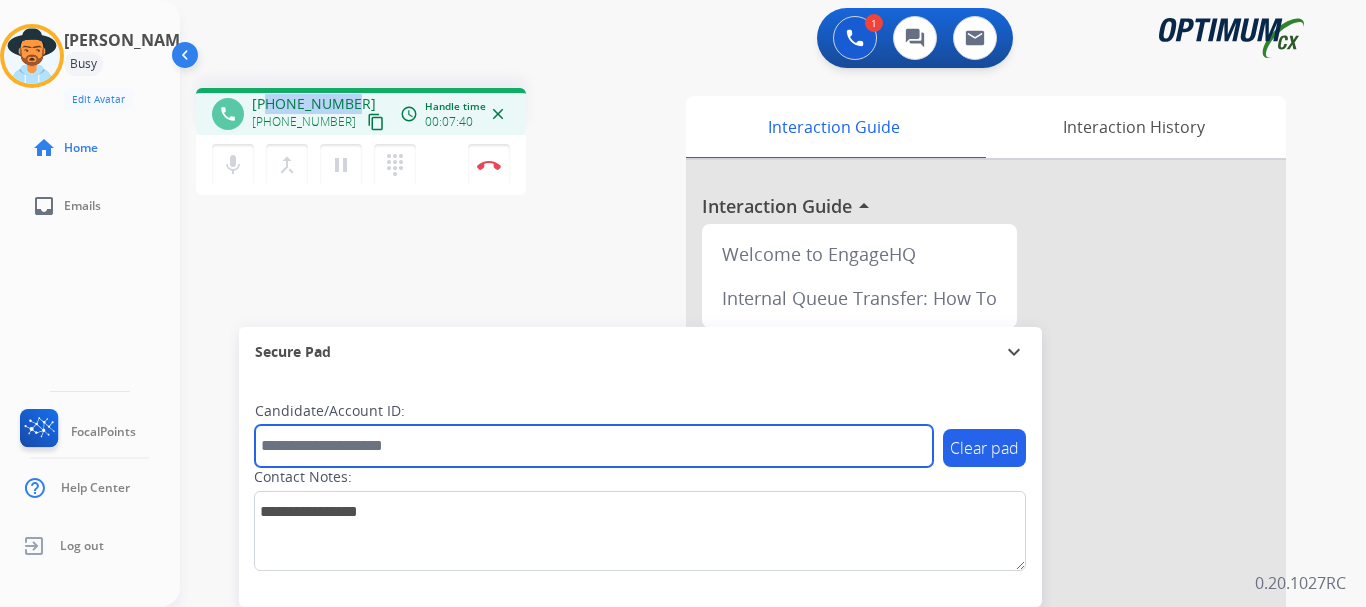 click at bounding box center [594, 446] 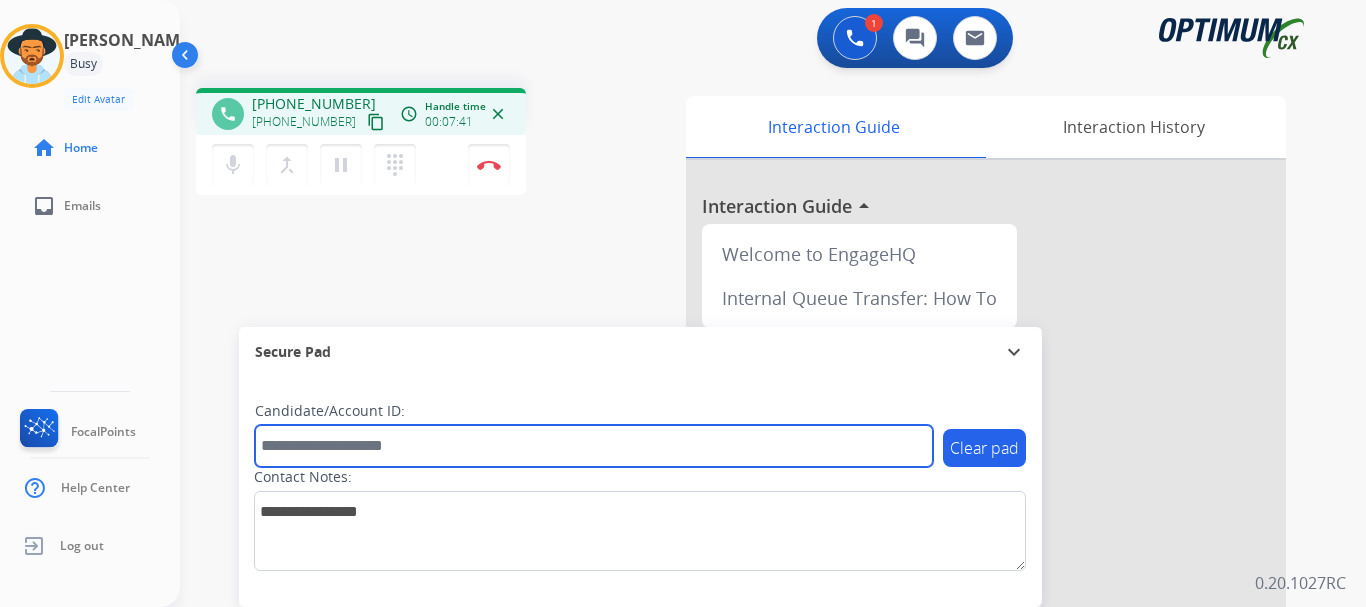 paste on "*******" 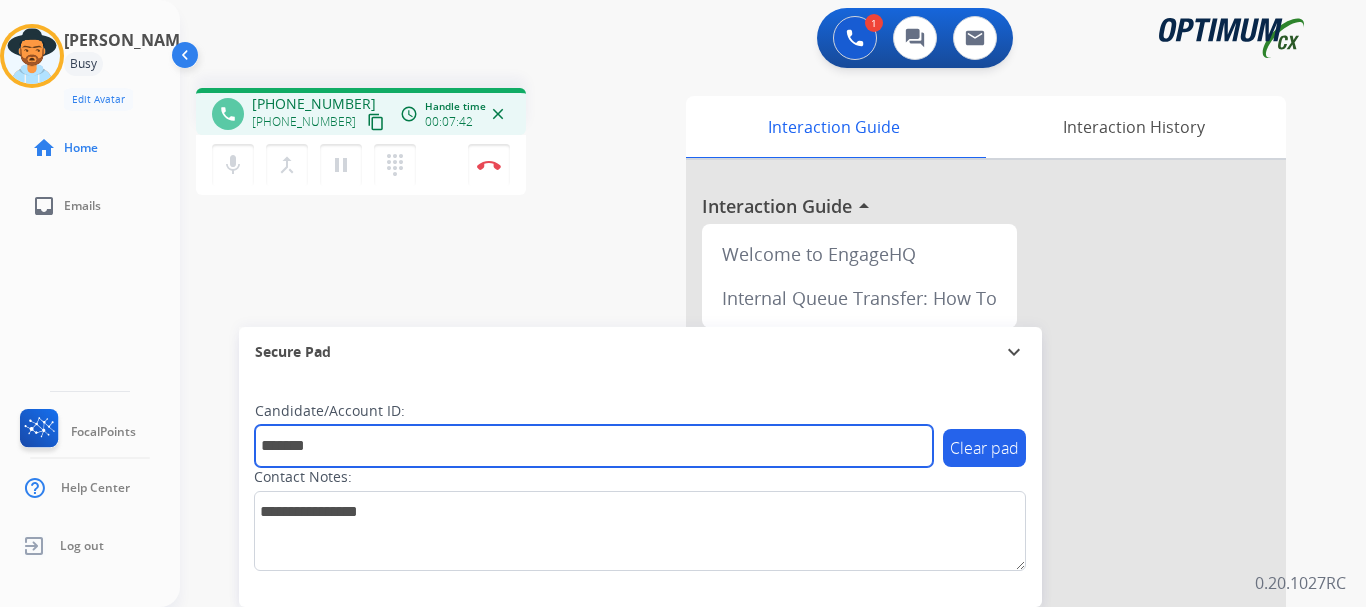 type on "*******" 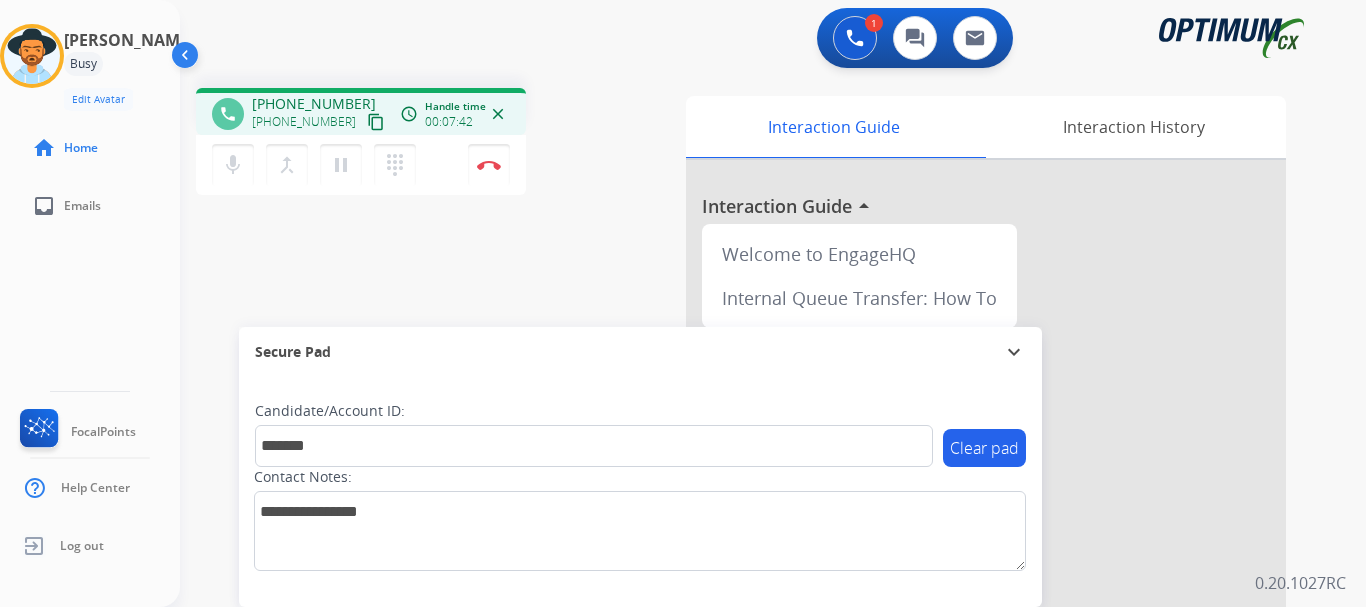 click on "phone [PHONE_NUMBER] [PHONE_NUMBER] content_copy access_time Call metrics Queue   00:12 Hold   00:00 Talk   07:43 Total   07:54 Handle time 00:07:42 close mic Mute merge_type Bridge pause Hold dialpad Dialpad Disconnect swap_horiz Break voice bridge close_fullscreen Connect 3-Way Call merge_type Separate 3-Way Call  Interaction Guide   Interaction History  Interaction Guide arrow_drop_up  Welcome to EngageHQ   Internal Queue Transfer: How To  Secure Pad expand_more Clear pad Candidate/Account ID: ******* Contact Notes:" at bounding box center (749, 489) 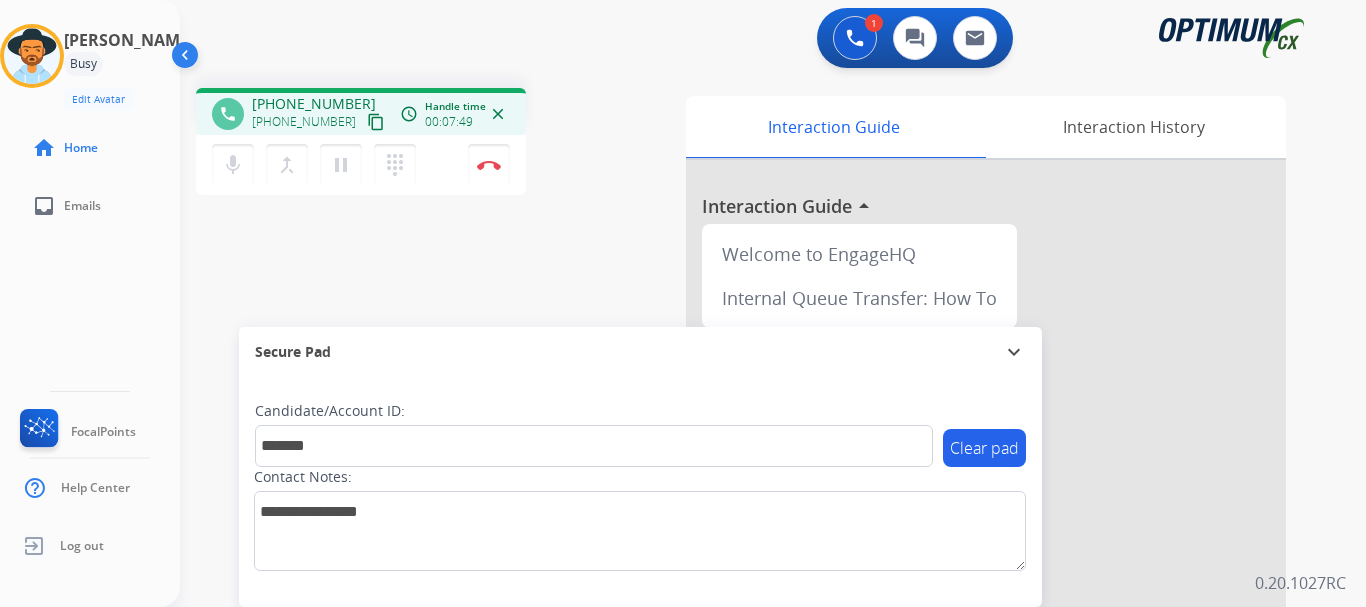 click on "Disconnect" at bounding box center (489, 165) 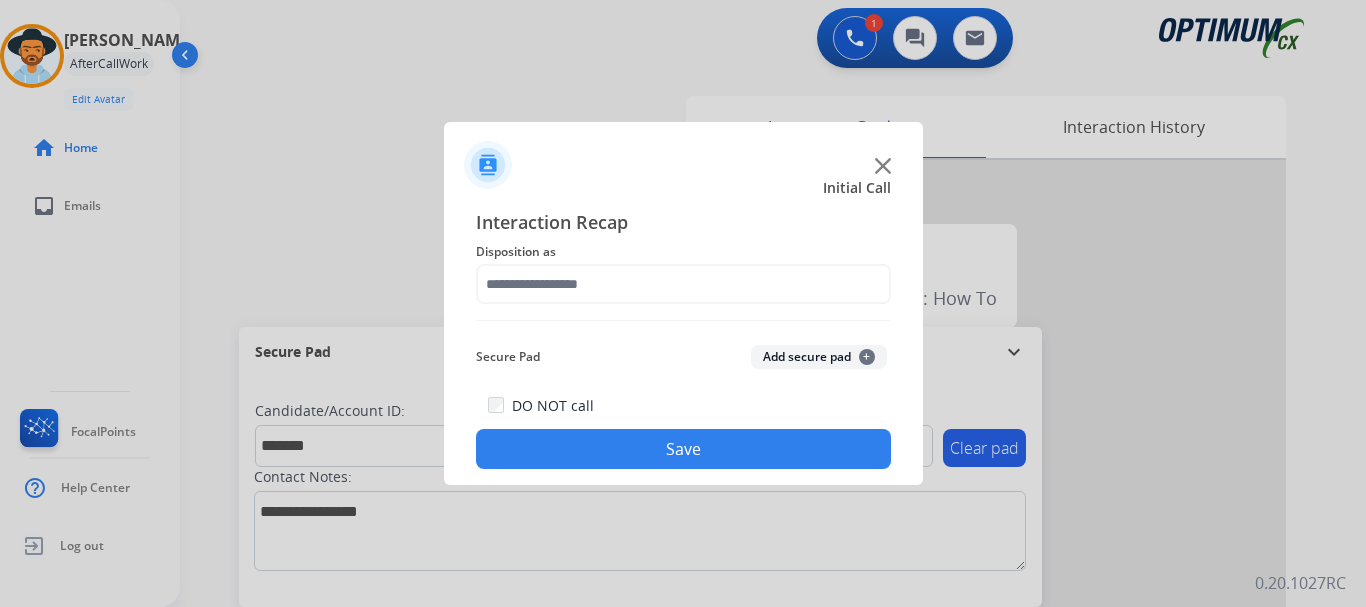 click on "Add secure pad  +" 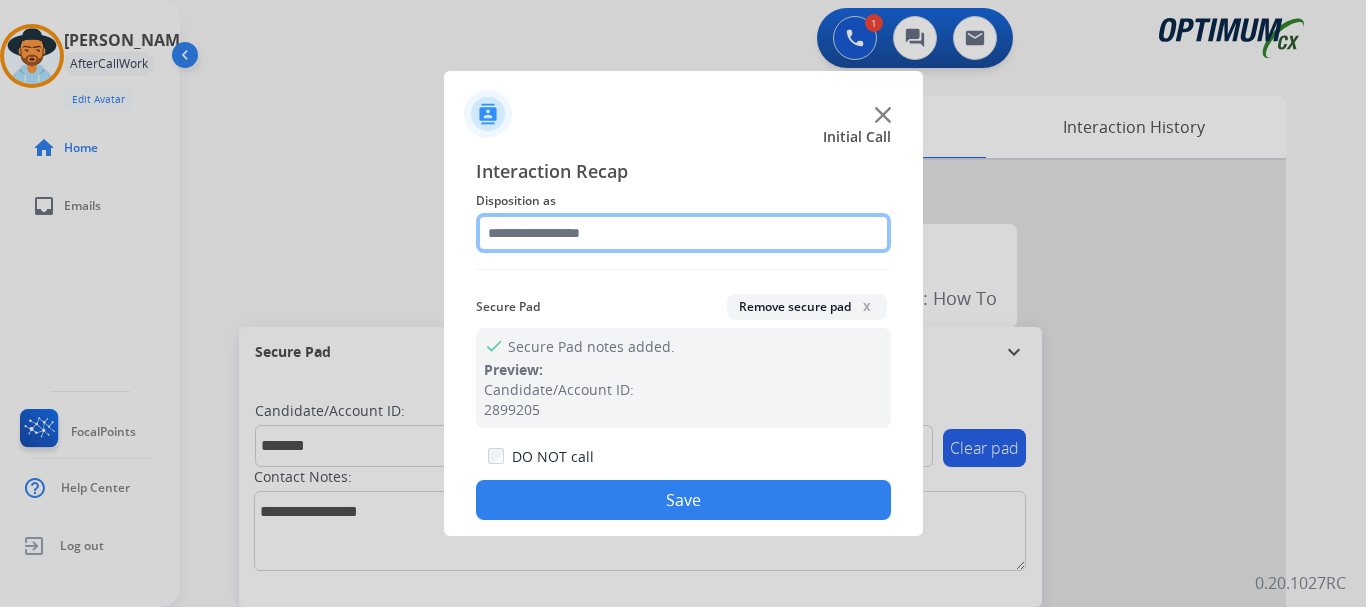 click 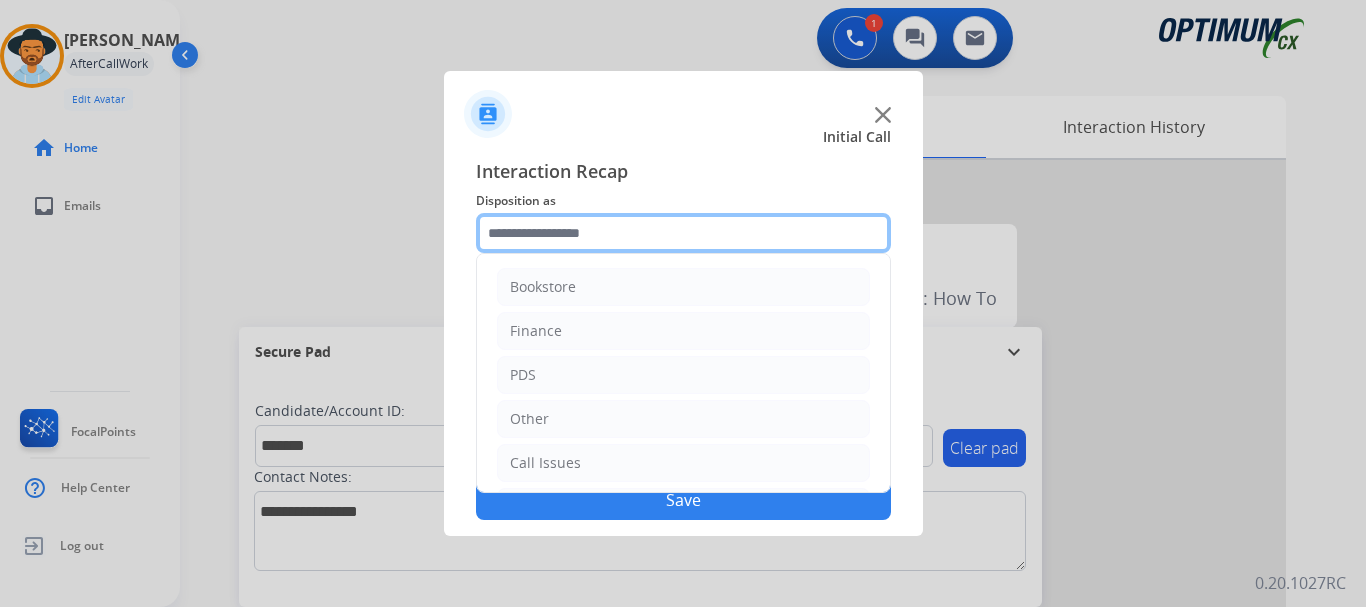 scroll, scrollTop: 136, scrollLeft: 0, axis: vertical 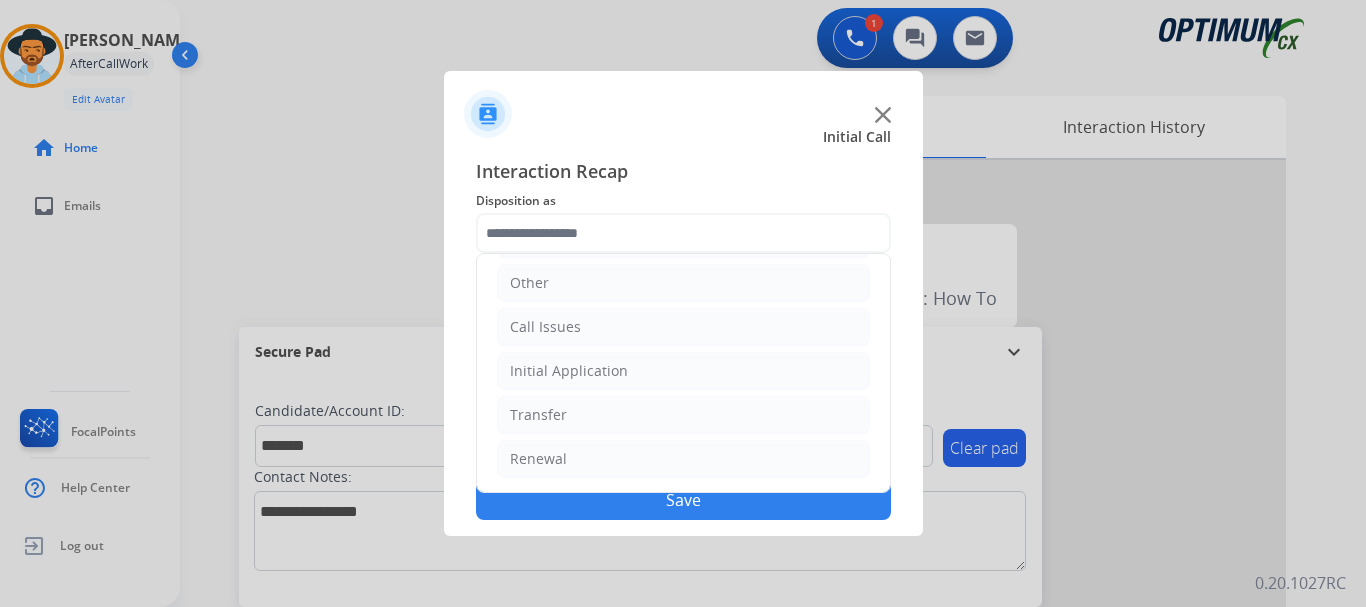click on "Initial Application" 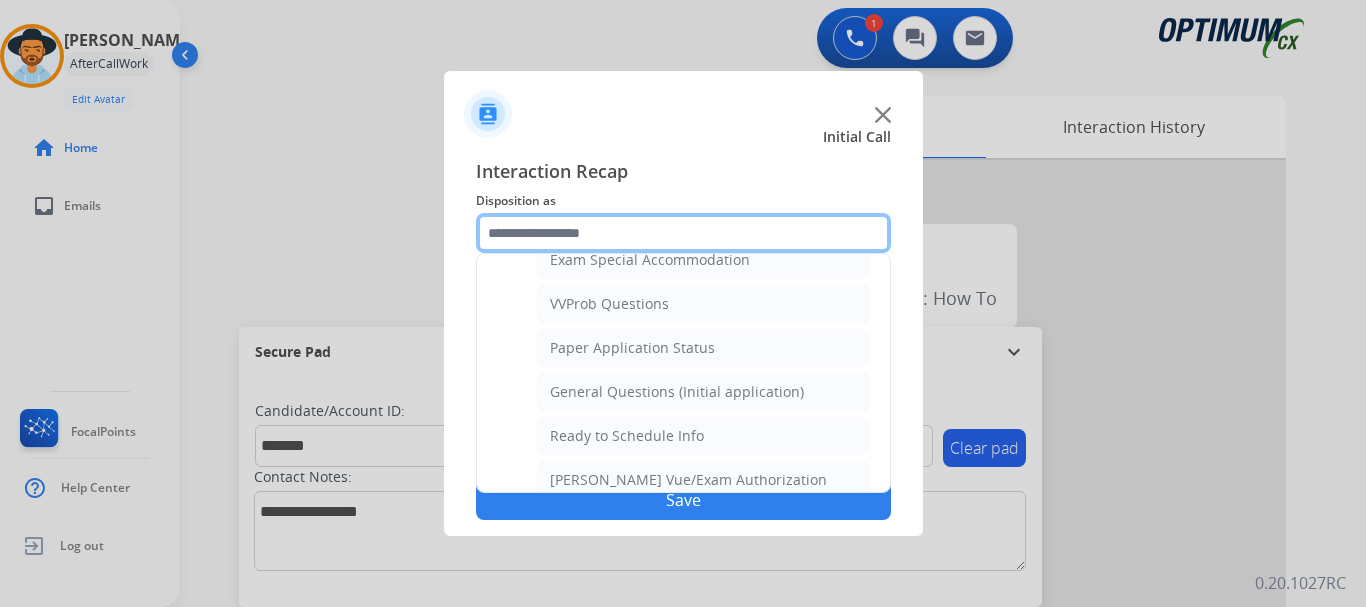 scroll, scrollTop: 1035, scrollLeft: 0, axis: vertical 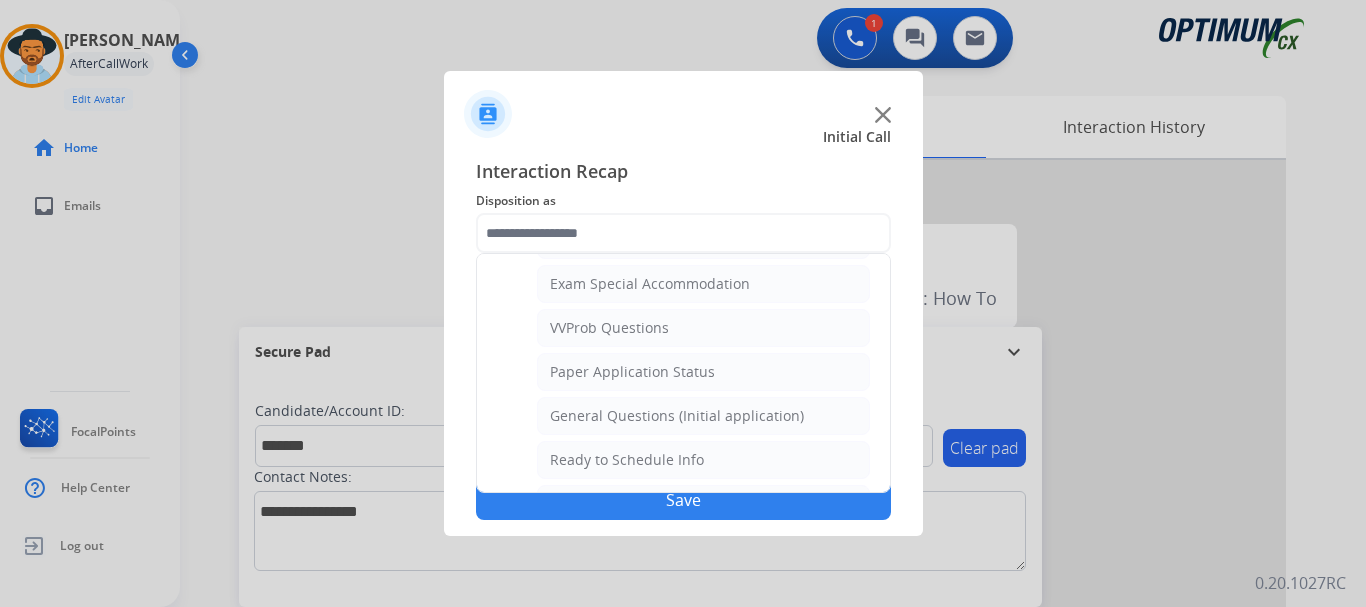 click on "General Questions (Initial application)" 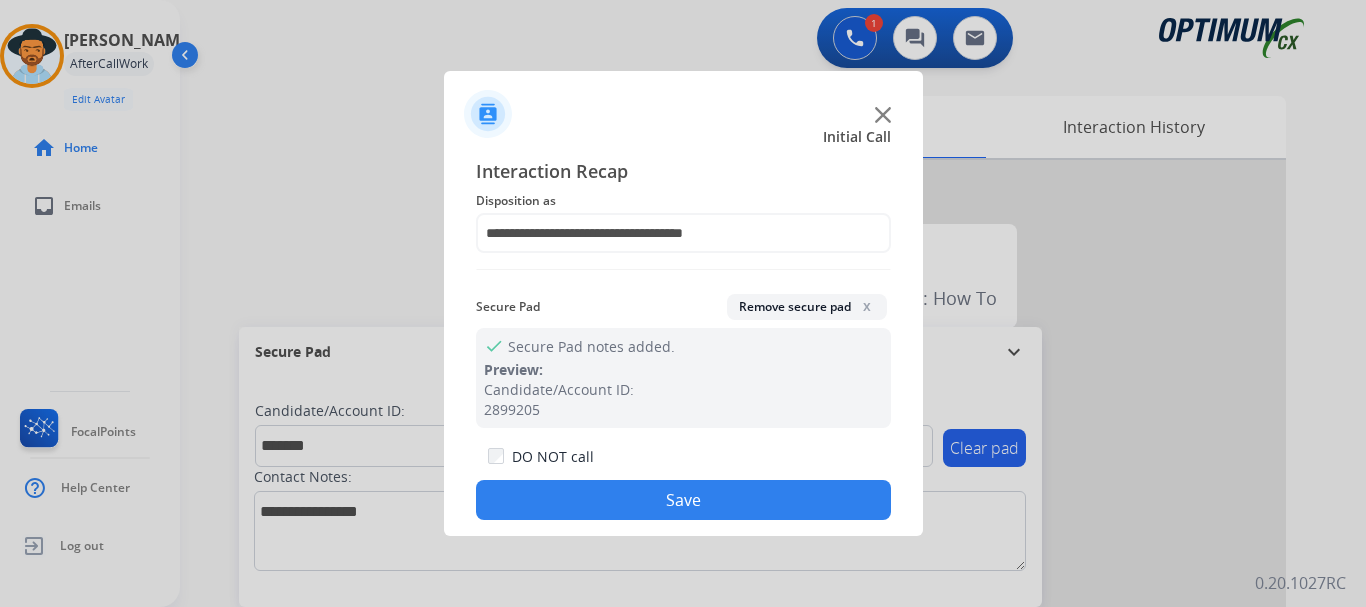 click on "Save" 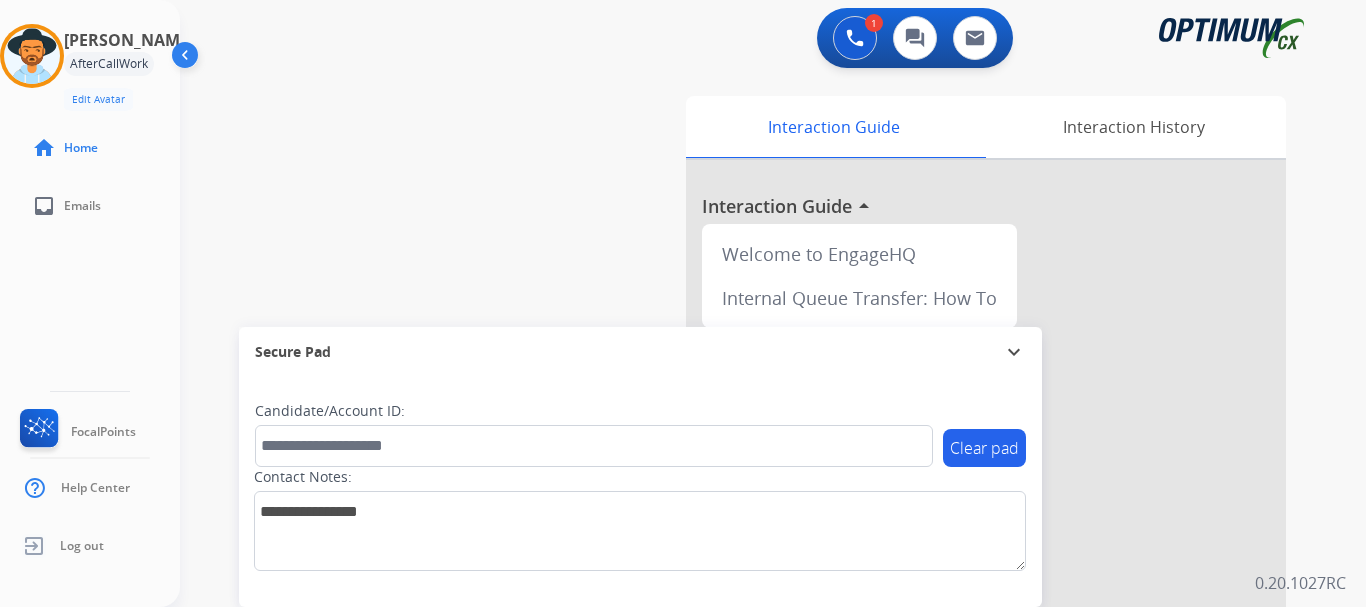 click on "swap_horiz Break voice bridge close_fullscreen Connect 3-Way Call merge_type Separate 3-Way Call  Interaction Guide   Interaction History  Interaction Guide arrow_drop_up  Welcome to EngageHQ   Internal Queue Transfer: How To  Secure Pad expand_more Clear pad Candidate/Account ID: Contact Notes:" at bounding box center [749, 489] 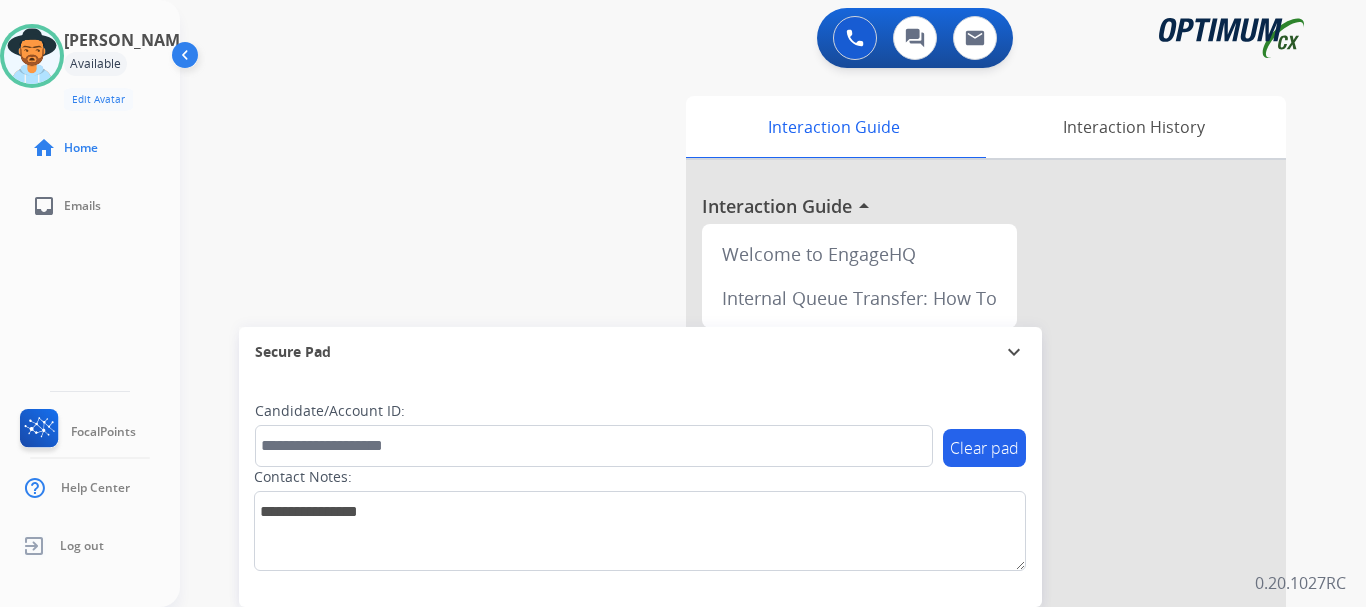 click on "swap_horiz Break voice bridge close_fullscreen Connect 3-Way Call merge_type Separate 3-Way Call  Interaction Guide   Interaction History  Interaction Guide arrow_drop_up  Welcome to EngageHQ   Internal Queue Transfer: How To  Secure Pad expand_more Clear pad Candidate/Account ID: Contact Notes:" at bounding box center [749, 489] 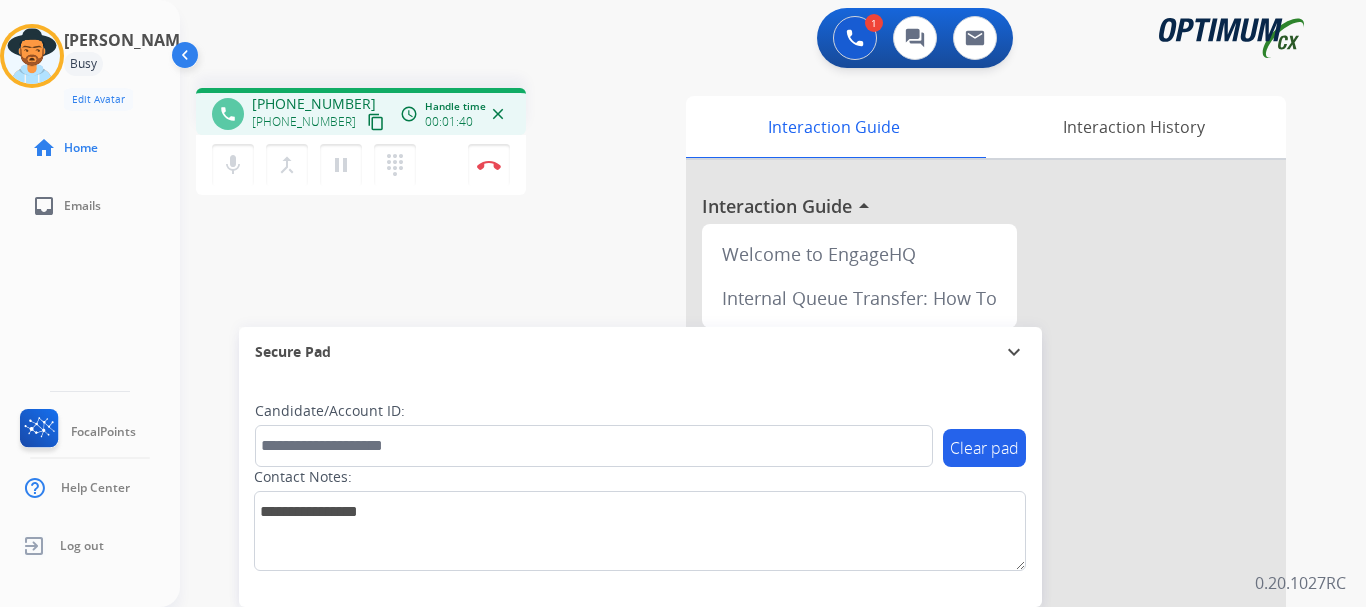 click at bounding box center (489, 165) 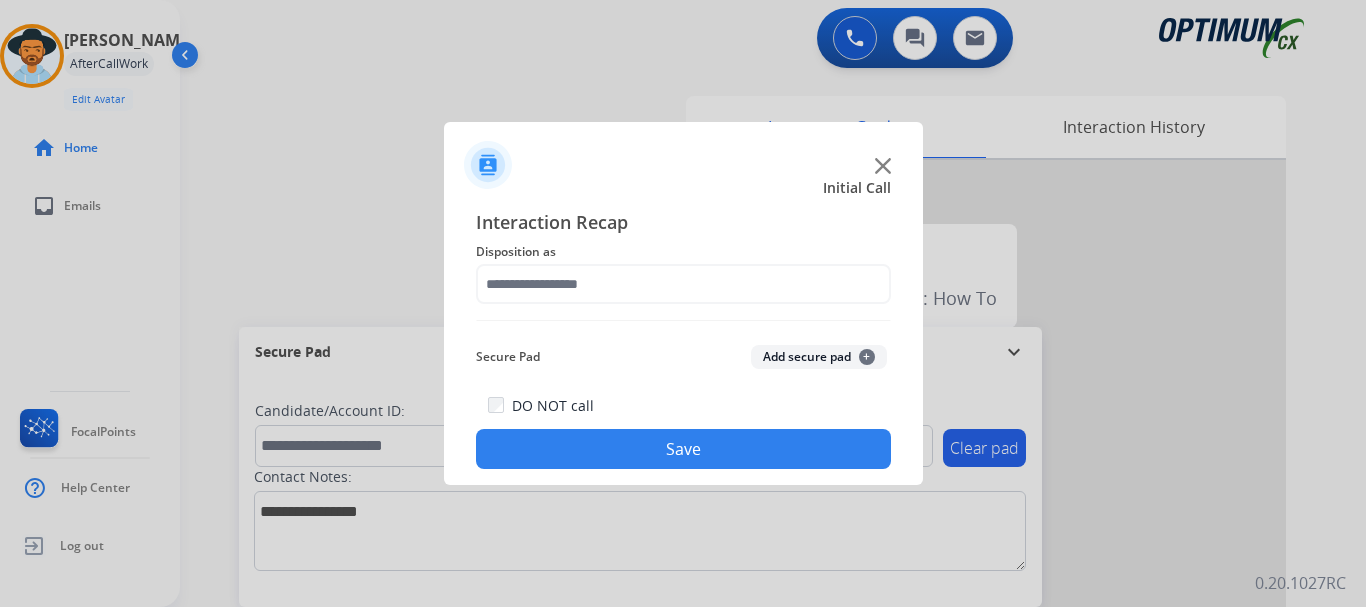 click on "Add secure pad  +" 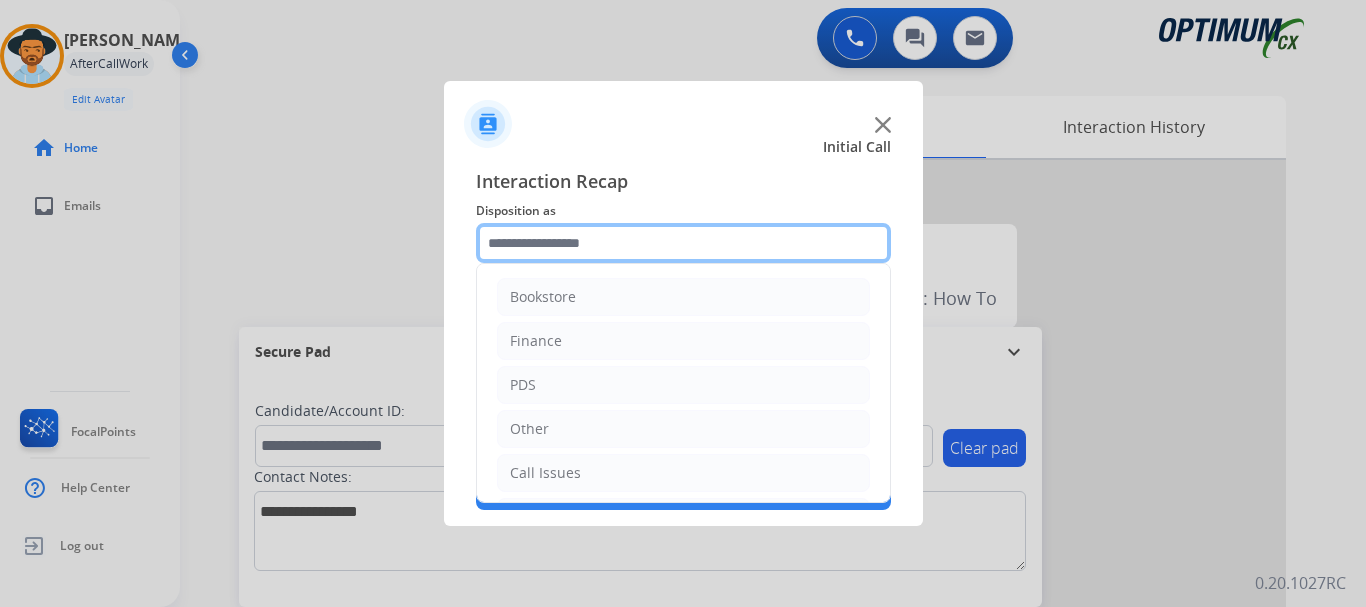 click 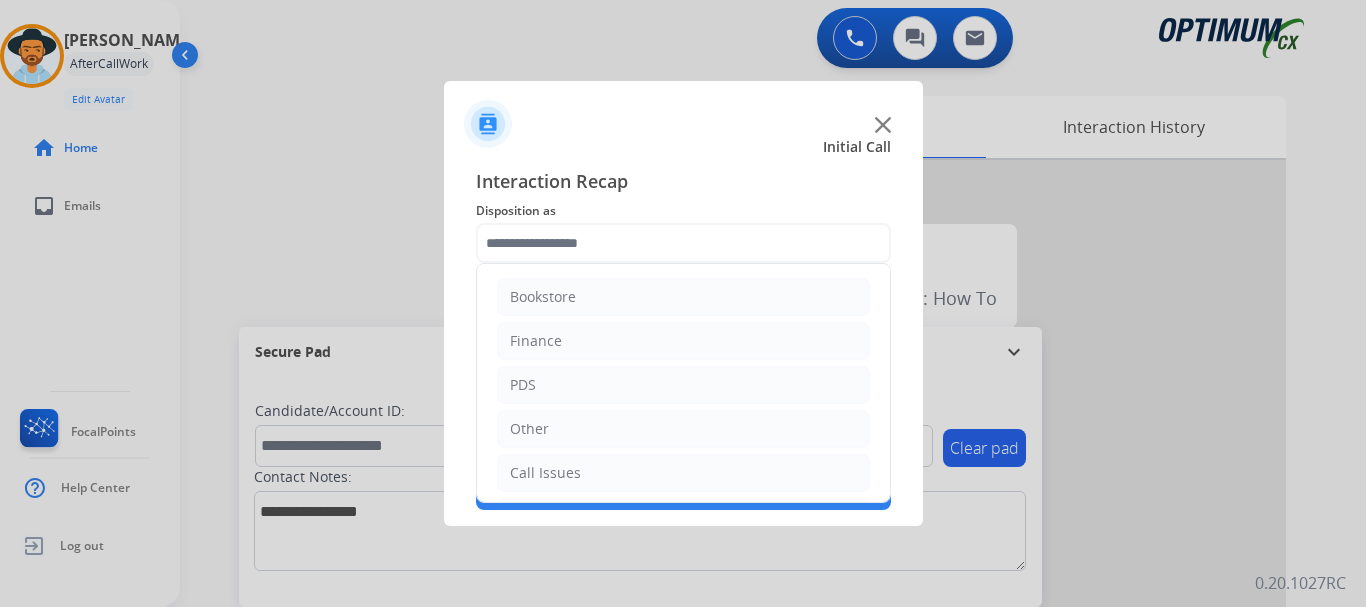 click on "Other" 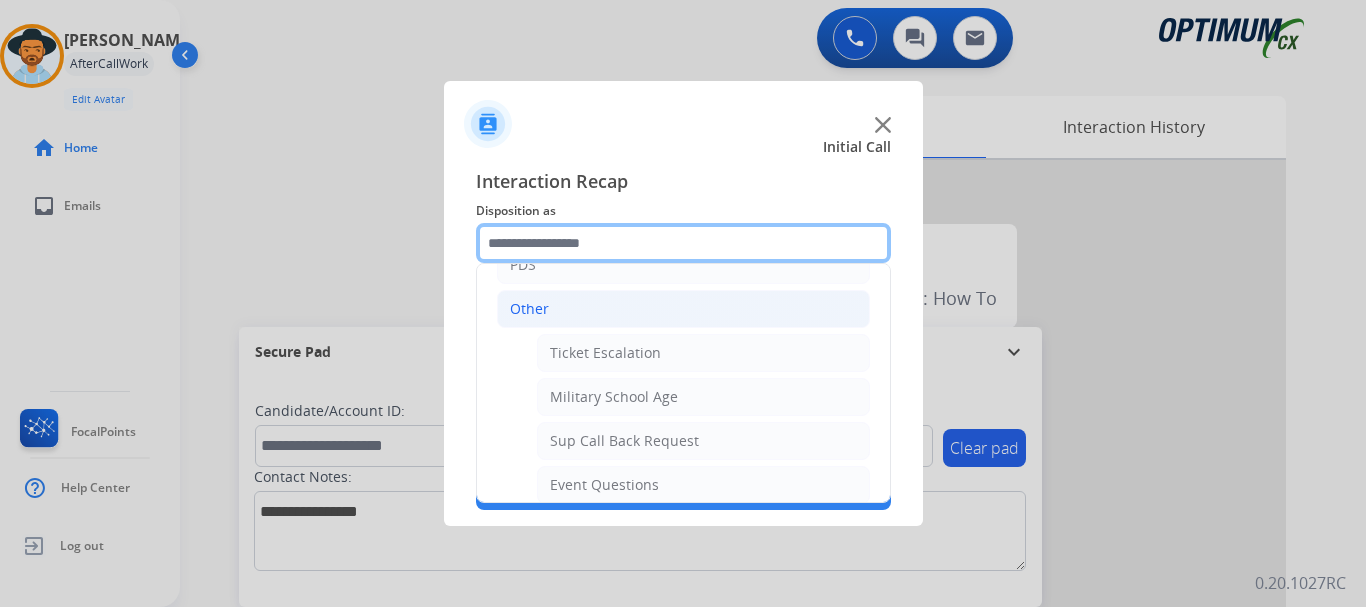 scroll, scrollTop: 125, scrollLeft: 0, axis: vertical 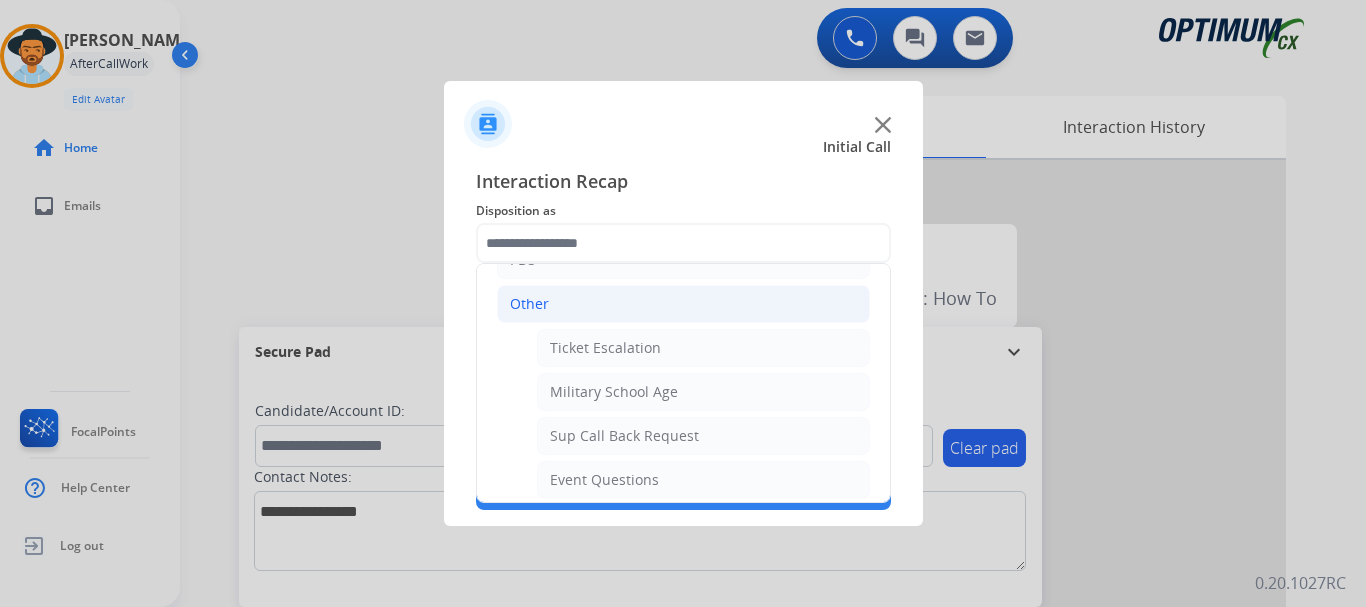 click on "Other" 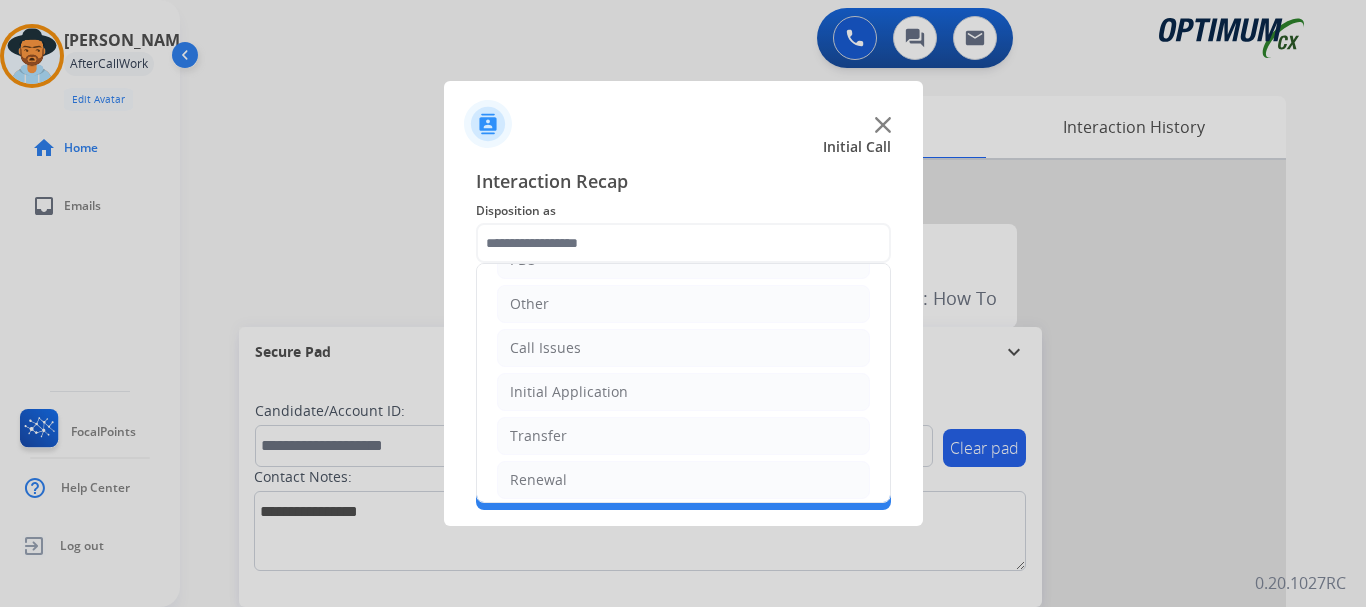 click on "Call Issues" 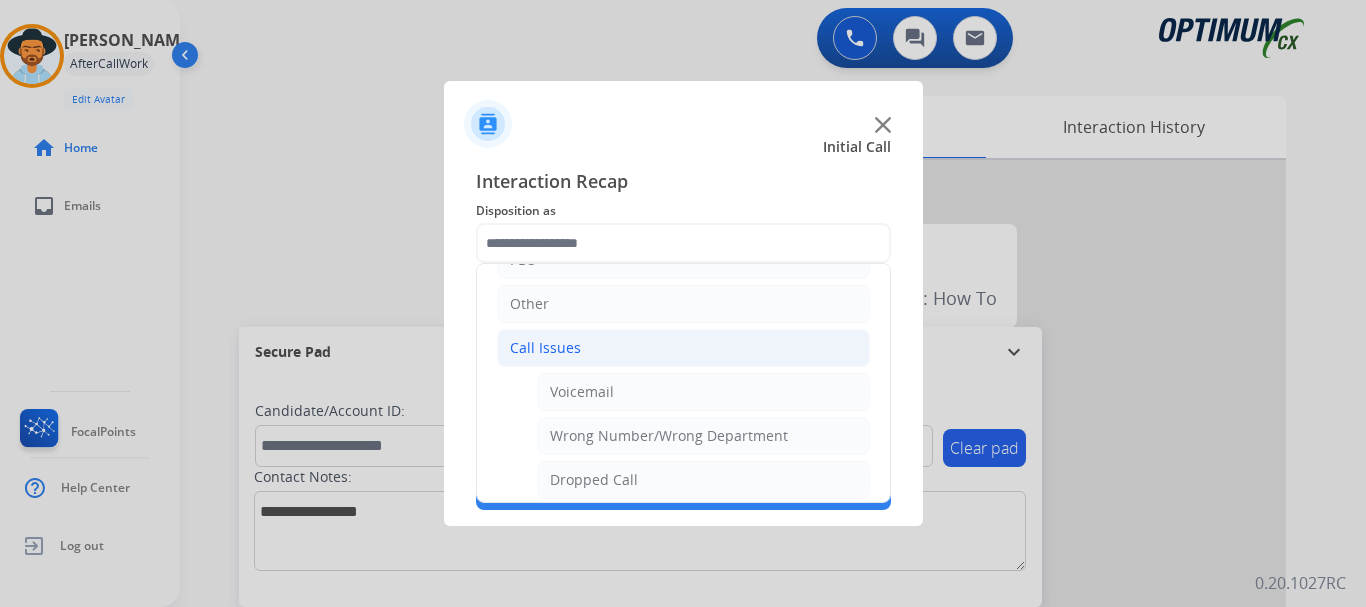 click on "Wrong Number/Wrong Department" 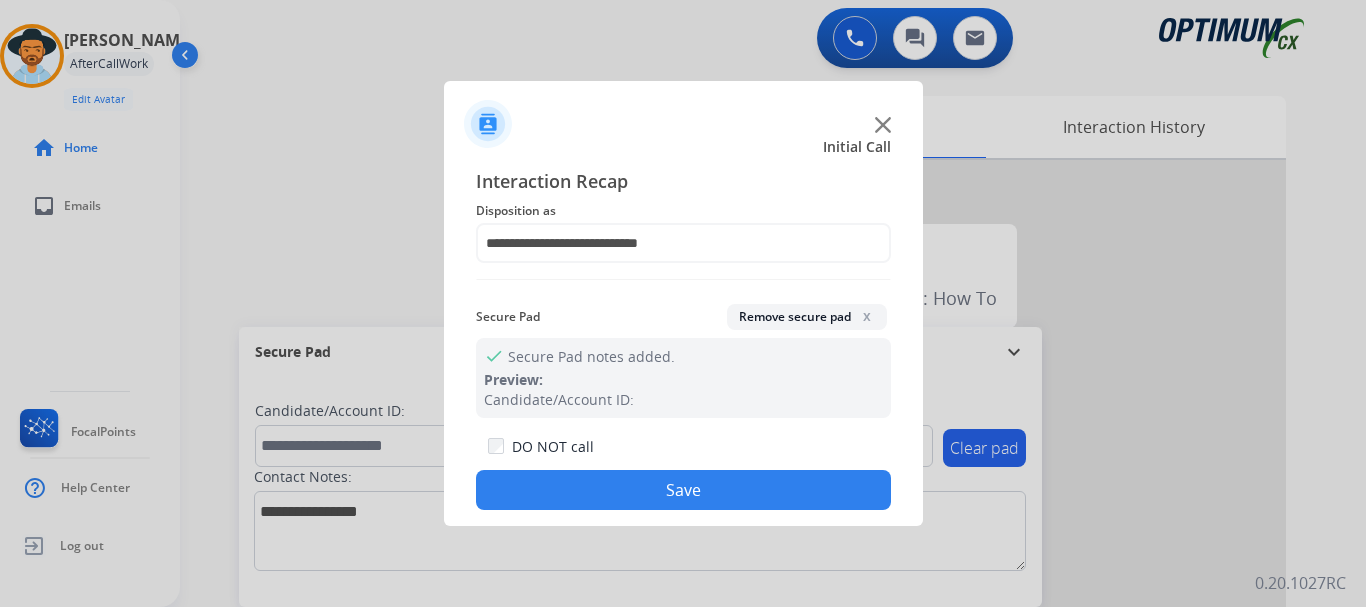 click on "Save" 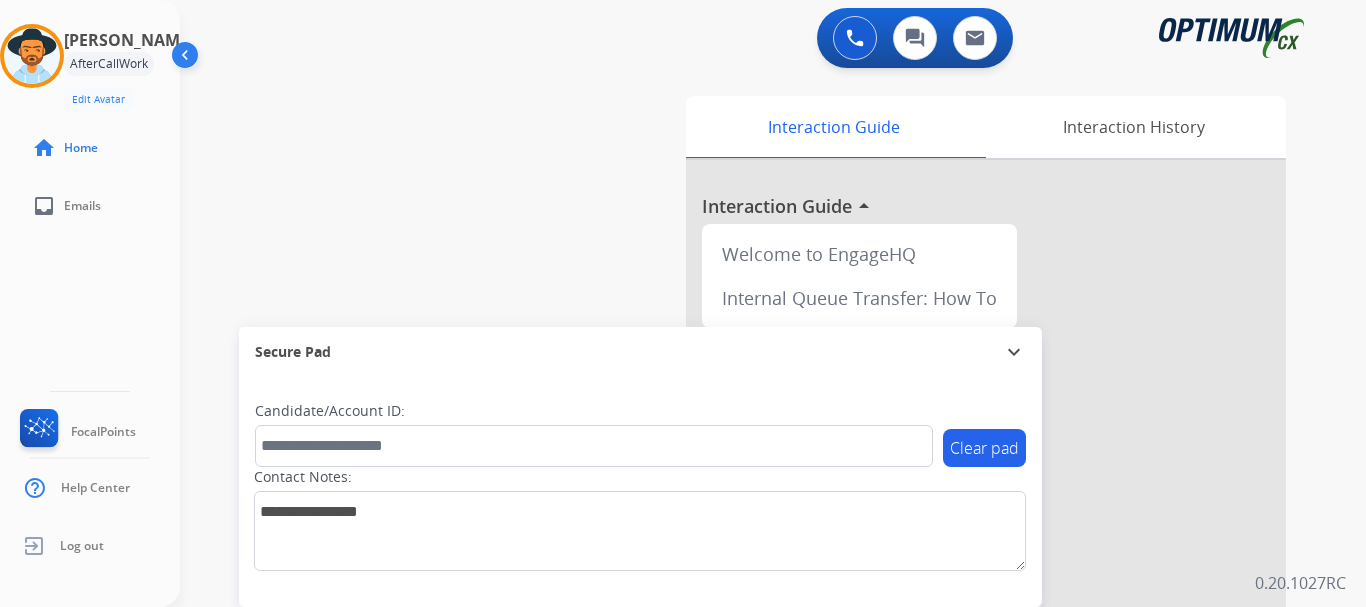 click on "Secure Pad expand_more" at bounding box center (640, 352) 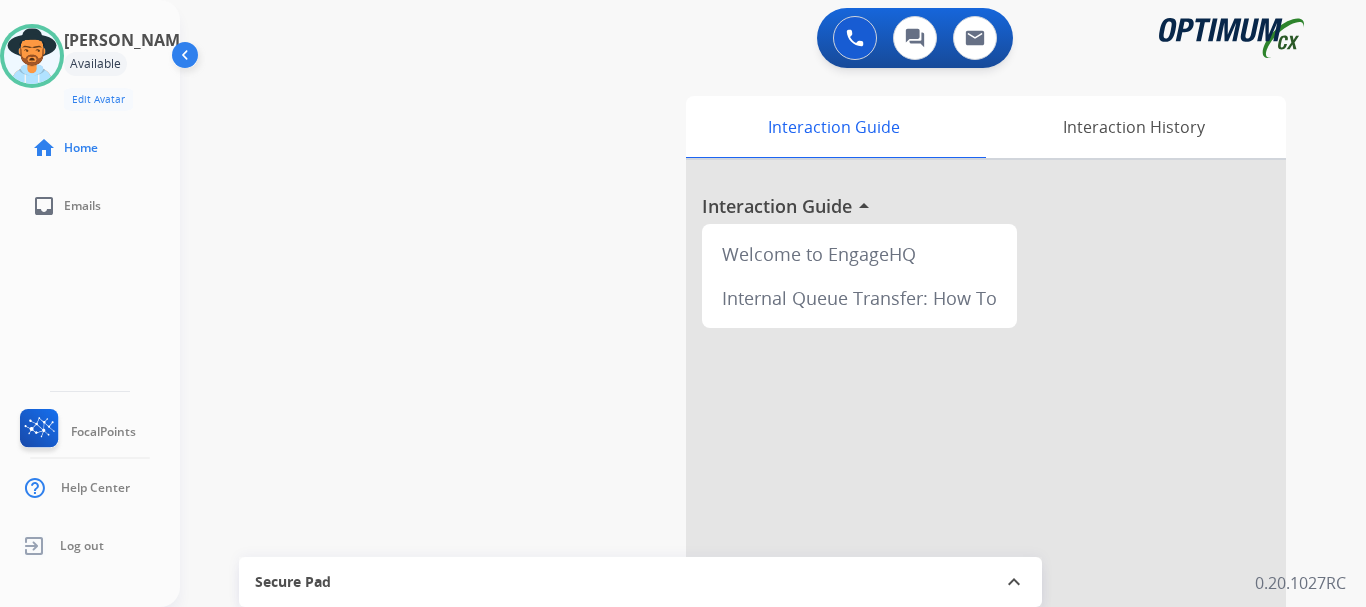 click at bounding box center [32, 56] 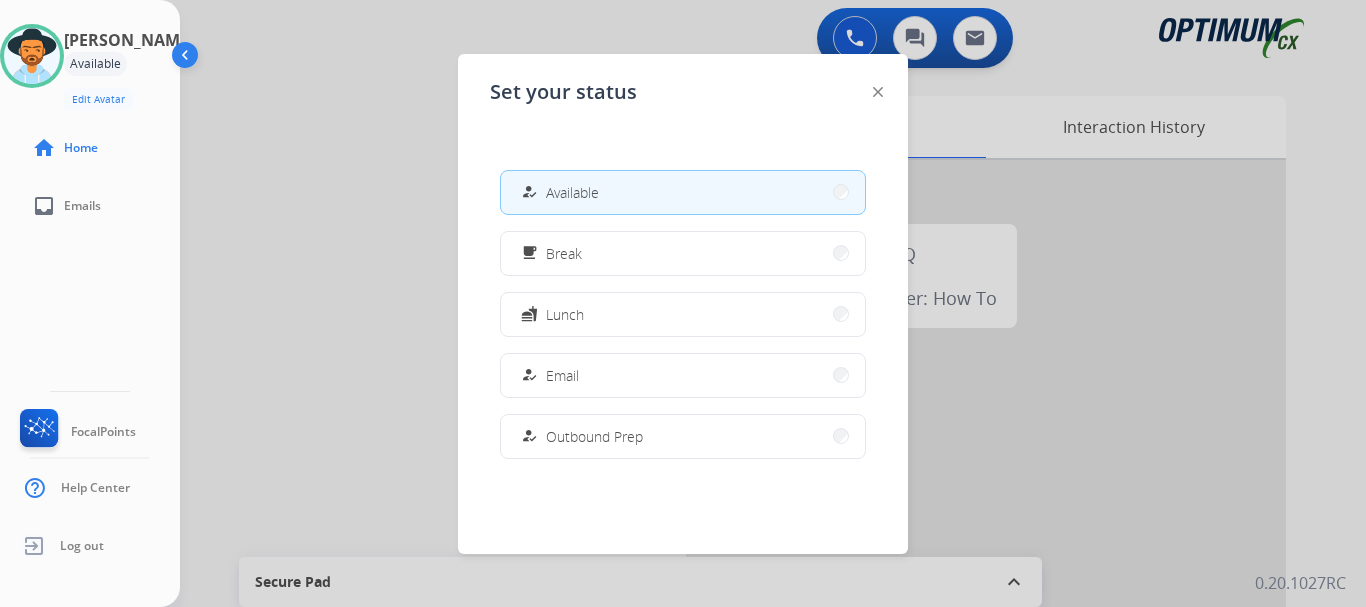 click on "free_breakfast" at bounding box center [531, 253] 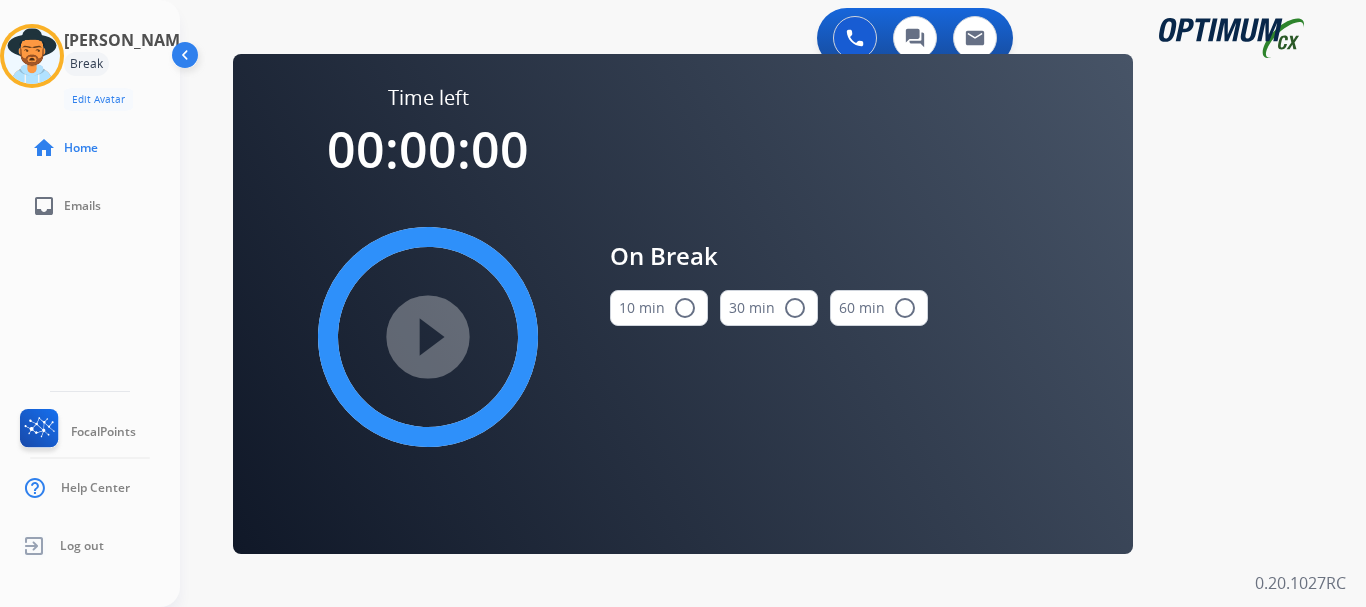 click on "10 min  radio_button_unchecked" at bounding box center [659, 308] 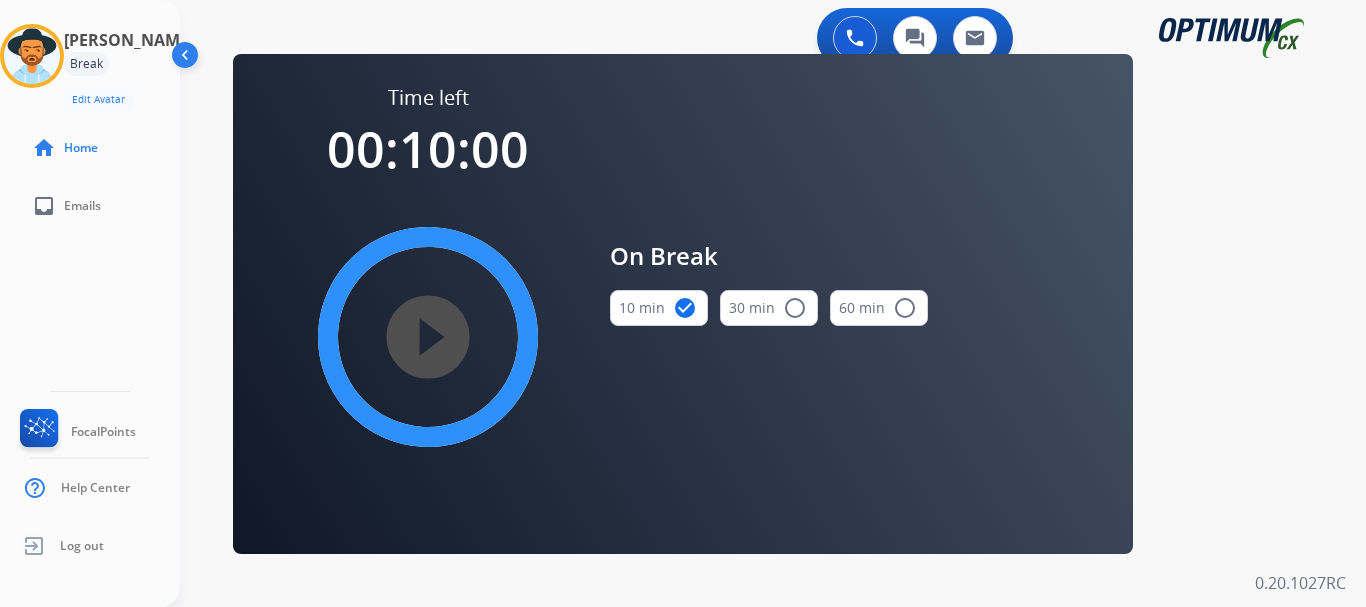 click on "play_circle_filled" at bounding box center [428, 337] 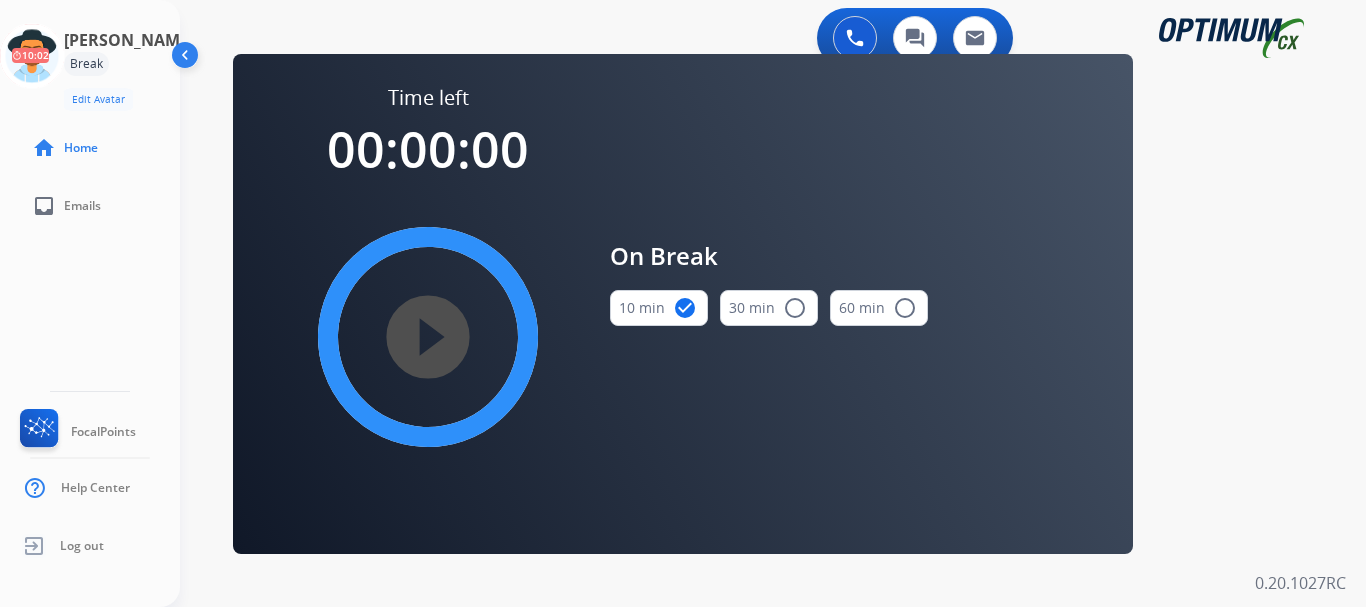 click 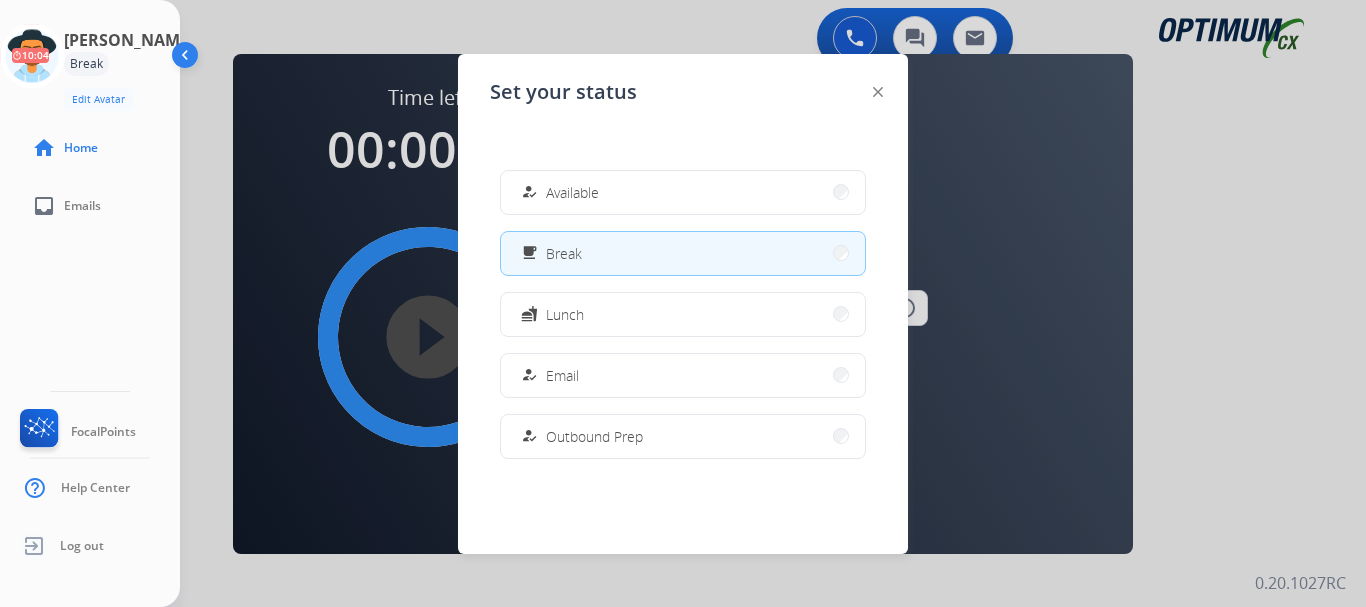 click on "how_to_reg Available" at bounding box center [683, 192] 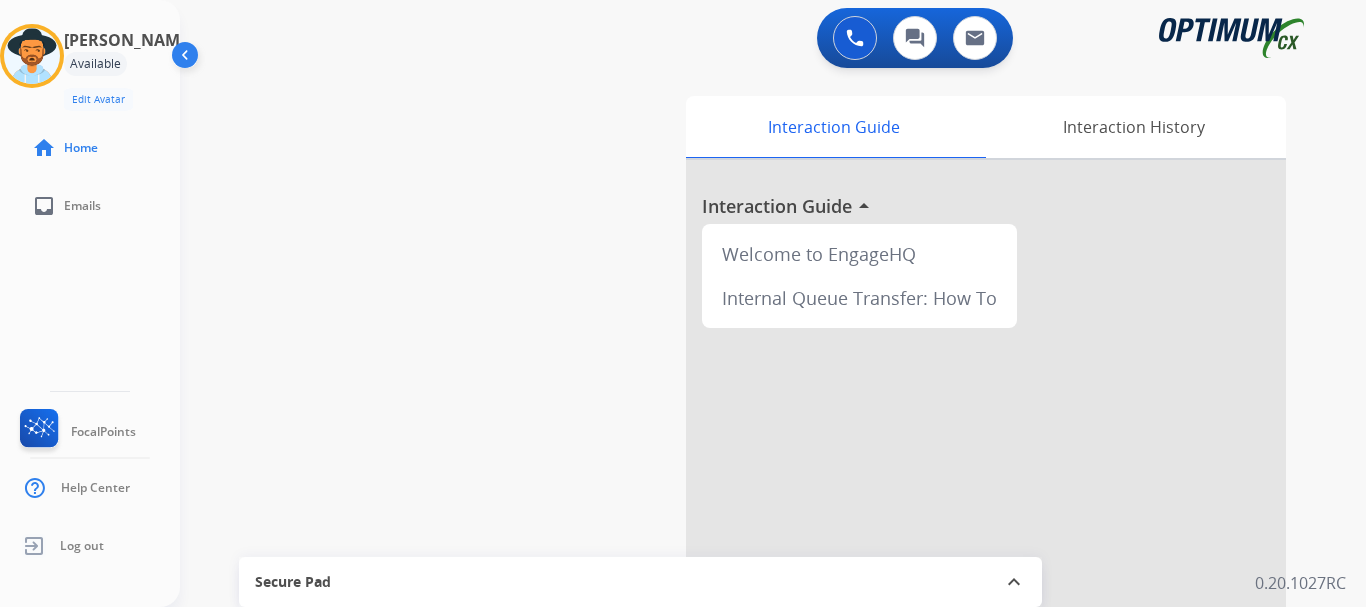 click on "swap_horiz Break voice bridge close_fullscreen Connect 3-Way Call merge_type Separate 3-Way Call  Interaction Guide   Interaction History  Interaction Guide arrow_drop_up  Welcome to EngageHQ   Internal Queue Transfer: How To  Secure Pad expand_less Clear pad Candidate/Account ID: Contact Notes:" at bounding box center [749, 489] 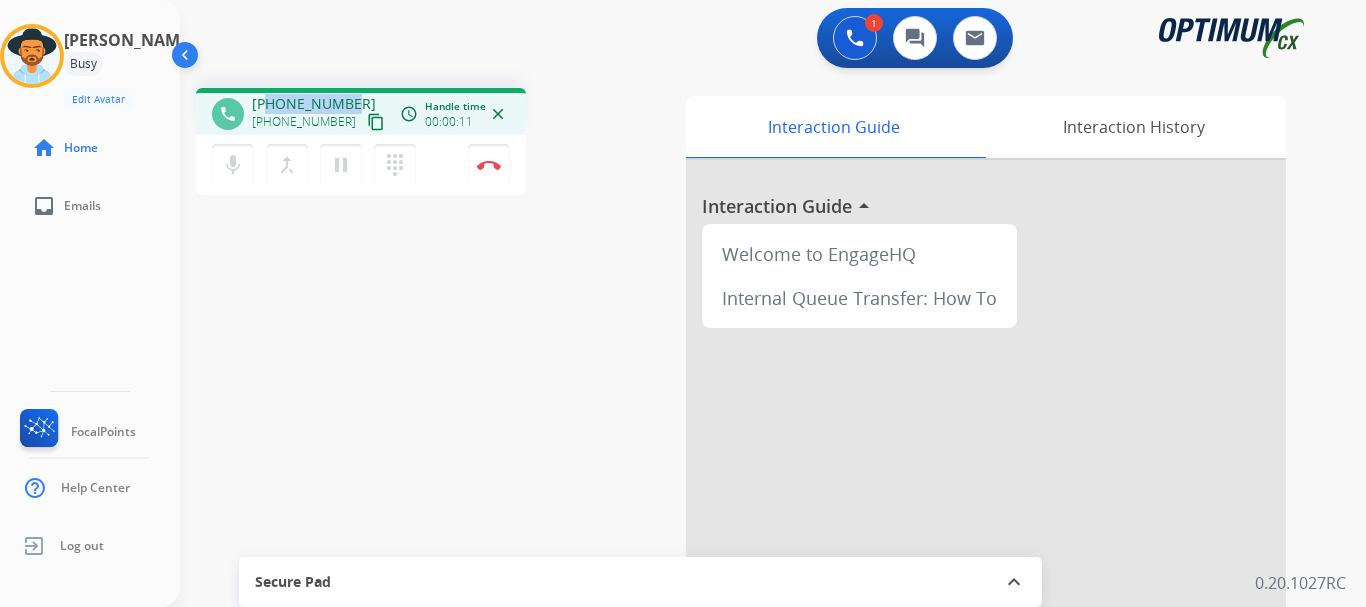 drag, startPoint x: 269, startPoint y: 100, endPoint x: 355, endPoint y: 89, distance: 86.70064 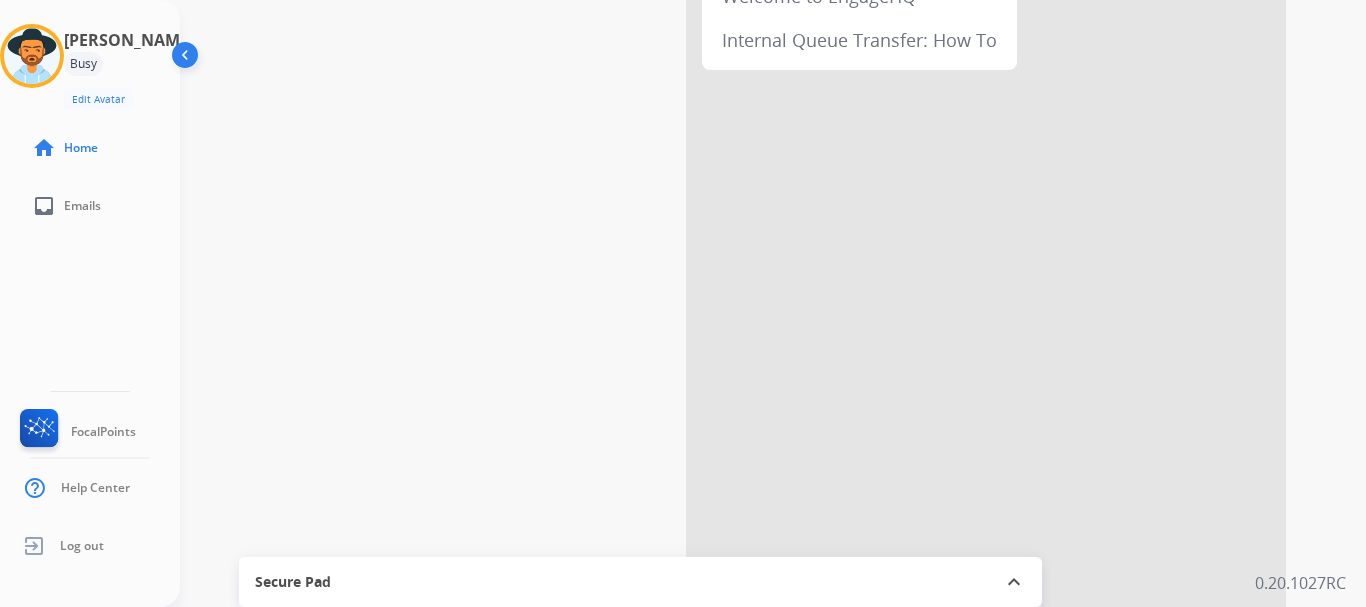 scroll, scrollTop: 265, scrollLeft: 0, axis: vertical 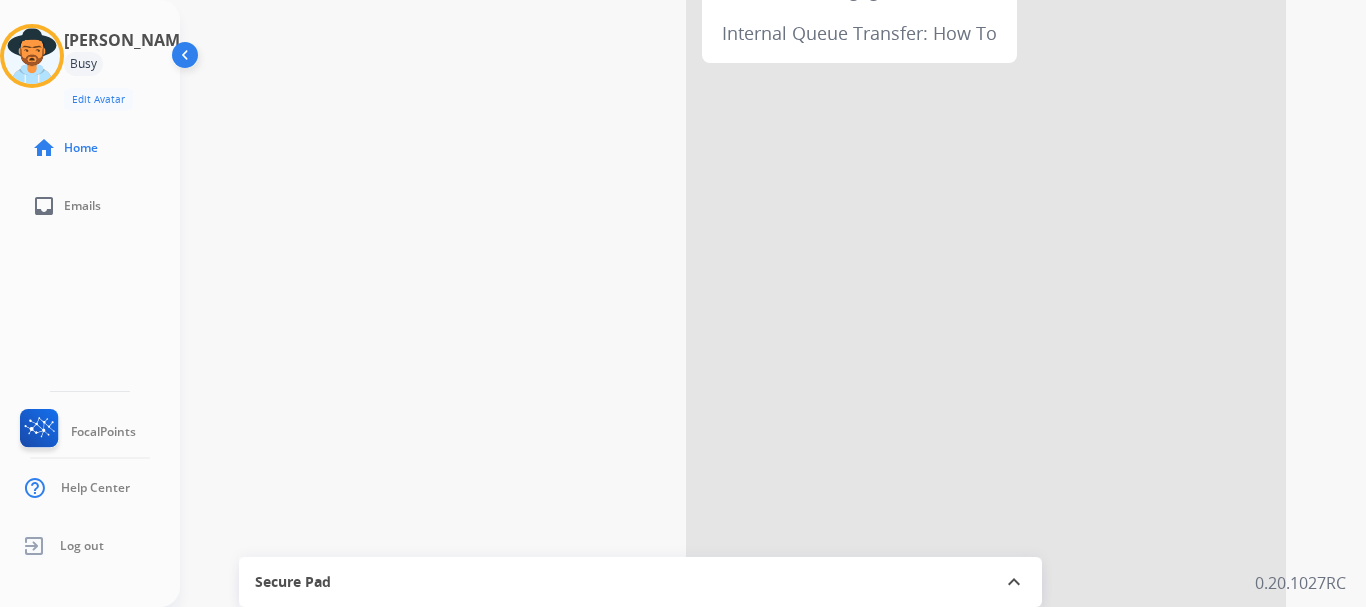 click on "Secure Pad" at bounding box center (640, 582) 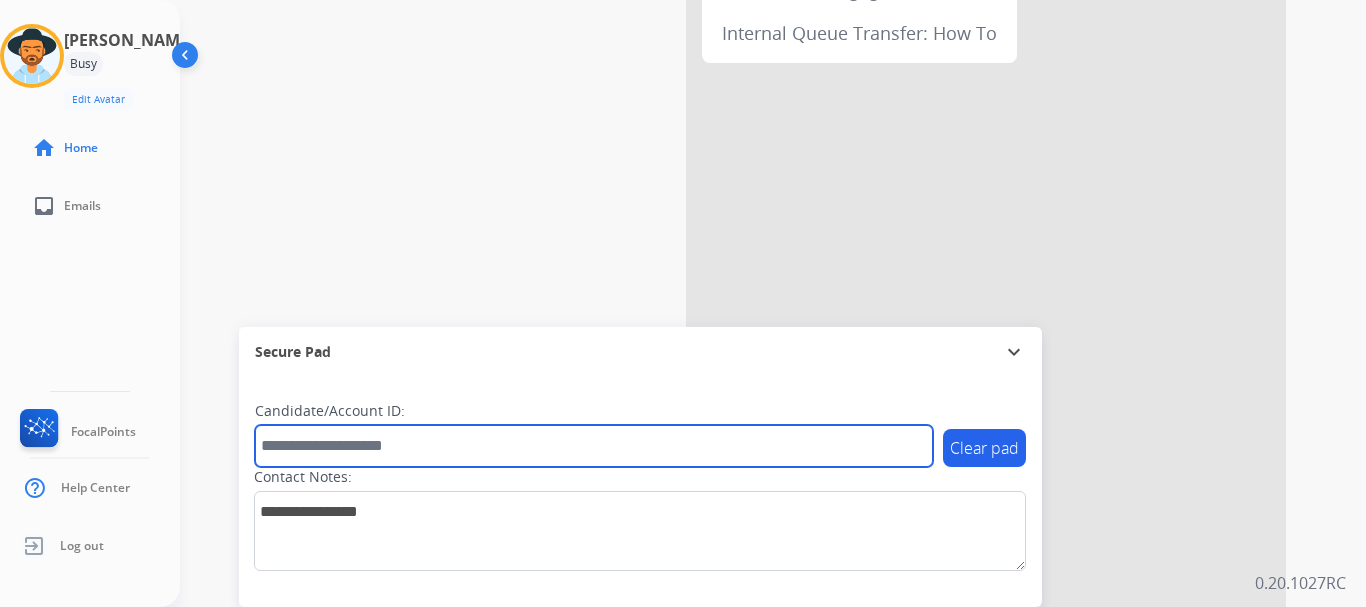 click at bounding box center (594, 446) 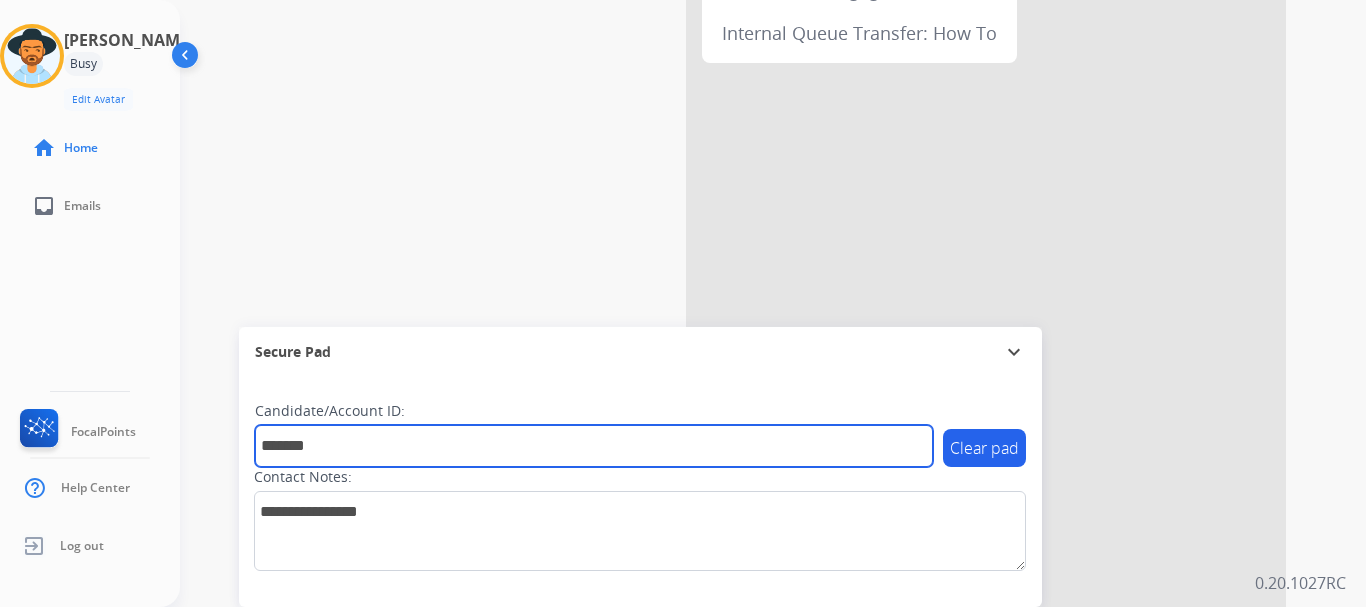 type on "*******" 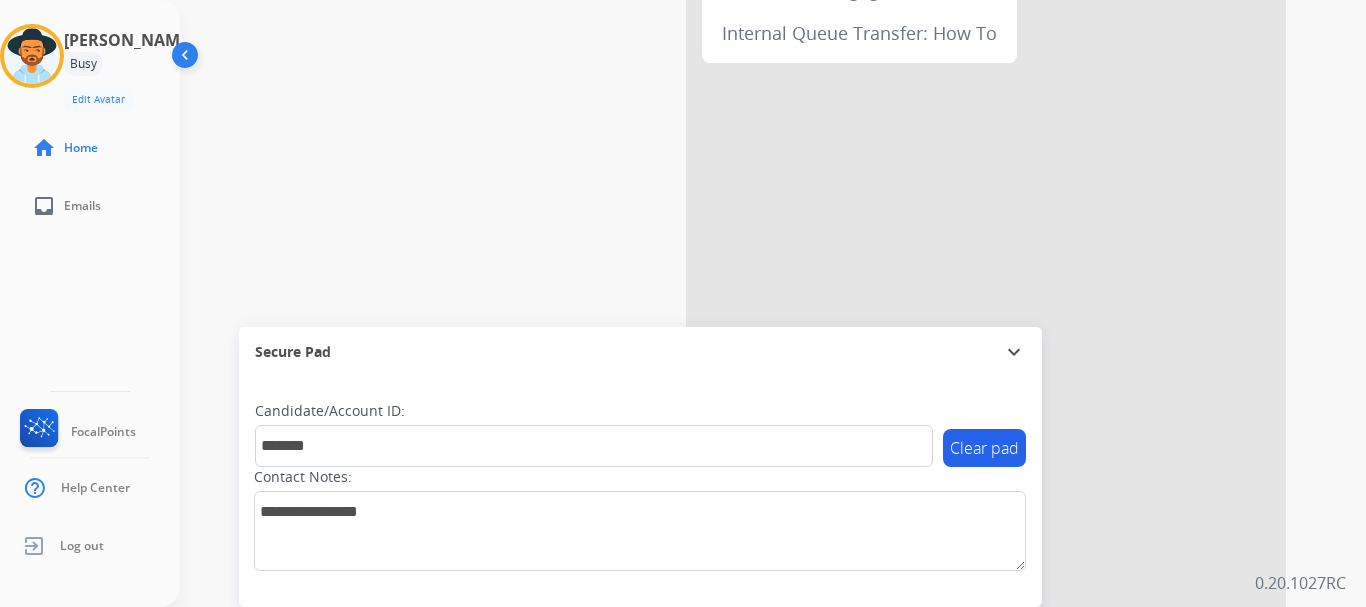 click on "phone [PHONE_NUMBER] [PHONE_NUMBER] content_copy access_time Call metrics Queue   00:10 Hold   00:00 Talk   09:38 Total   09:47 Handle time 00:09:47 close mic Mute merge_type Bridge pause Hold dialpad Dialpad Disconnect swap_horiz Break voice bridge close_fullscreen Connect 3-Way Call merge_type Separate 3-Way Call  Interaction Guide   Interaction History  Interaction Guide arrow_drop_up  Welcome to EngageHQ   Internal Queue Transfer: How To  Secure Pad expand_more Clear pad Candidate/Account ID: ******* Contact Notes:" at bounding box center (749, 224) 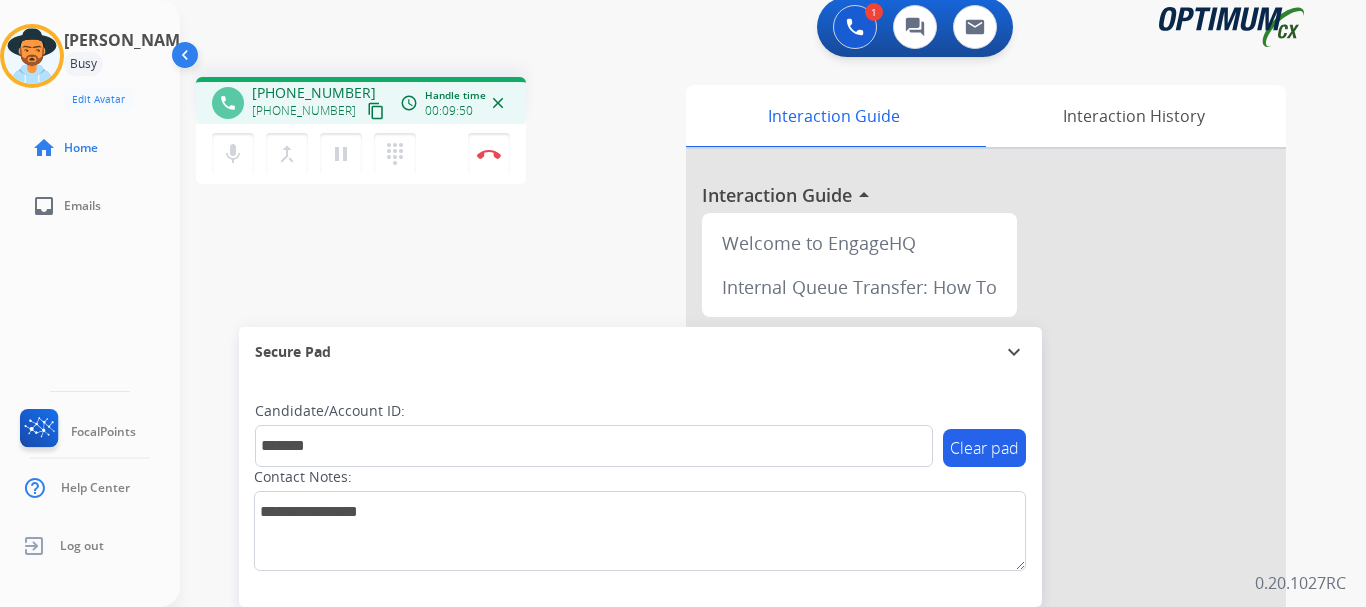 scroll, scrollTop: 0, scrollLeft: 0, axis: both 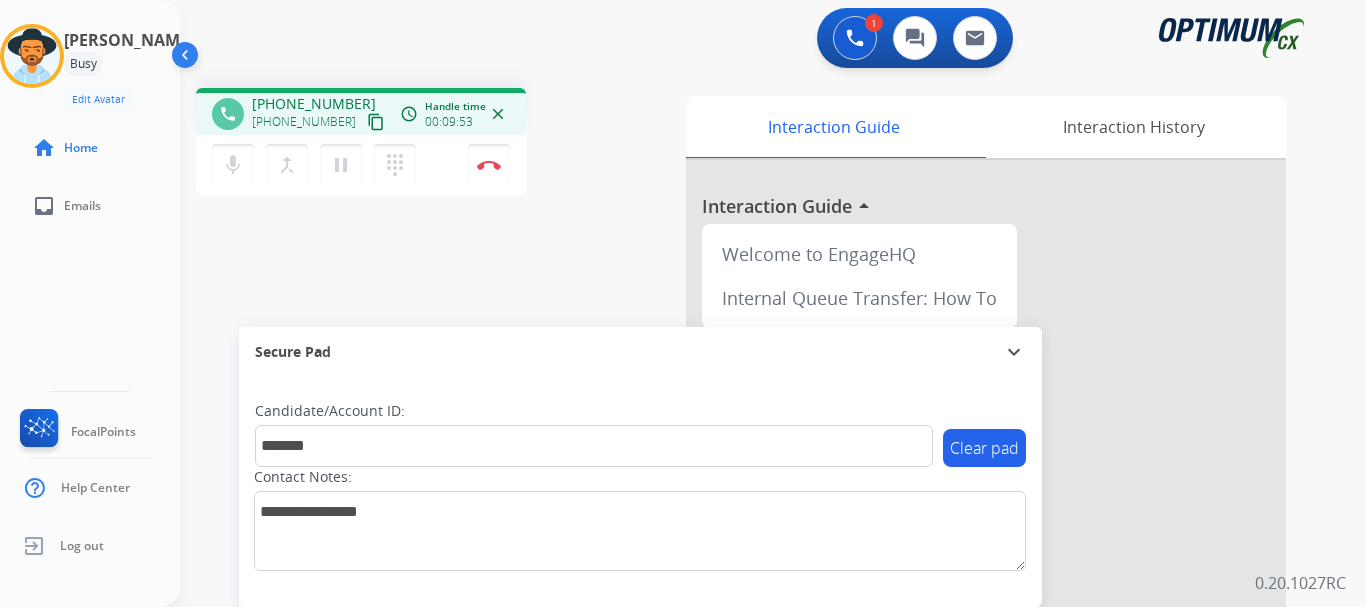 click at bounding box center (489, 165) 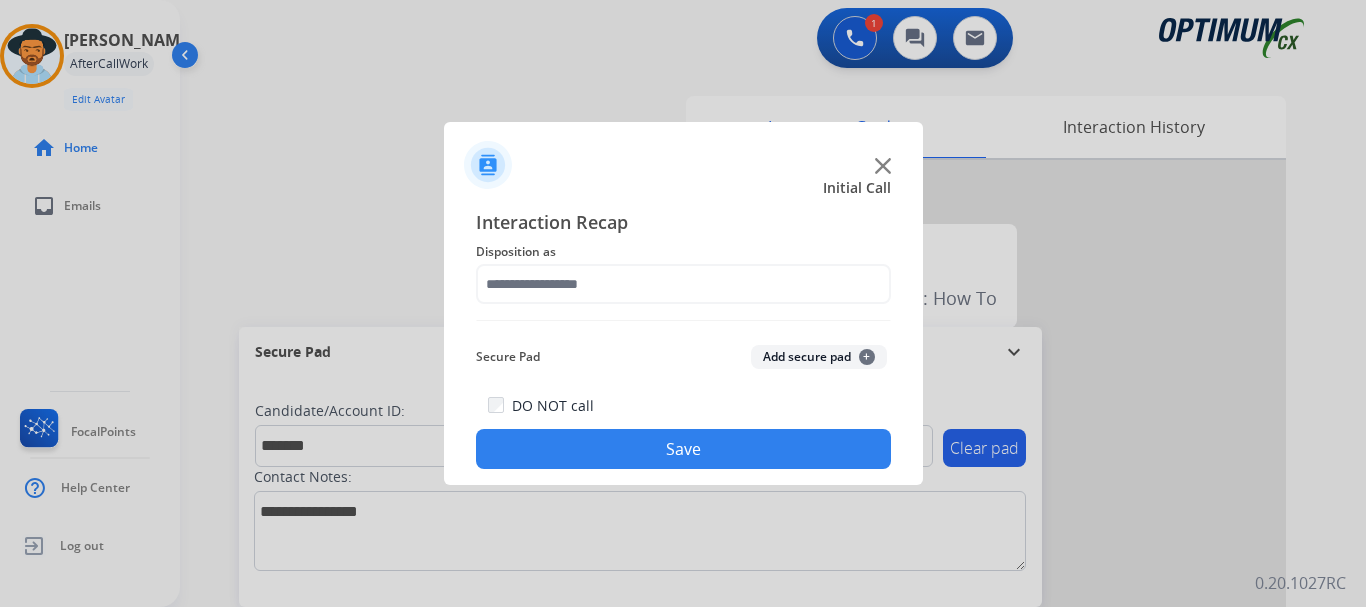 click on "Add secure pad  +" 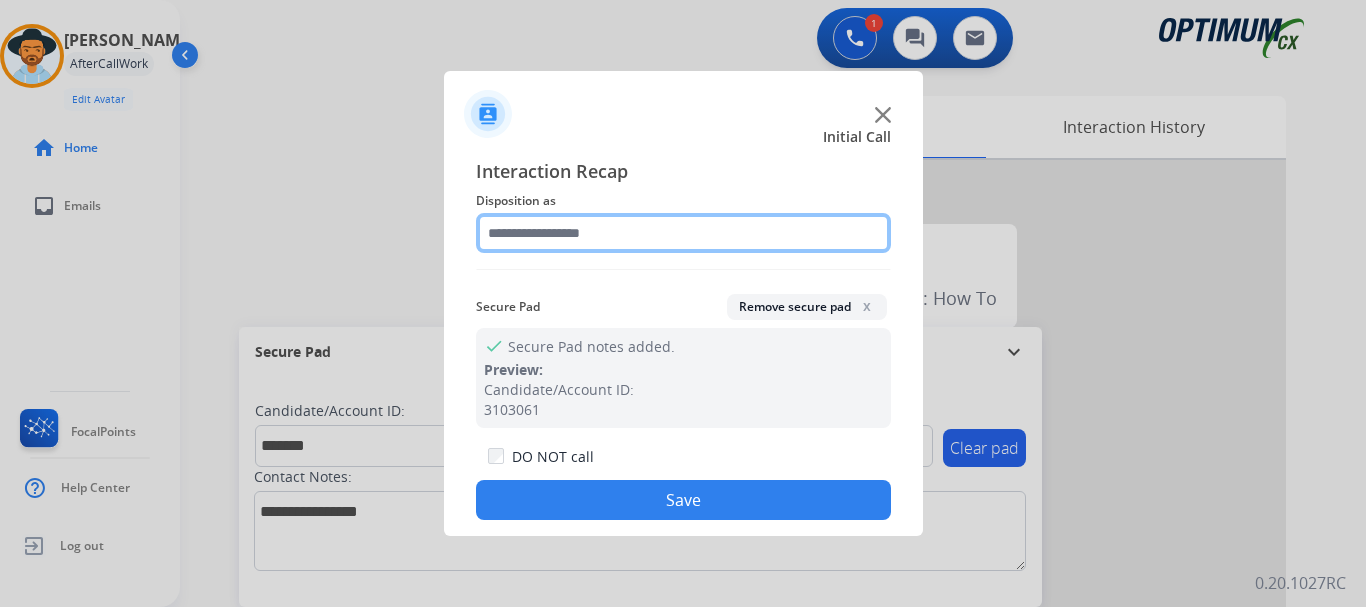 click 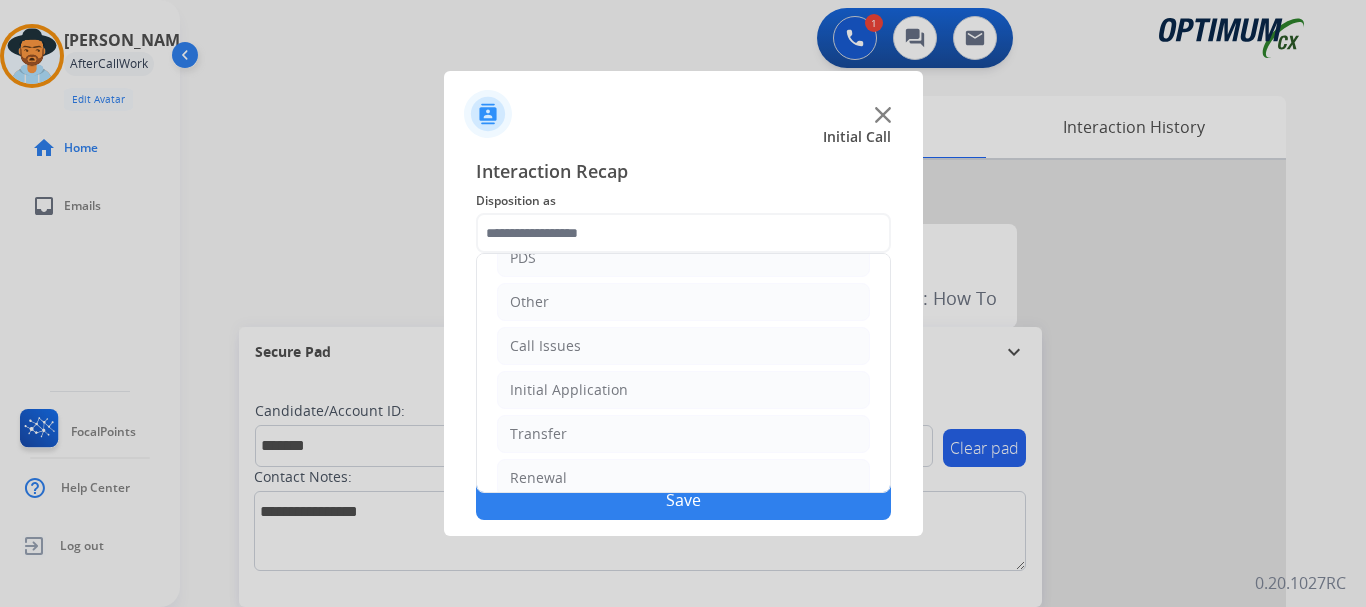 click on "Initial Application" 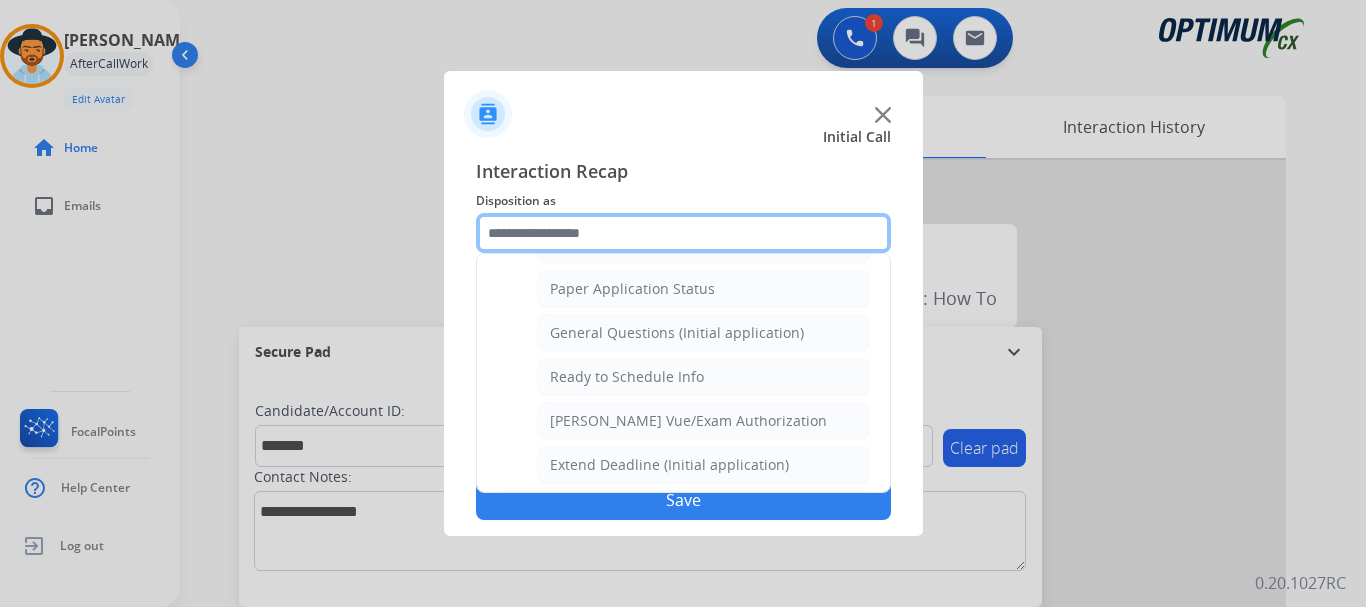 scroll, scrollTop: 1135, scrollLeft: 0, axis: vertical 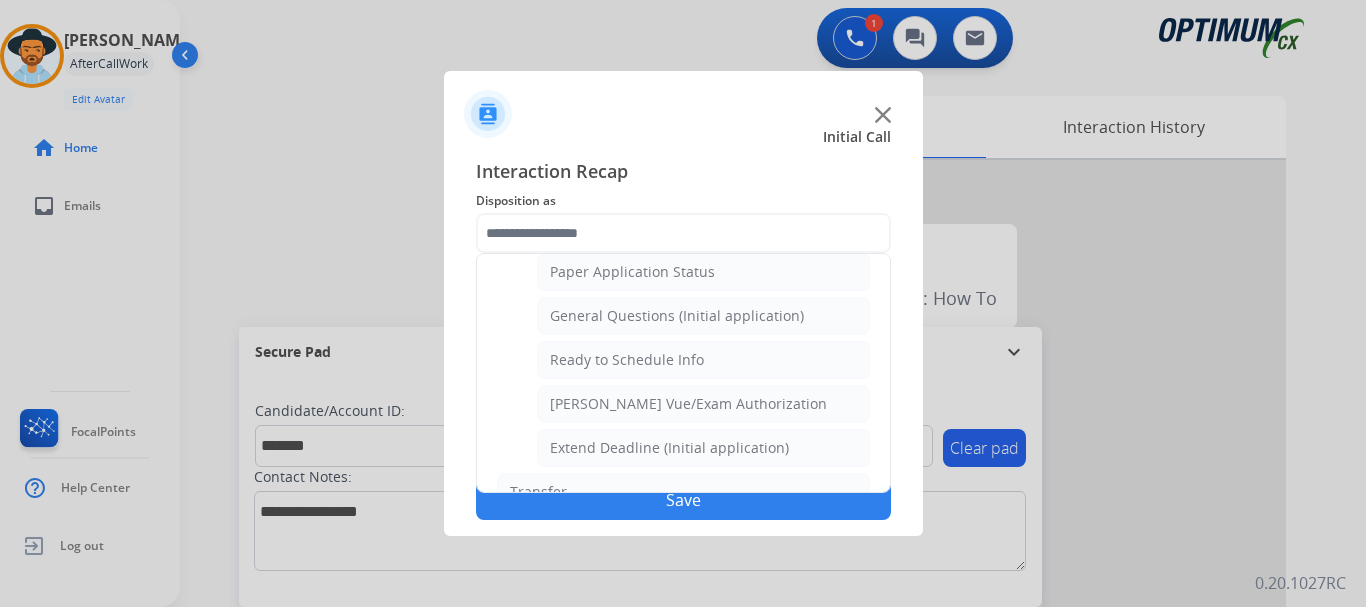 click on "General Questions (Initial application)" 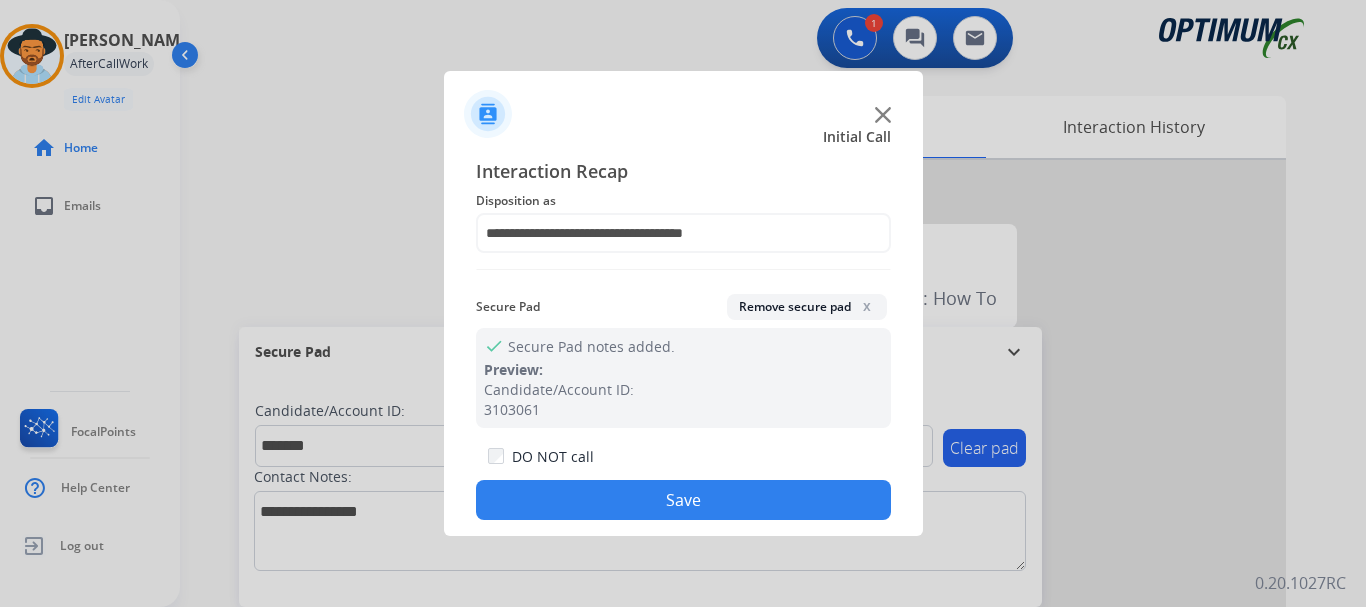 click on "DO NOT call  Save" 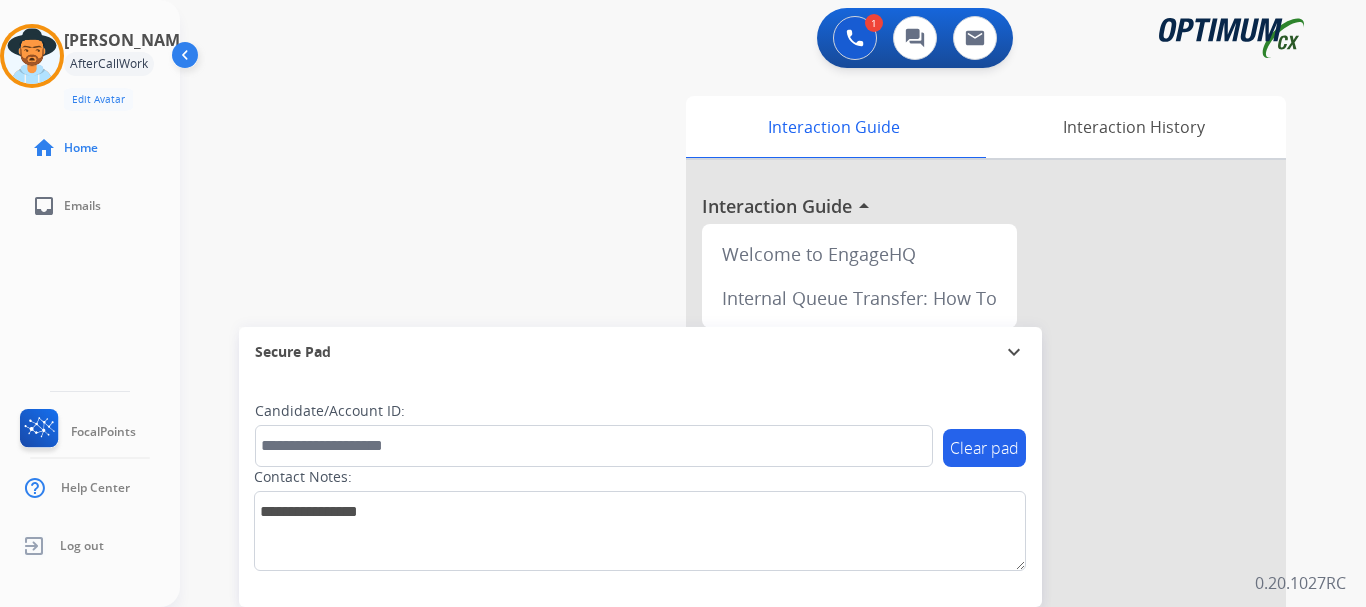 click on "swap_horiz Break voice bridge close_fullscreen Connect 3-Way Call merge_type Separate 3-Way Call  Interaction Guide   Interaction History  Interaction Guide arrow_drop_up  Welcome to EngageHQ   Internal Queue Transfer: How To  Secure Pad expand_more Clear pad Candidate/Account ID: Contact Notes:" at bounding box center [749, 489] 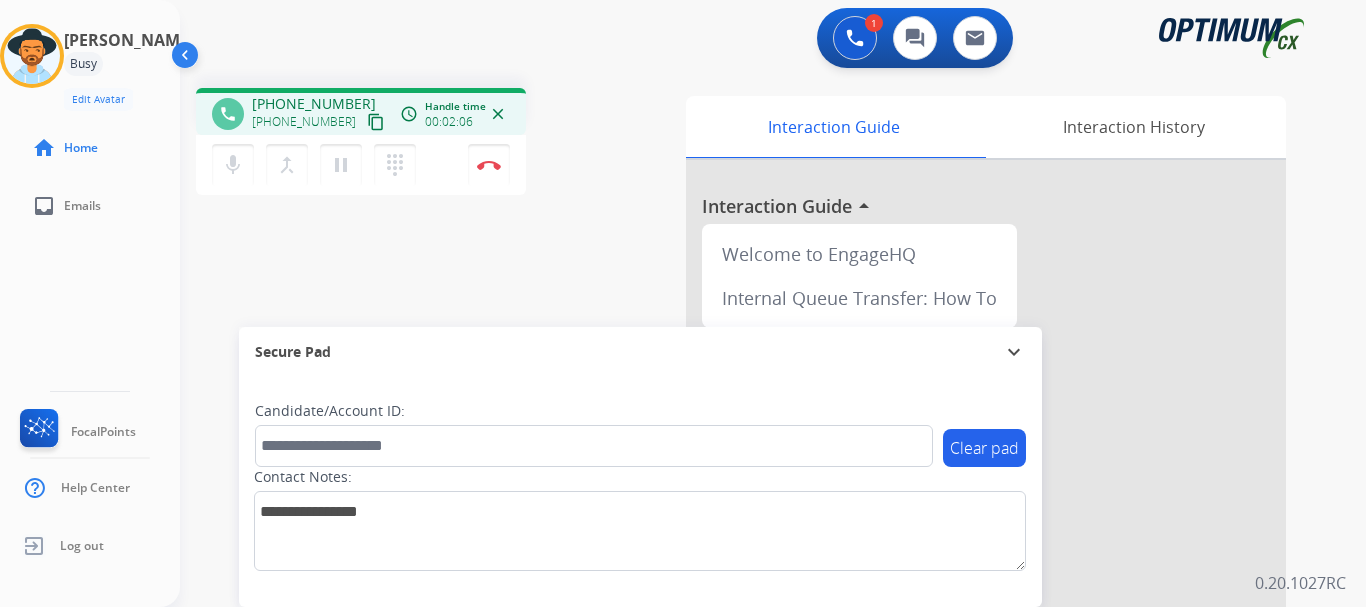 click on "Disconnect" at bounding box center (489, 165) 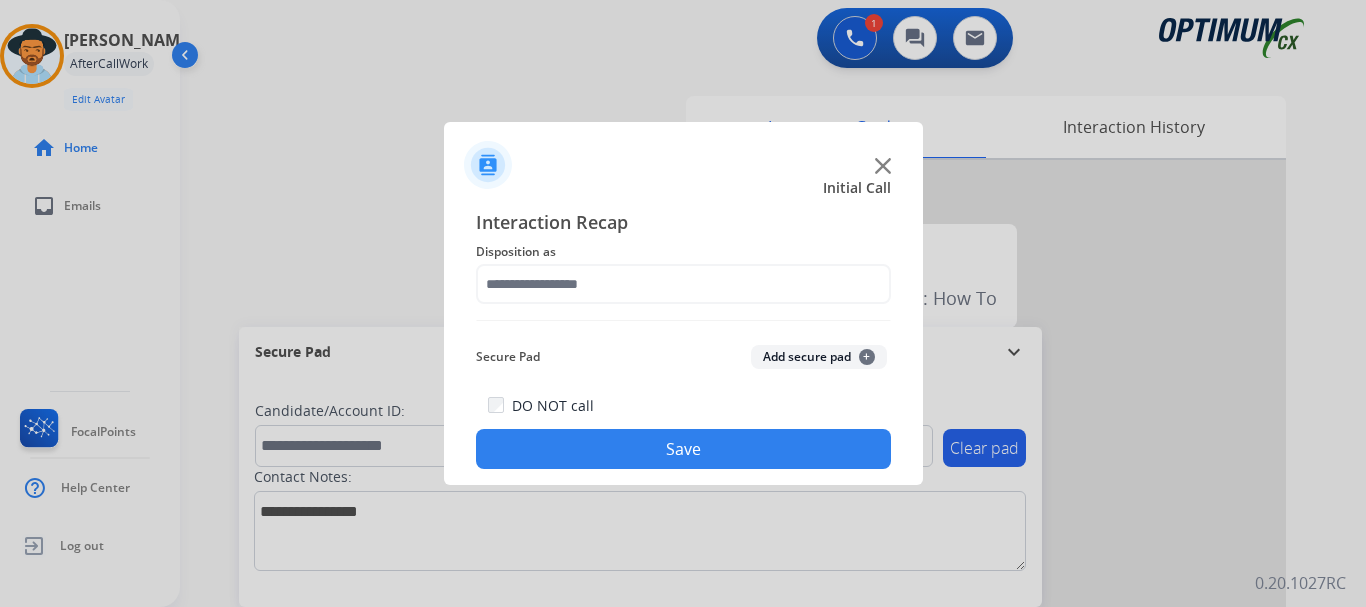 click on "Add secure pad  +" 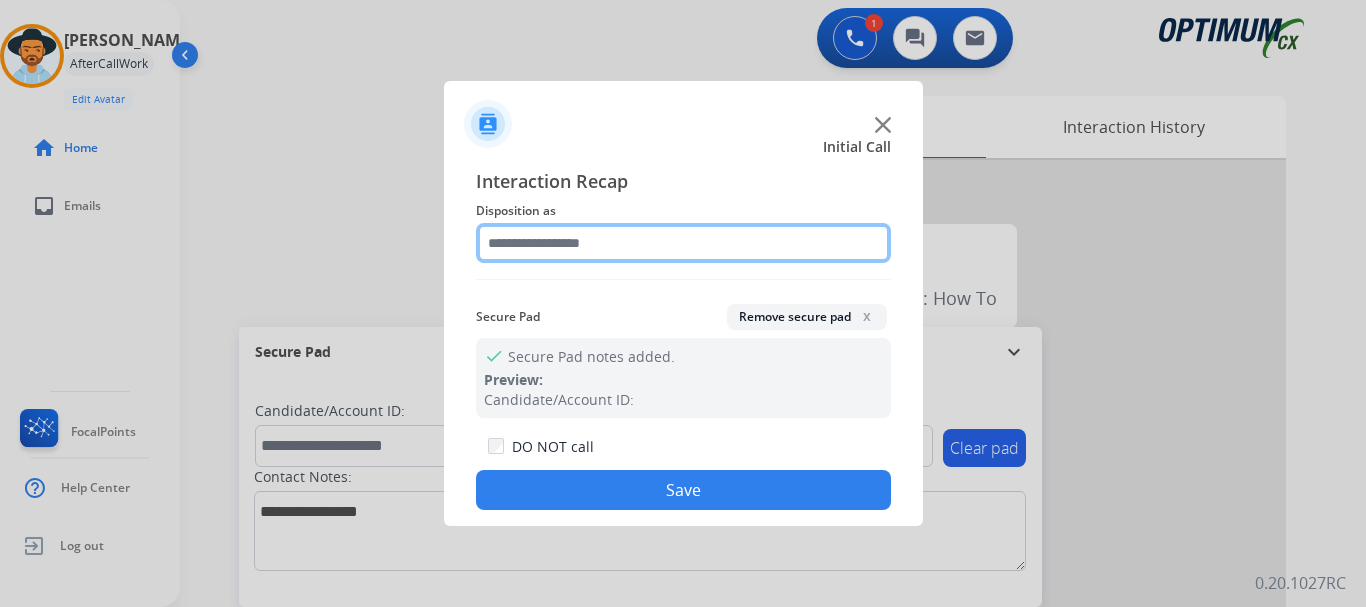 click 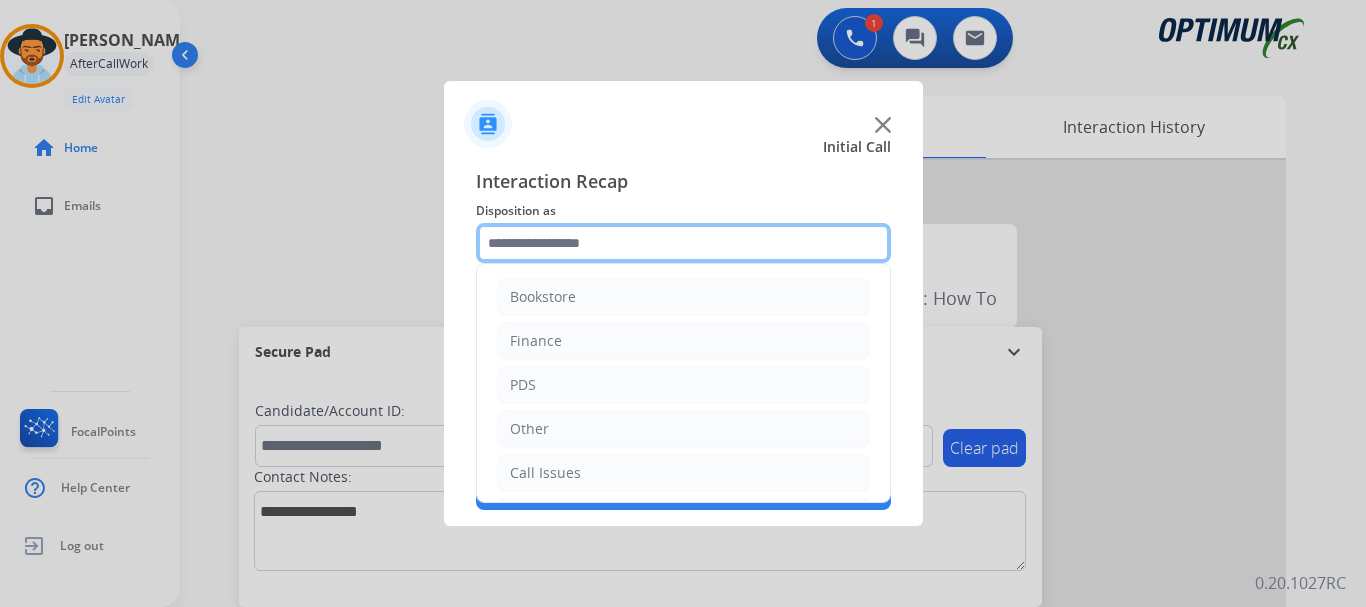 scroll, scrollTop: 136, scrollLeft: 0, axis: vertical 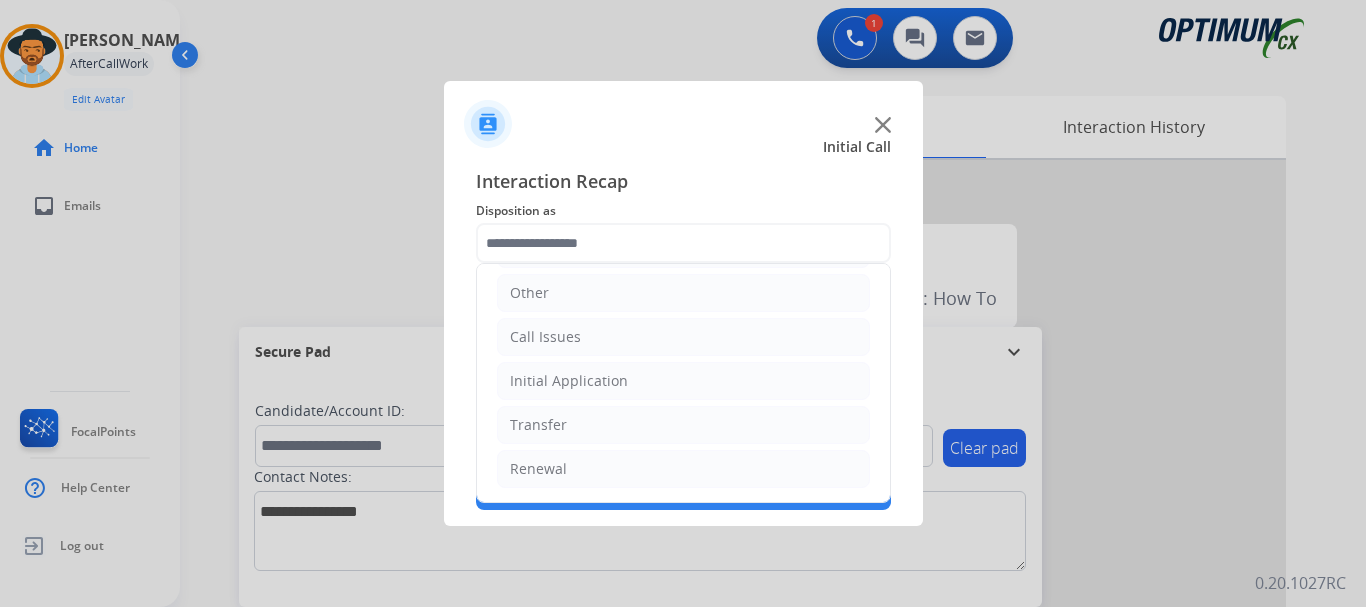 click on "Call Issues" 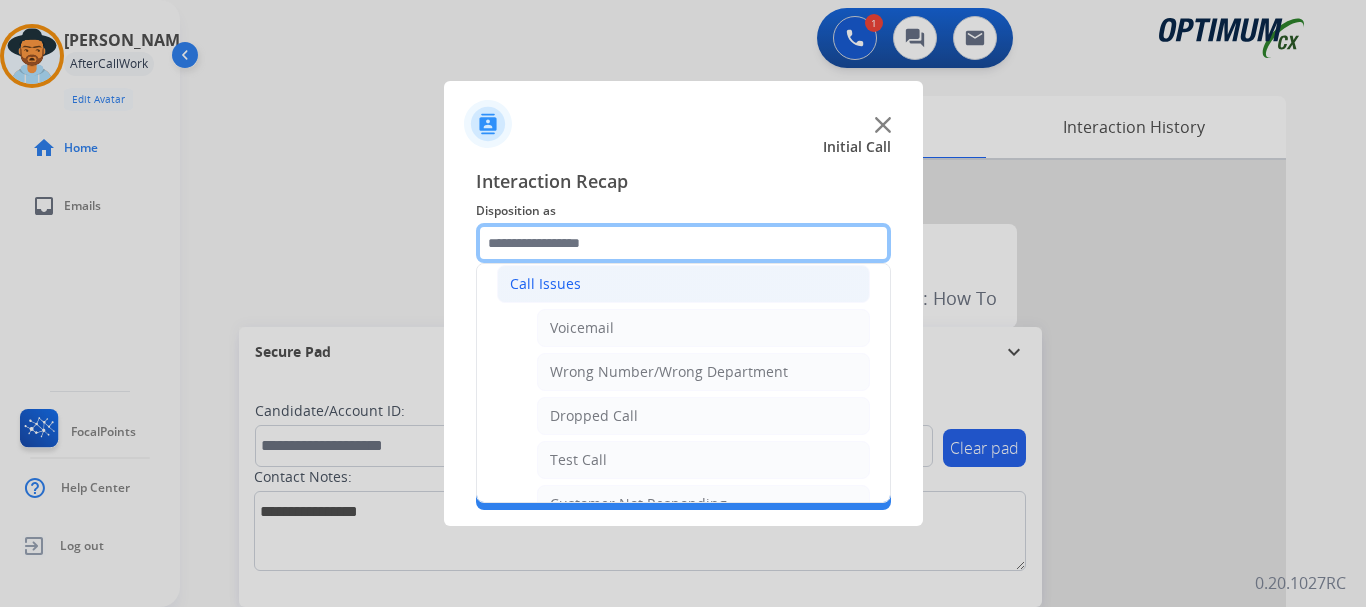 scroll, scrollTop: 245, scrollLeft: 0, axis: vertical 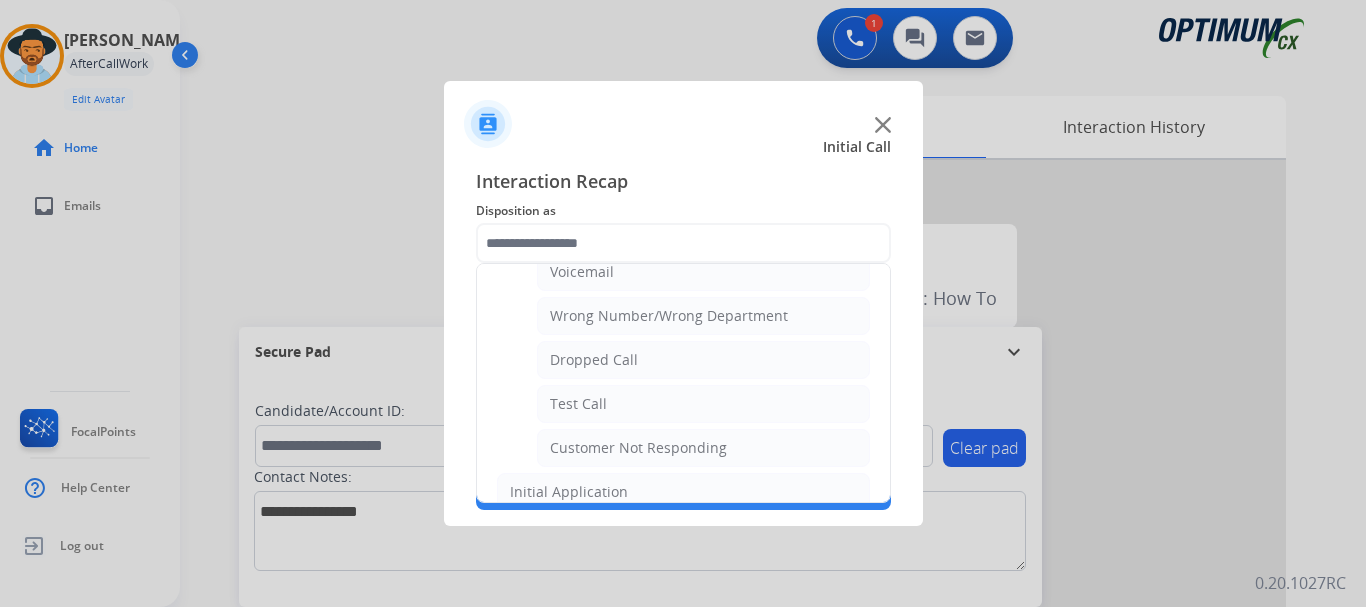 click on "Wrong Number/Wrong Department" 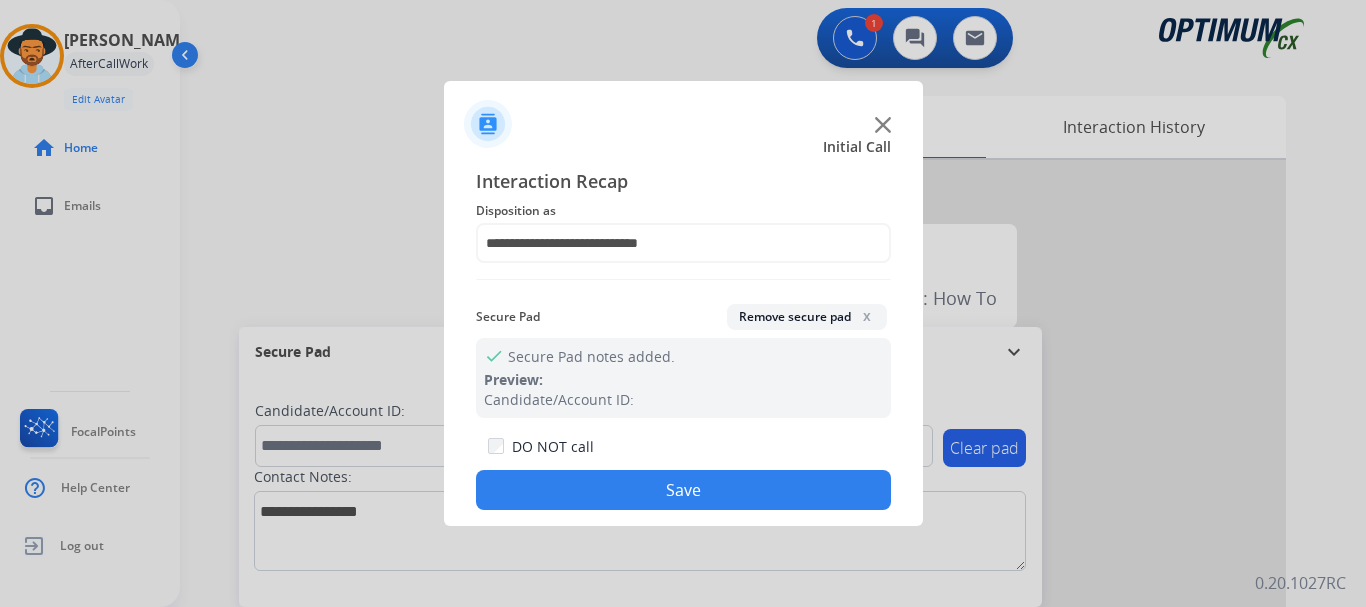 click on "Save" 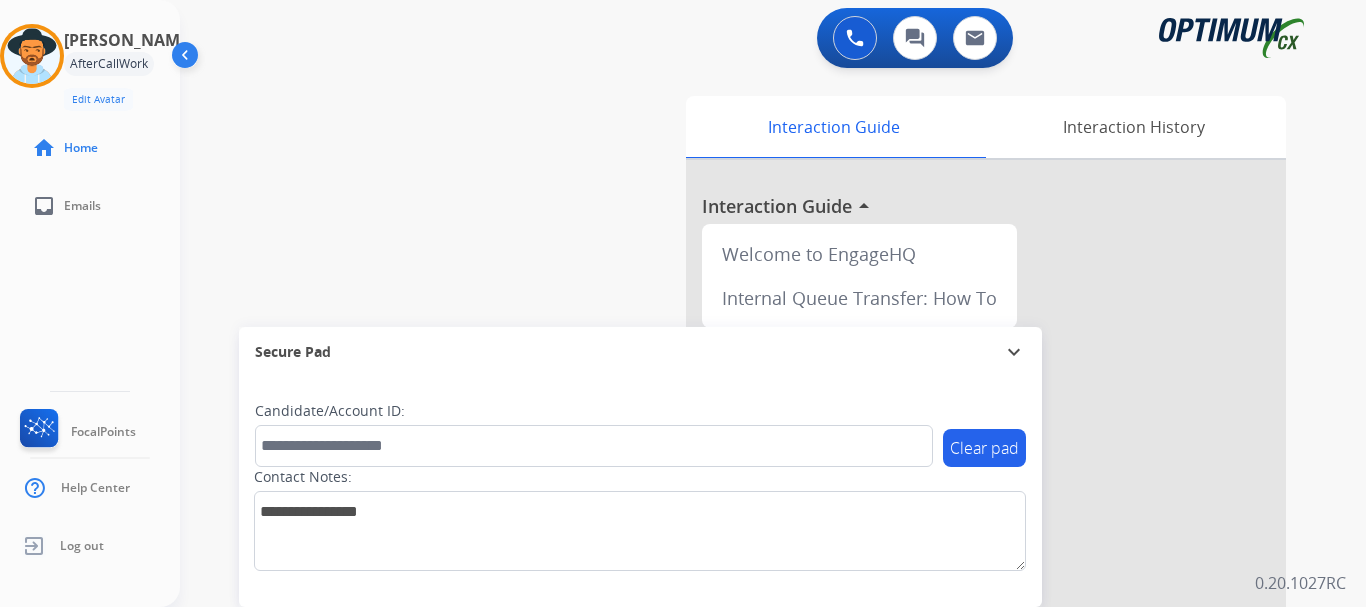 click on "swap_horiz Break voice bridge close_fullscreen Connect 3-Way Call merge_type Separate 3-Way Call  Interaction Guide   Interaction History  Interaction Guide arrow_drop_up  Welcome to EngageHQ   Internal Queue Transfer: How To  Secure Pad expand_more Clear pad Candidate/Account ID: Contact Notes:" at bounding box center [749, 489] 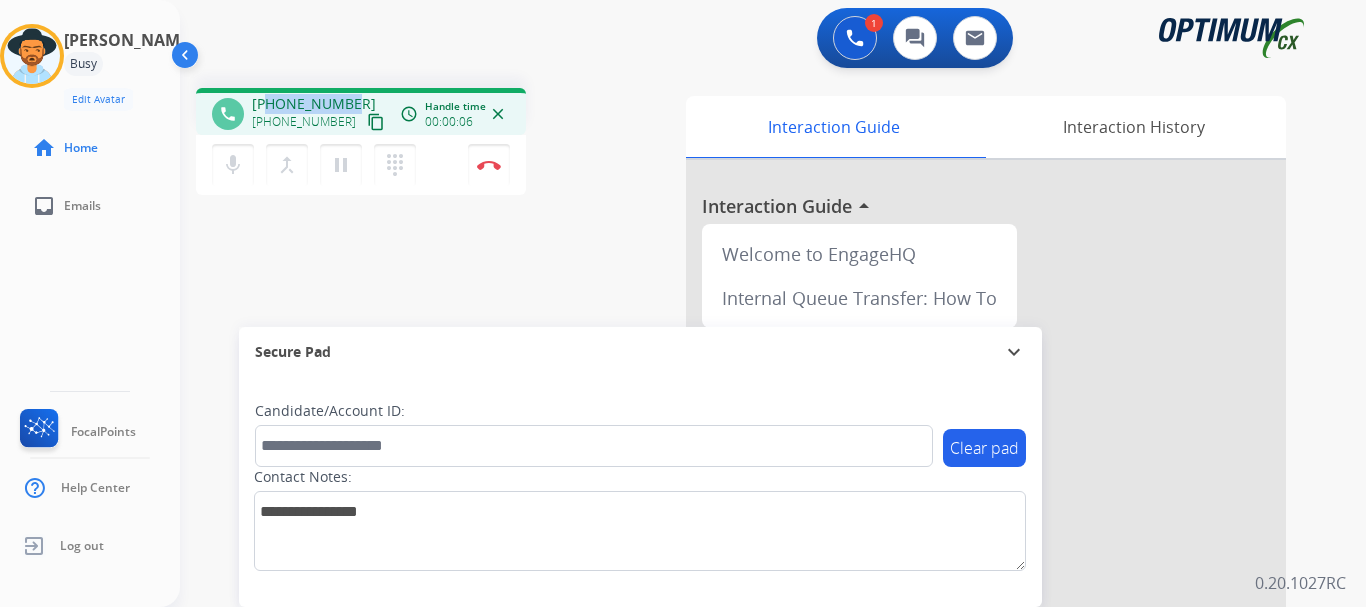 drag, startPoint x: 269, startPoint y: 100, endPoint x: 350, endPoint y: 101, distance: 81.00617 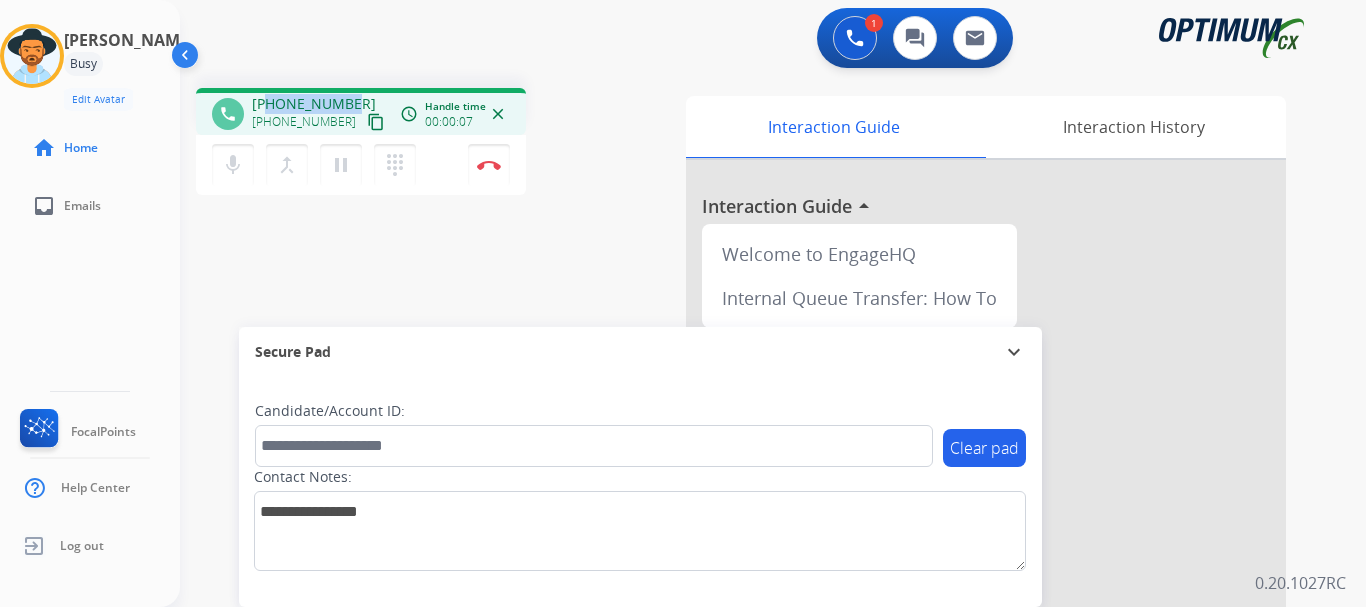 copy on "4043699076" 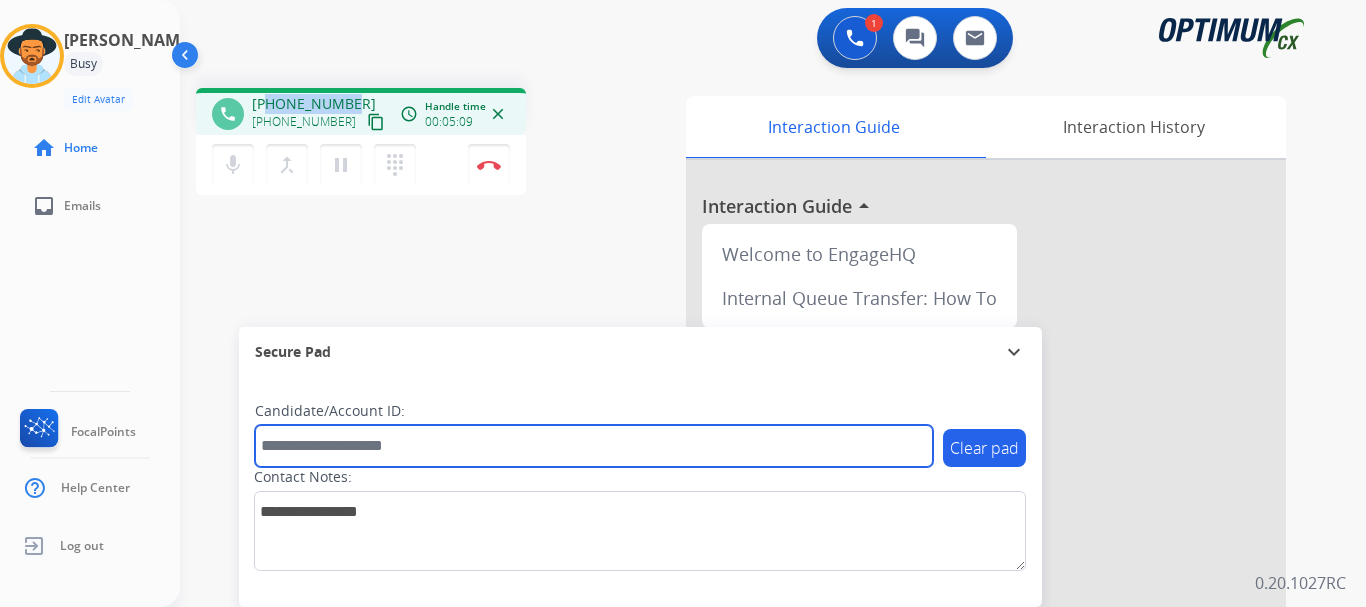 click at bounding box center (594, 446) 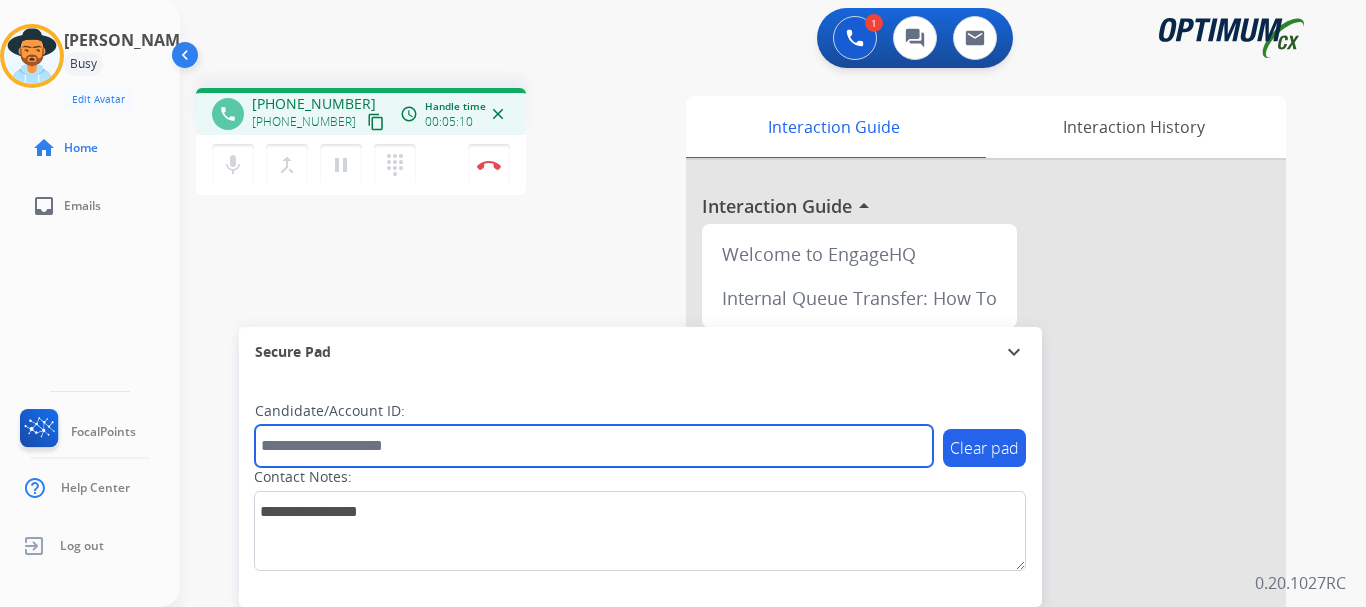 paste on "*******" 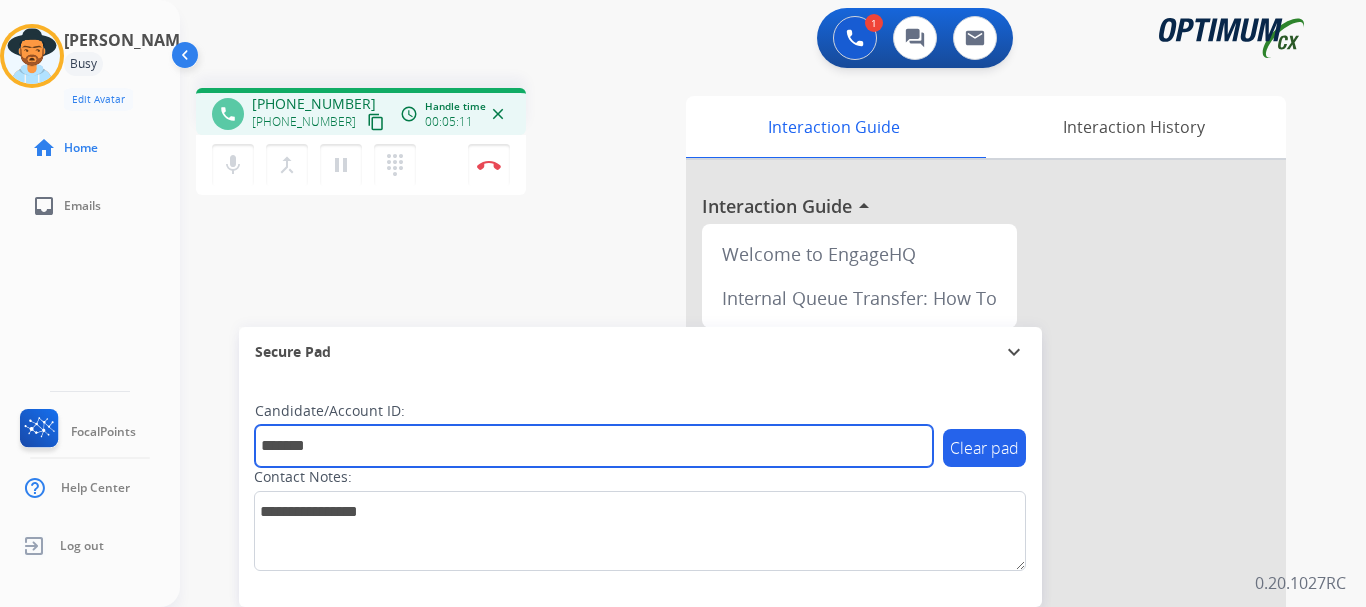 type on "*******" 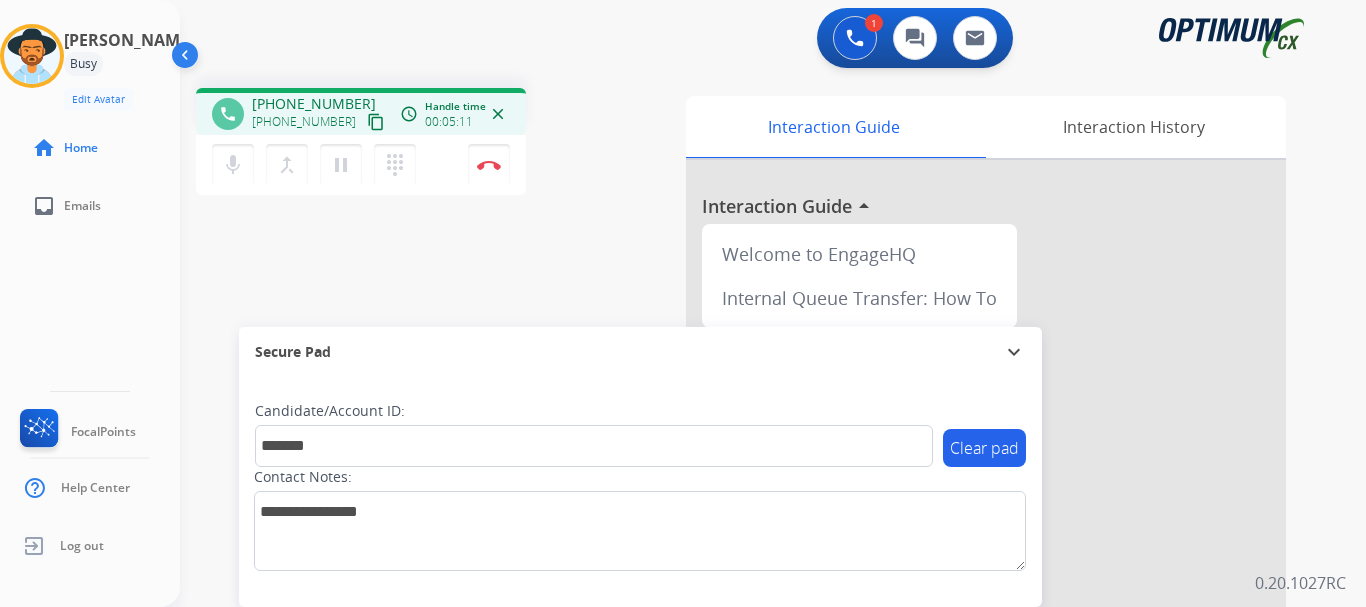 click on "phone [PHONE_NUMBER] [PHONE_NUMBER] content_copy access_time Call metrics Queue   00:11 Hold   00:00 Talk   05:12 Total   05:22 Handle time 00:05:11 close mic Mute merge_type Bridge pause Hold dialpad Dialpad Disconnect swap_horiz Break voice bridge close_fullscreen Connect 3-Way Call merge_type Separate 3-Way Call  Interaction Guide   Interaction History  Interaction Guide arrow_drop_up  Welcome to EngageHQ   Internal Queue Transfer: How To  Secure Pad expand_more Clear pad Candidate/Account ID: ******* Contact Notes:" at bounding box center [749, 489] 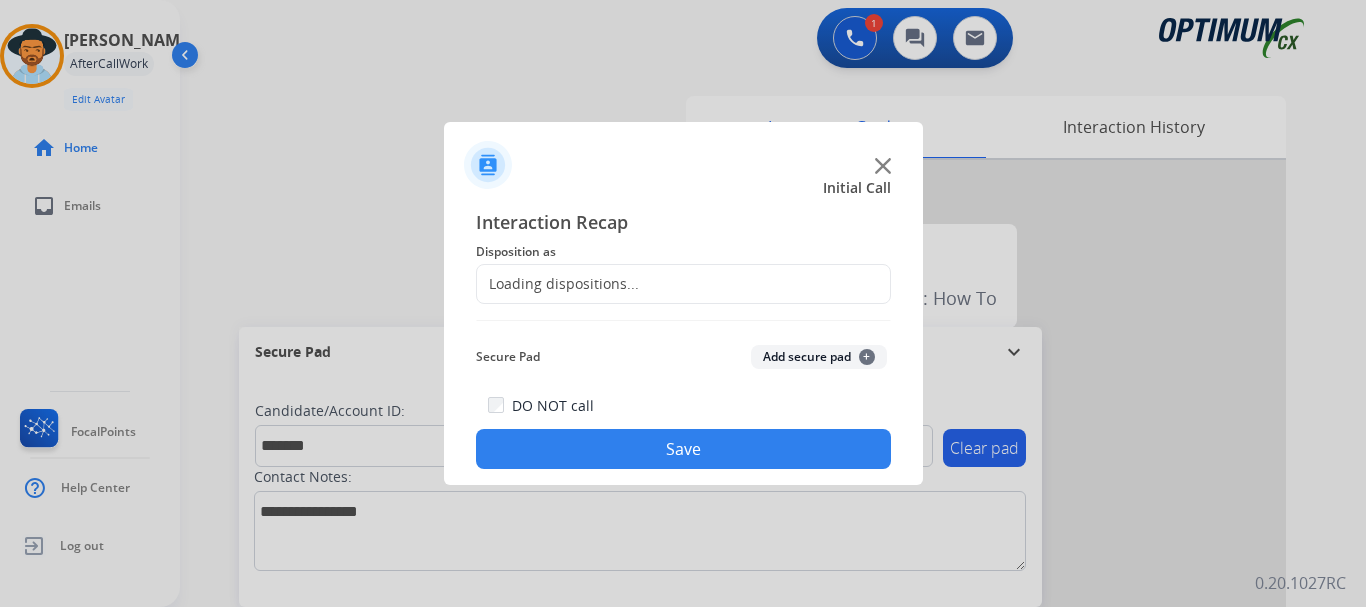click on "Interaction Recap Disposition as    Loading dispositions... Secure Pad  Add secure pad  +  DO NOT call  Save" 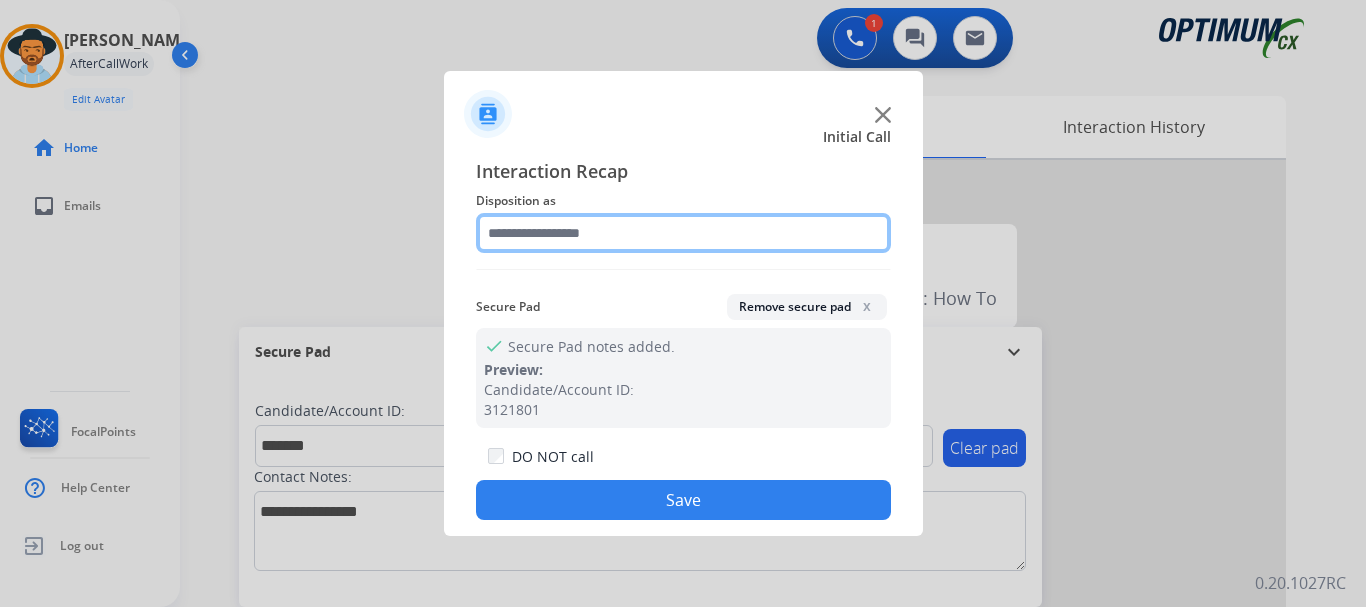 click 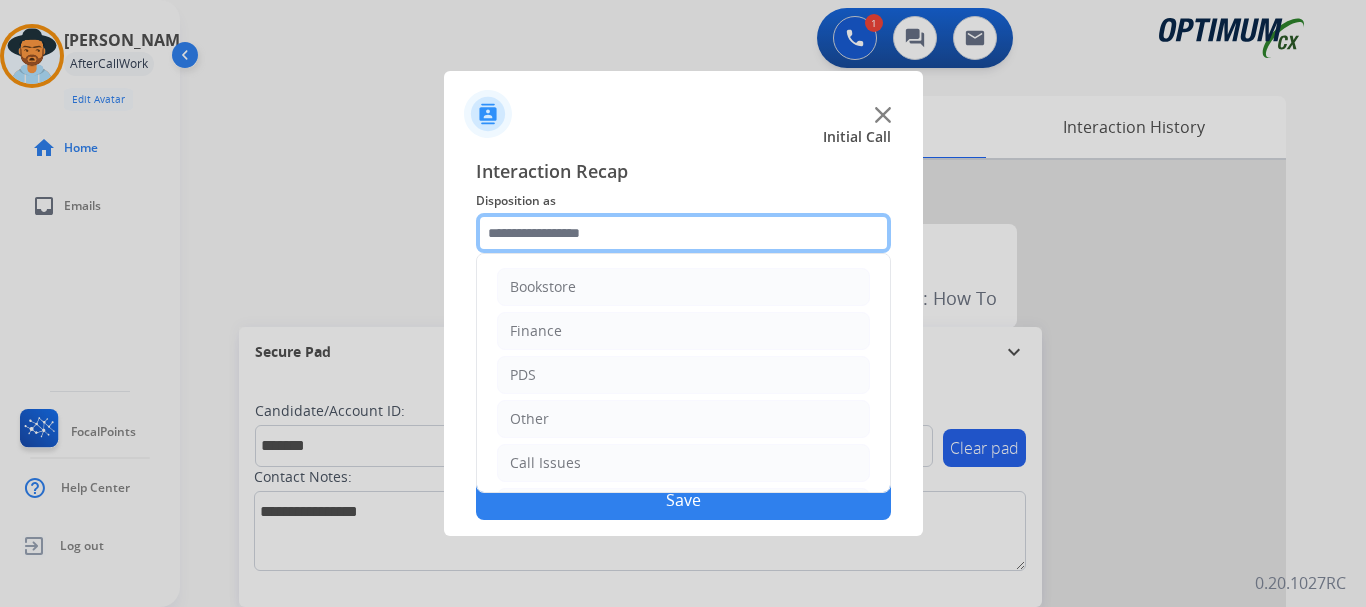 scroll, scrollTop: 136, scrollLeft: 0, axis: vertical 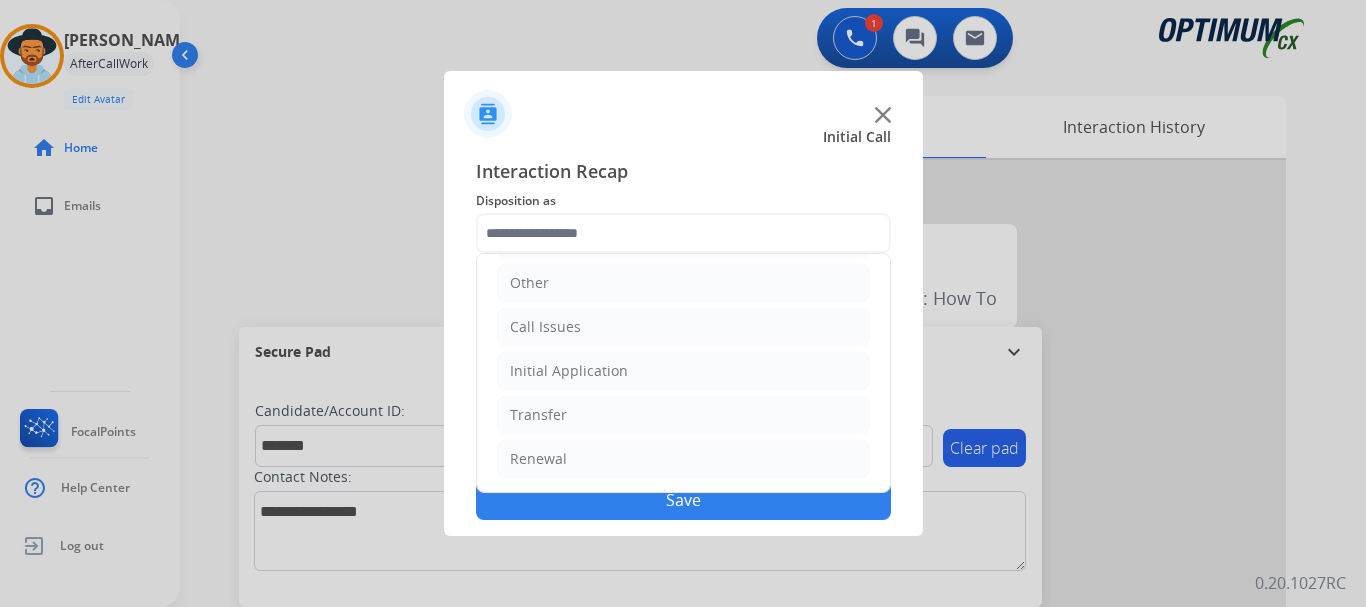 click on "Initial Application" 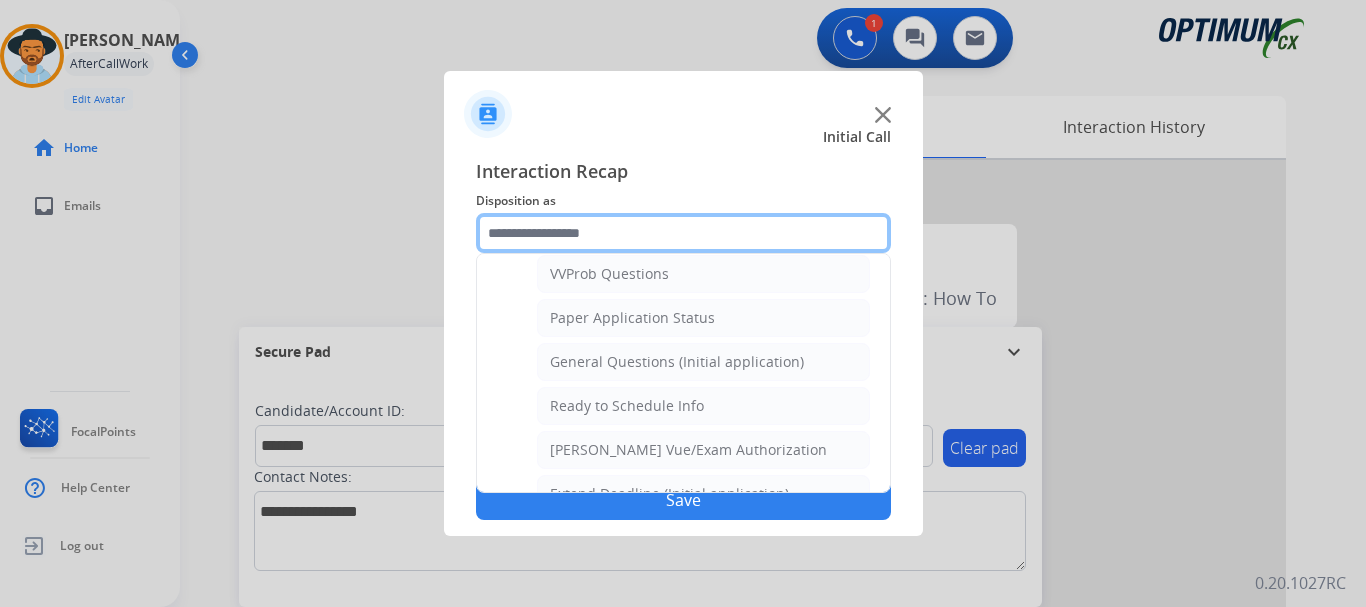 scroll, scrollTop: 1077, scrollLeft: 0, axis: vertical 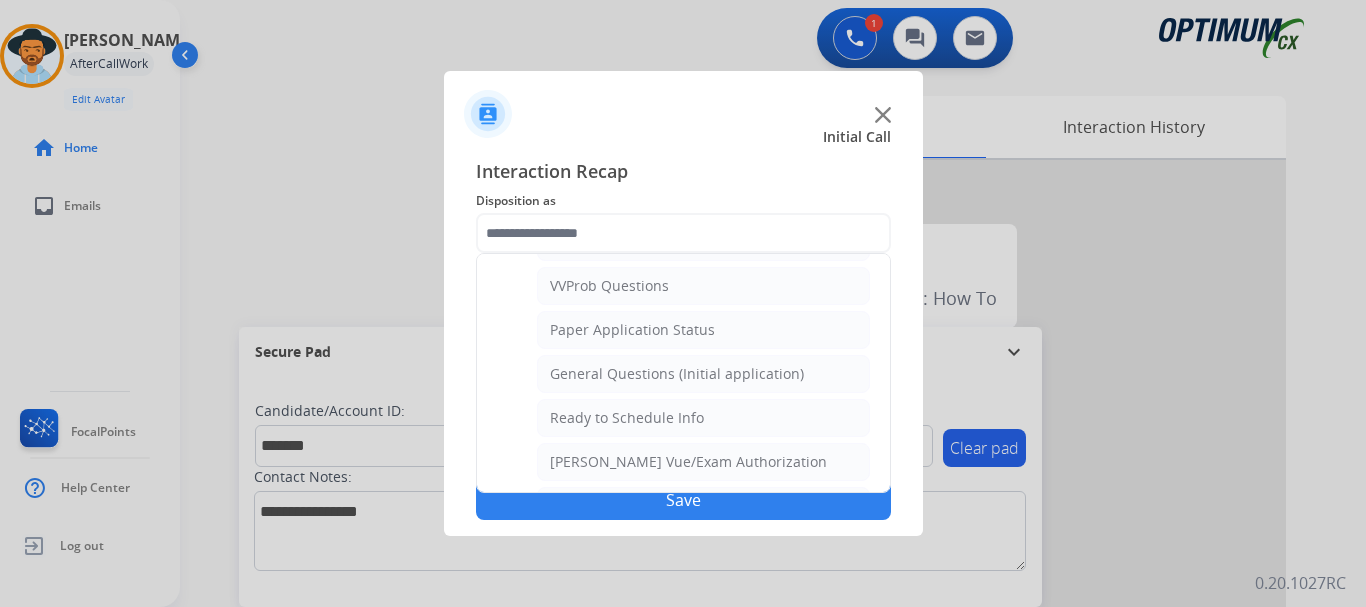click on "General Questions (Initial application)" 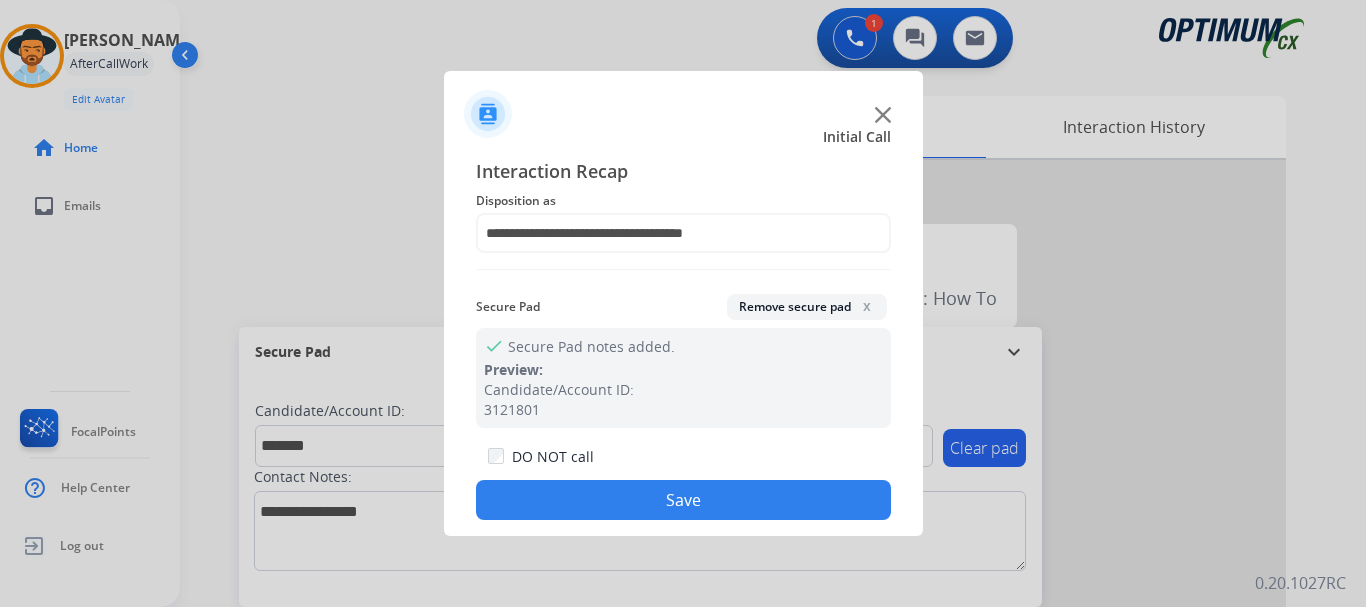click on "Save" 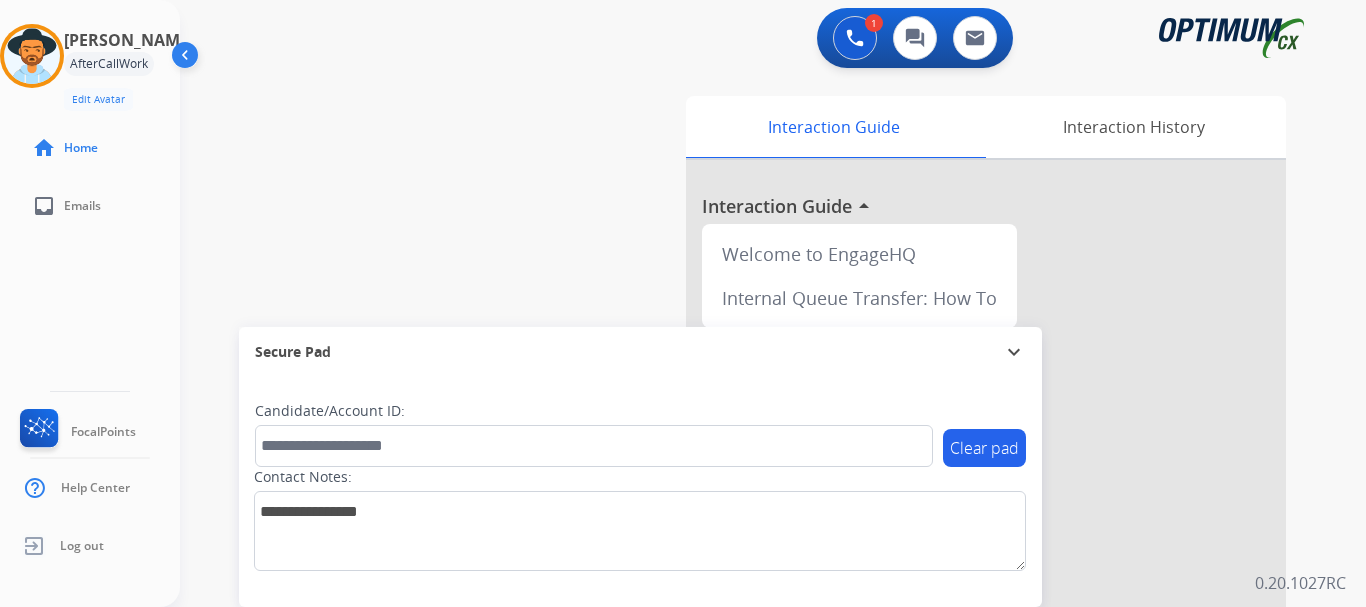 click on "swap_horiz Break voice bridge close_fullscreen Connect 3-Way Call merge_type Separate 3-Way Call  Interaction Guide   Interaction History  Interaction Guide arrow_drop_up  Welcome to EngageHQ   Internal Queue Transfer: How To  Secure Pad expand_more Clear pad Candidate/Account ID: Contact Notes:" at bounding box center [749, 489] 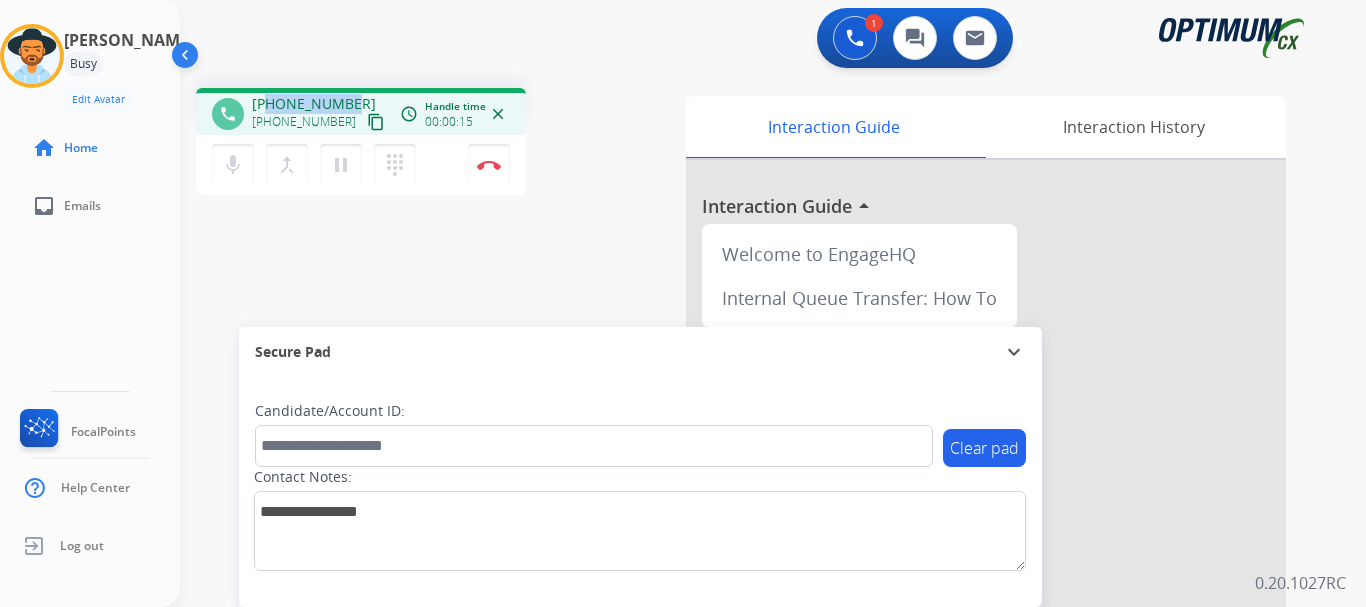 drag, startPoint x: 268, startPoint y: 102, endPoint x: 347, endPoint y: 104, distance: 79.025314 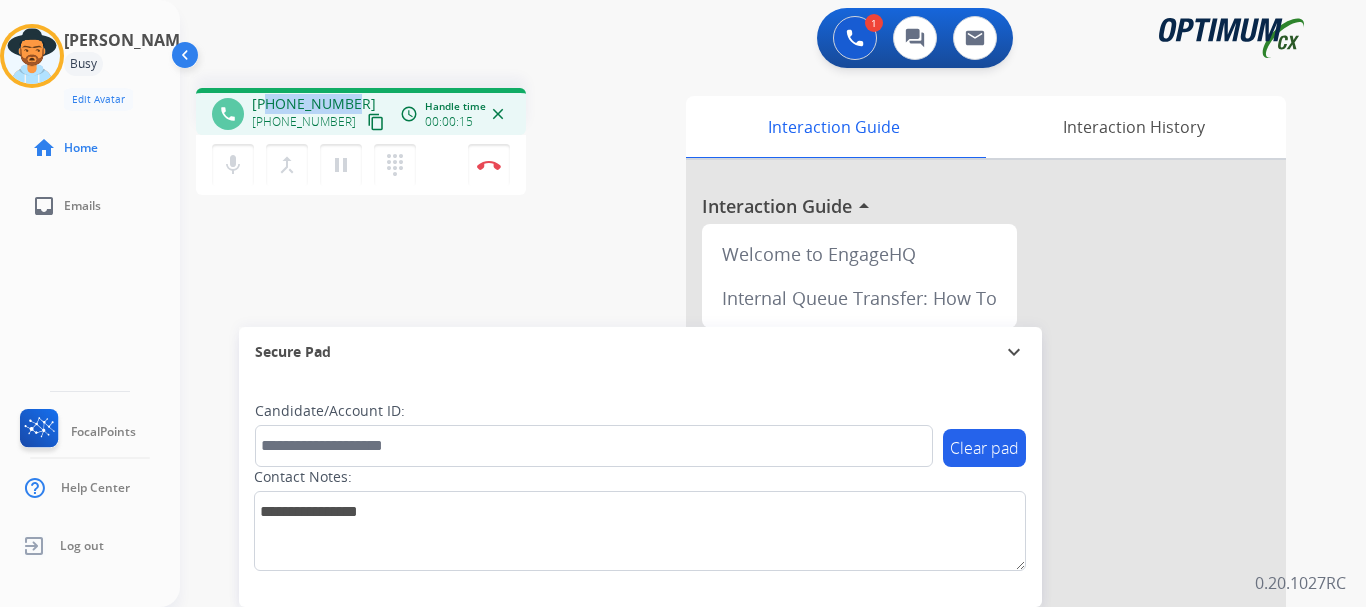 click on "[PHONE_NUMBER]" at bounding box center (314, 104) 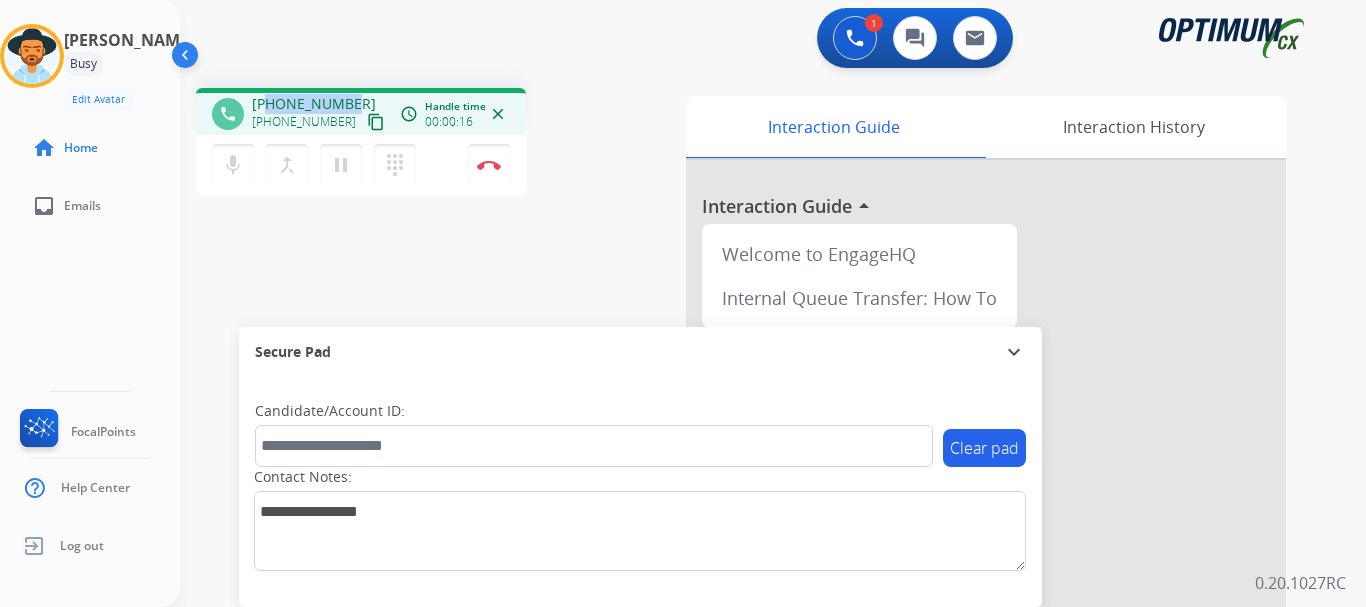 copy on "4055287721" 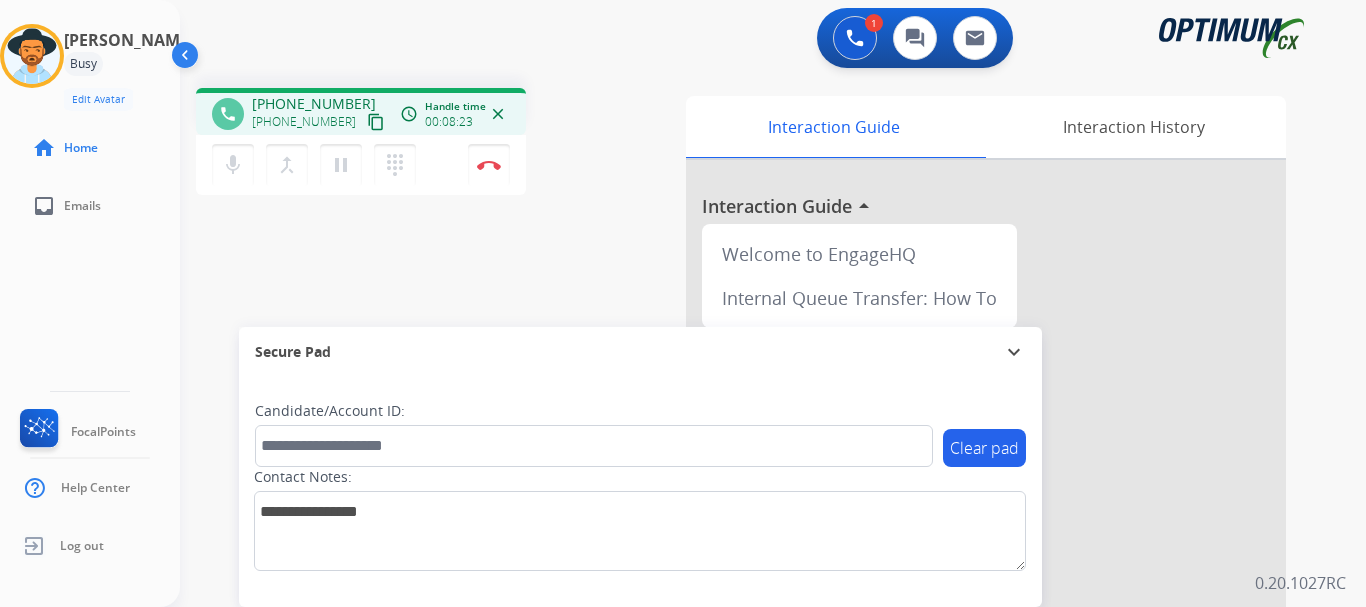 click on "phone [PHONE_NUMBER] [PHONE_NUMBER] content_copy access_time Call metrics Queue   01:04 Hold   00:00 Talk   08:24 Total   09:27 Handle time 00:08:23 close mic Mute merge_type Bridge pause Hold dialpad Dialpad Disconnect swap_horiz Break voice bridge close_fullscreen Connect 3-Way Call merge_type Separate 3-Way Call  Interaction Guide   Interaction History  Interaction Guide arrow_drop_up  Welcome to EngageHQ   Internal Queue Transfer: How To  Secure Pad expand_more Clear pad Candidate/Account ID: Contact Notes:" at bounding box center (749, 489) 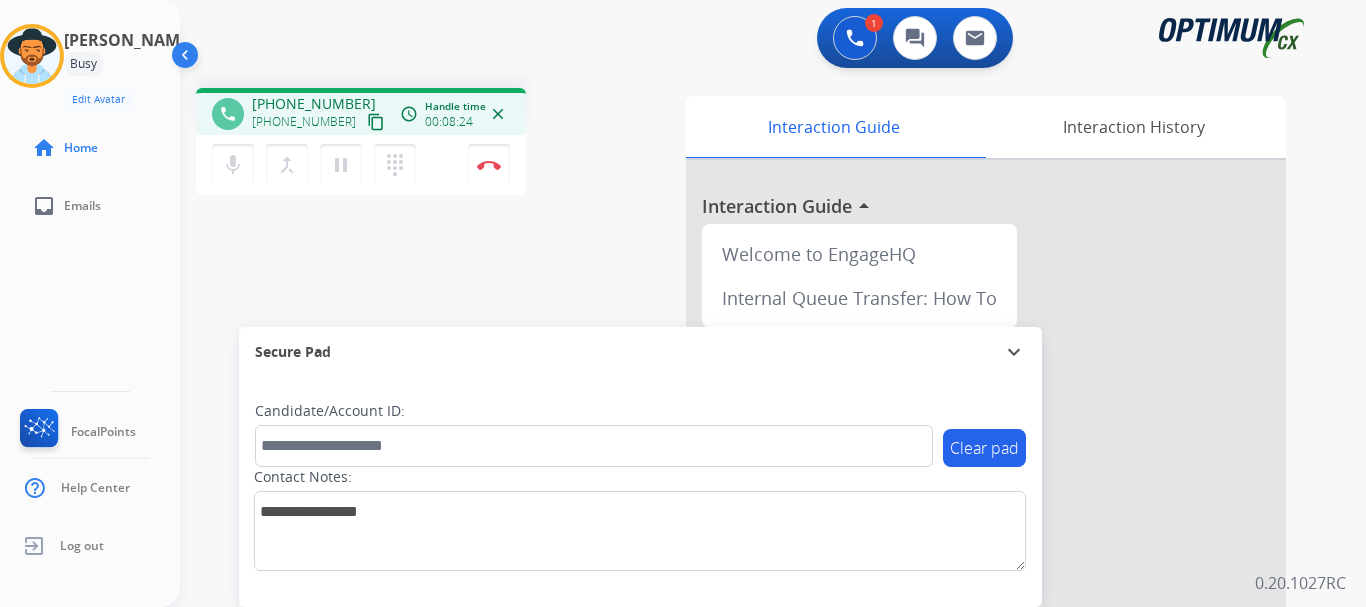 click on "pause Hold" at bounding box center [341, 165] 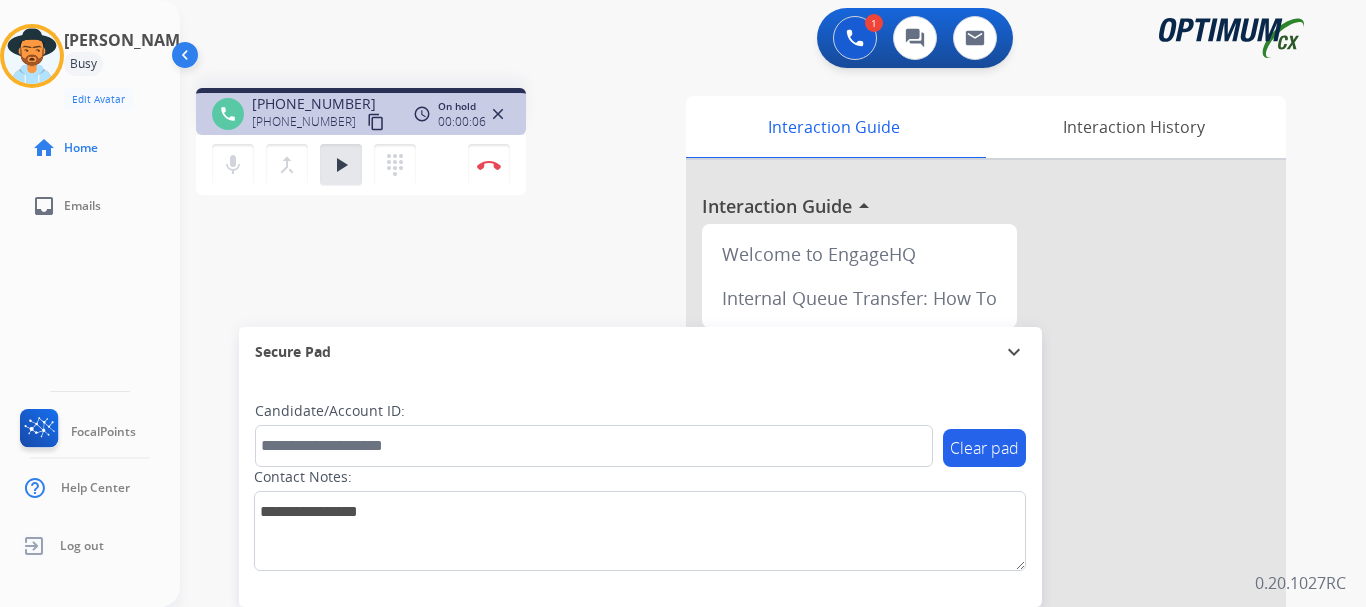 click on "play_arrow" at bounding box center [341, 165] 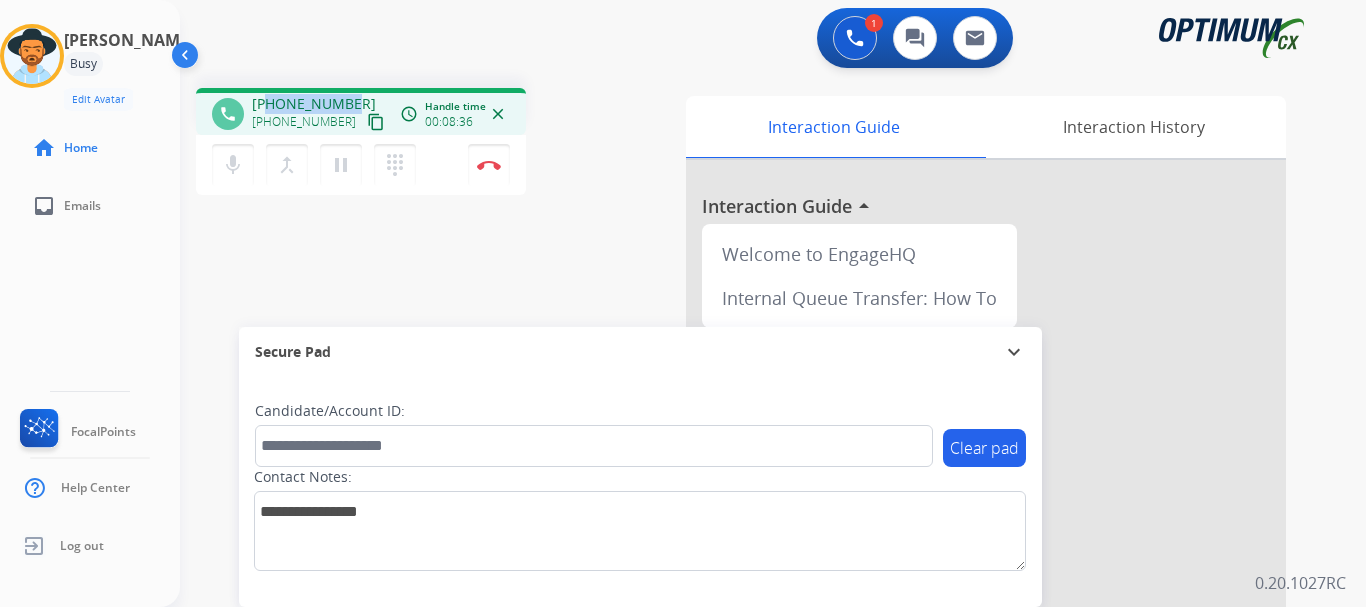 drag, startPoint x: 355, startPoint y: 101, endPoint x: 272, endPoint y: 103, distance: 83.02409 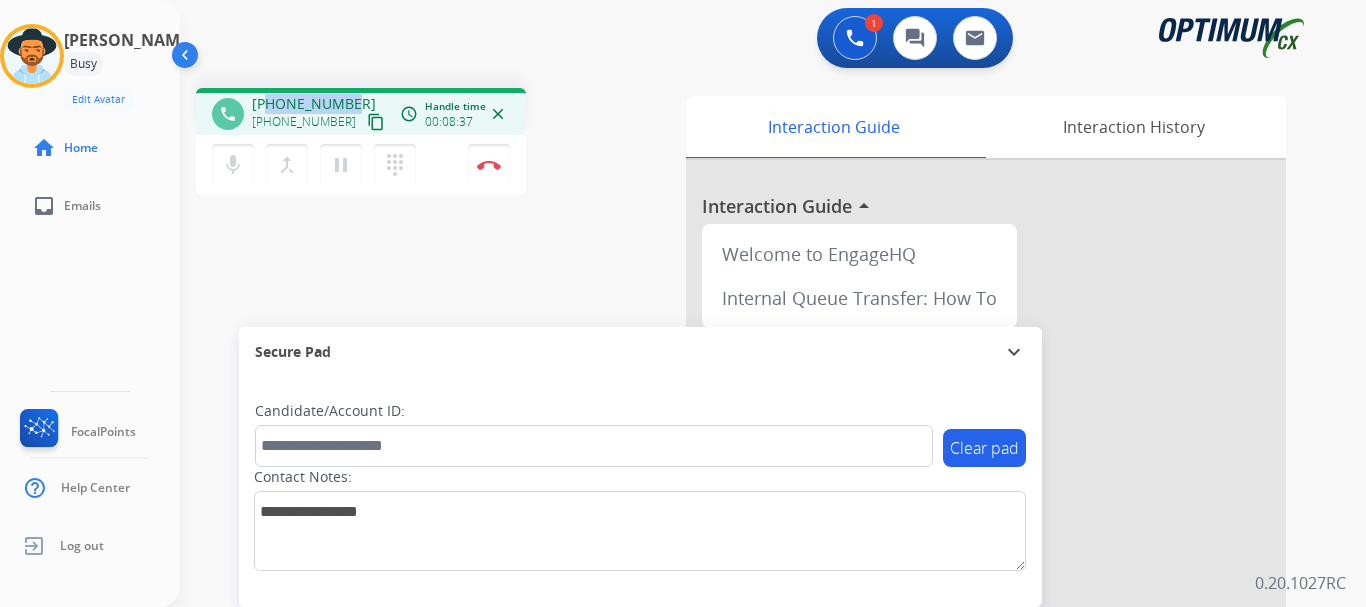 copy on "4055287721" 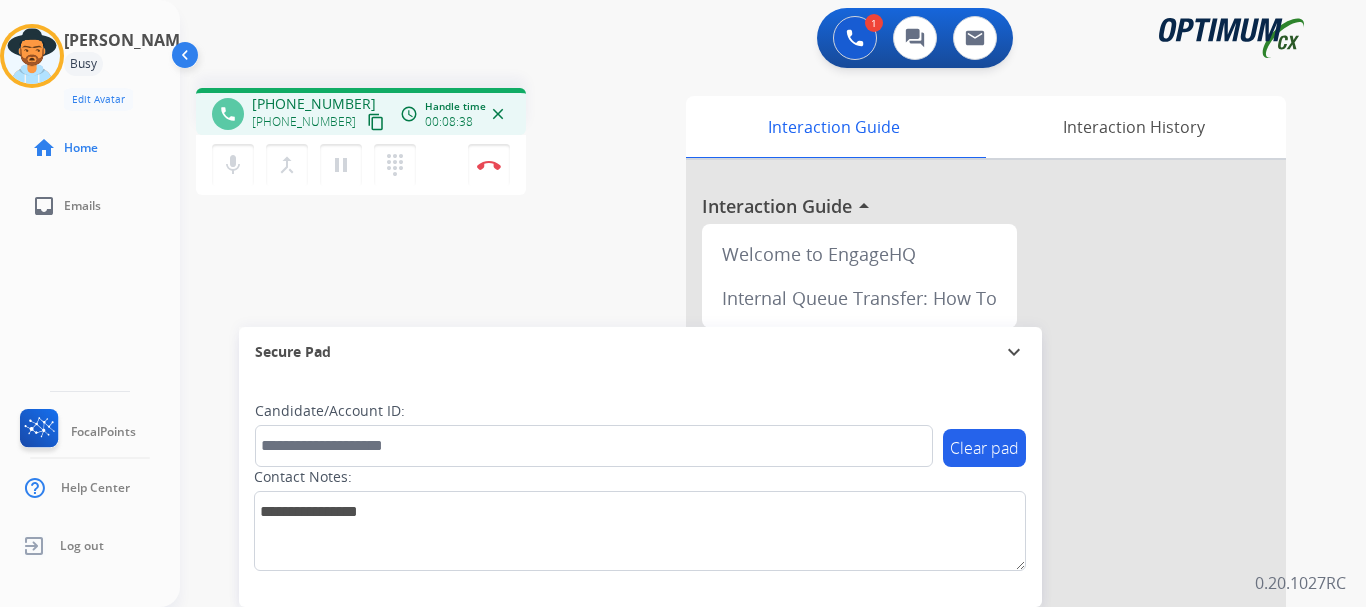 click on "phone [PHONE_NUMBER] [PHONE_NUMBER] content_copy access_time Call metrics Queue   01:04 Hold   00:07 Talk   08:32 Total   09:42 Handle time 00:08:38 close mic Mute merge_type Bridge pause Hold dialpad Dialpad Disconnect swap_horiz Break voice bridge close_fullscreen Connect 3-Way Call merge_type Separate 3-Way Call  Interaction Guide   Interaction History  Interaction Guide arrow_drop_up  Welcome to EngageHQ   Internal Queue Transfer: How To  Secure Pad expand_more Clear pad Candidate/Account ID: Contact Notes:" at bounding box center (749, 489) 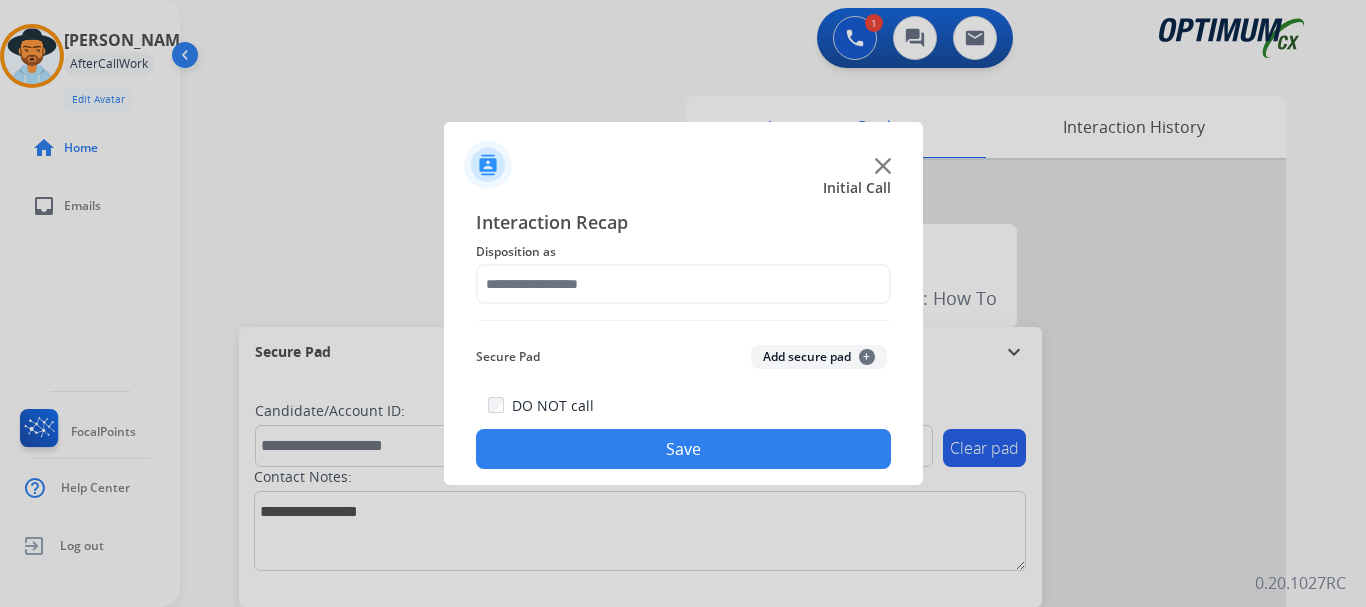 click 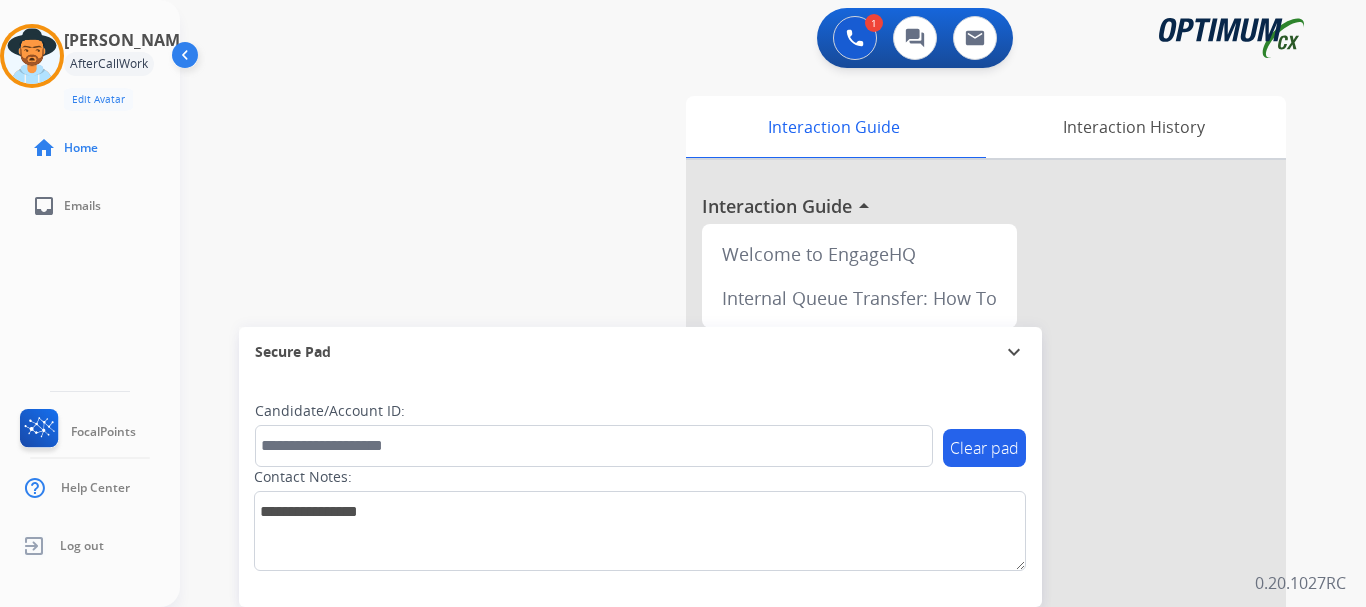 click at bounding box center (32, 56) 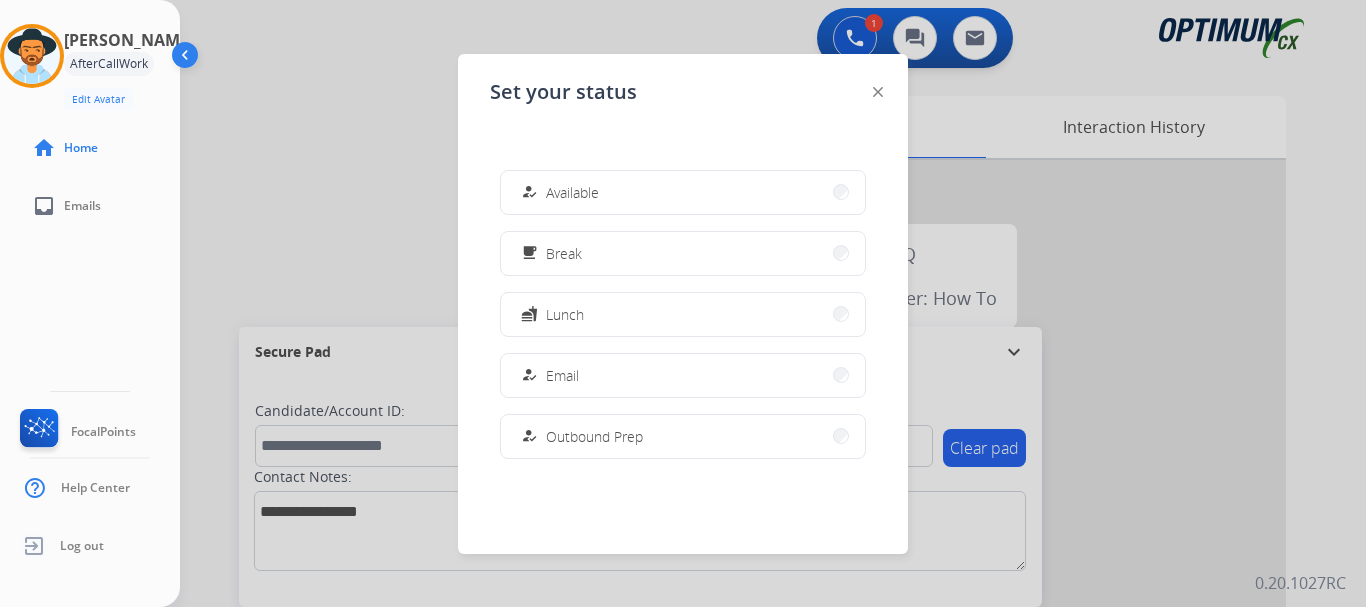 click on "how_to_reg Available" at bounding box center [683, 192] 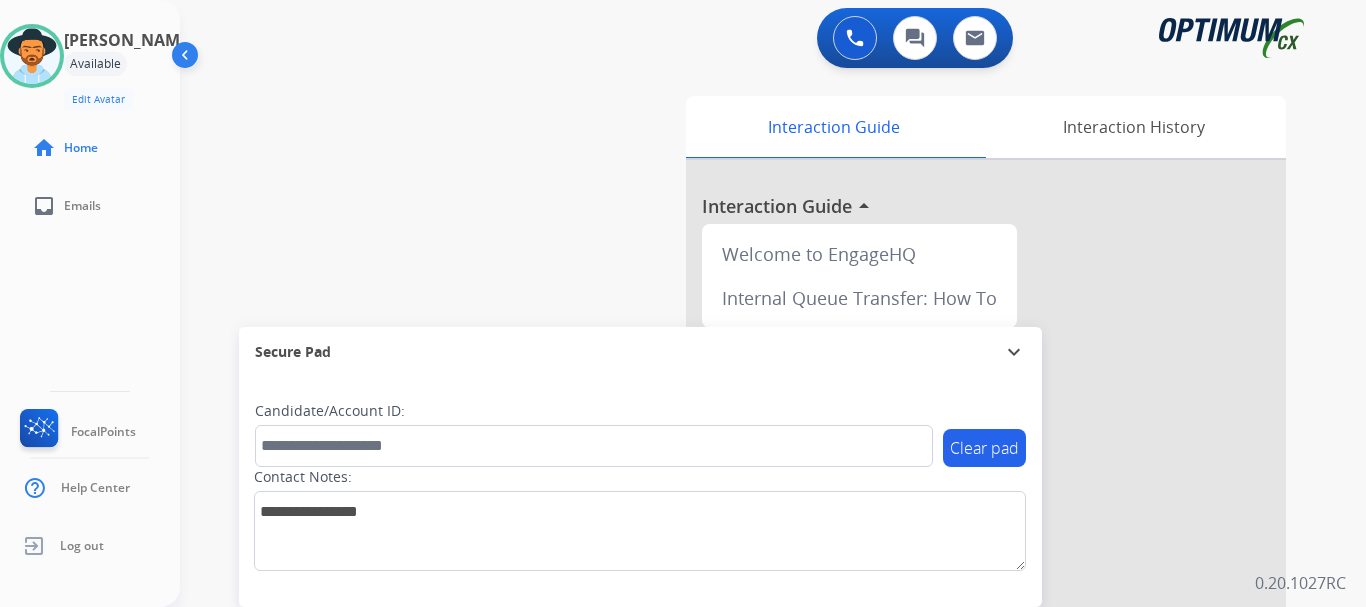 click on "0 Voice Interactions" at bounding box center (855, 38) 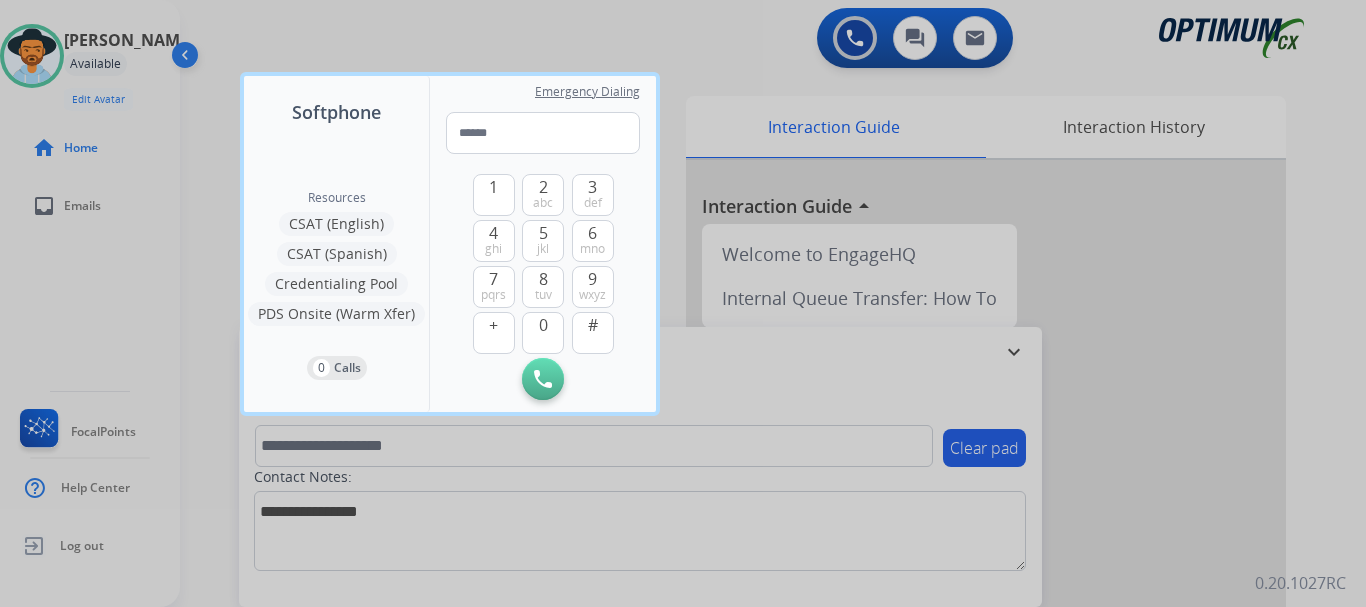 type on "**********" 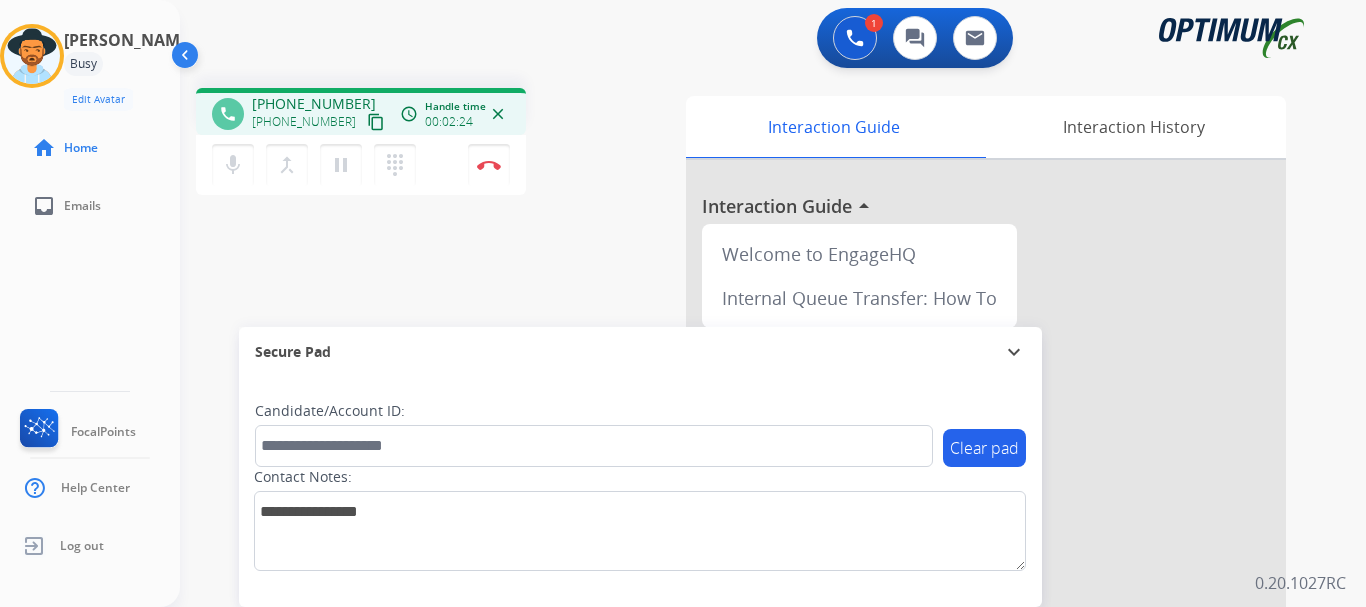 click at bounding box center [489, 165] 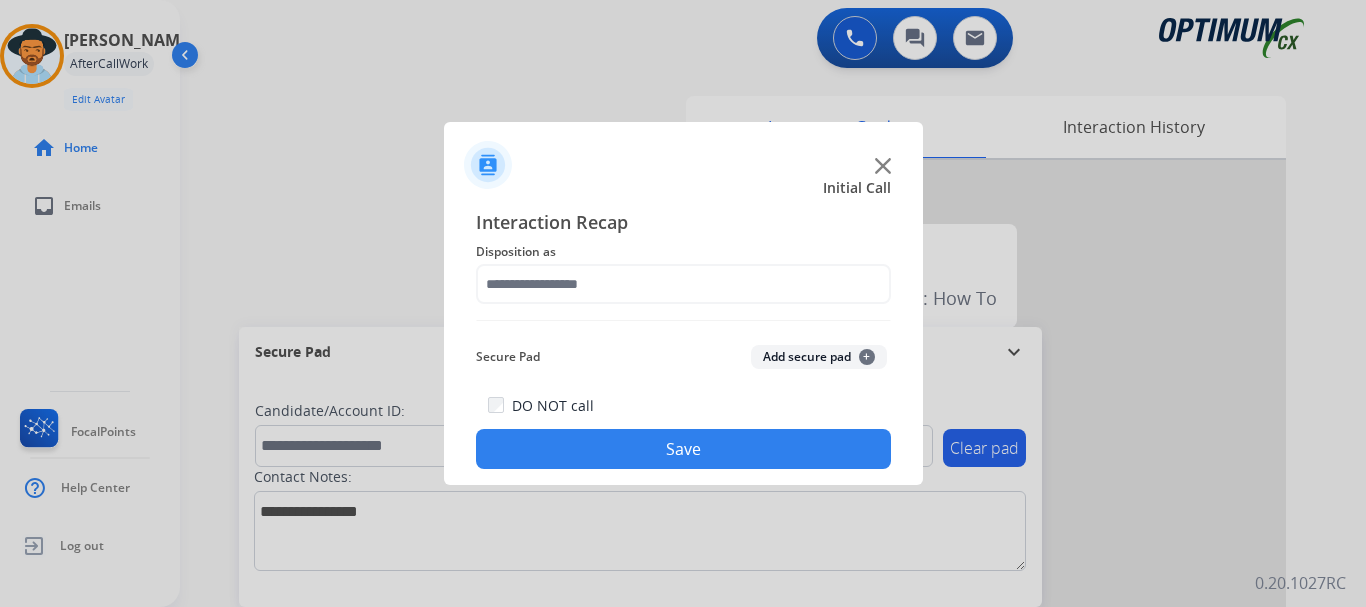 click on "Add secure pad  +" 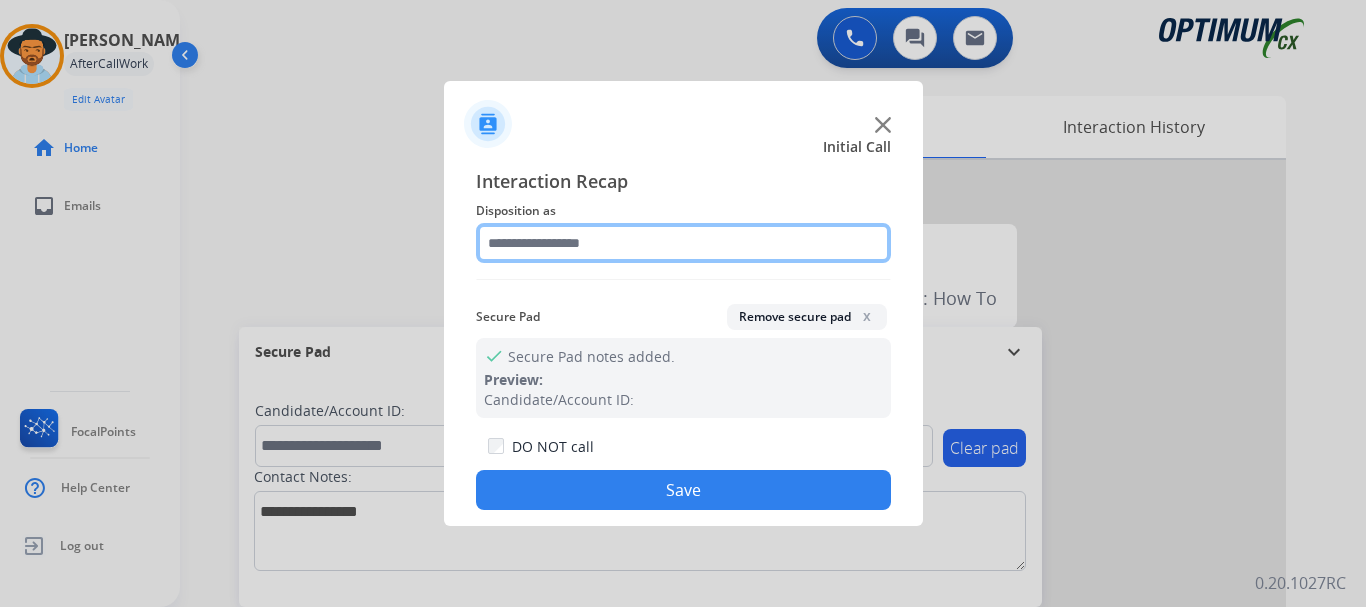 click 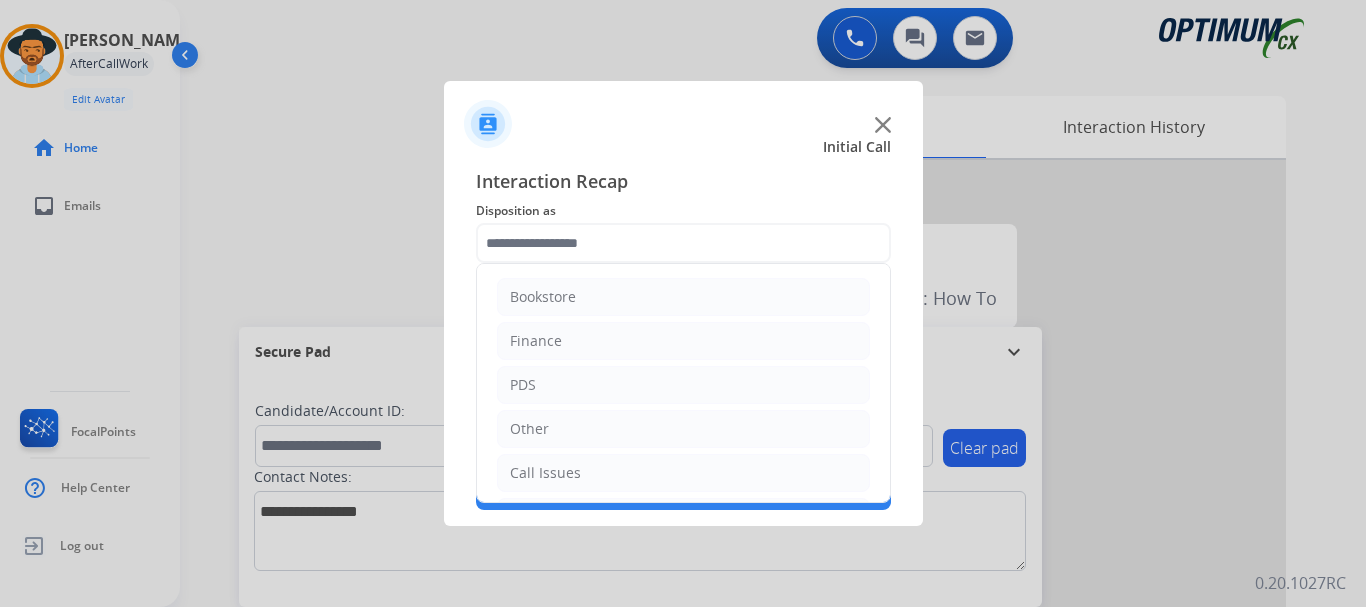 click on "Call Issues" 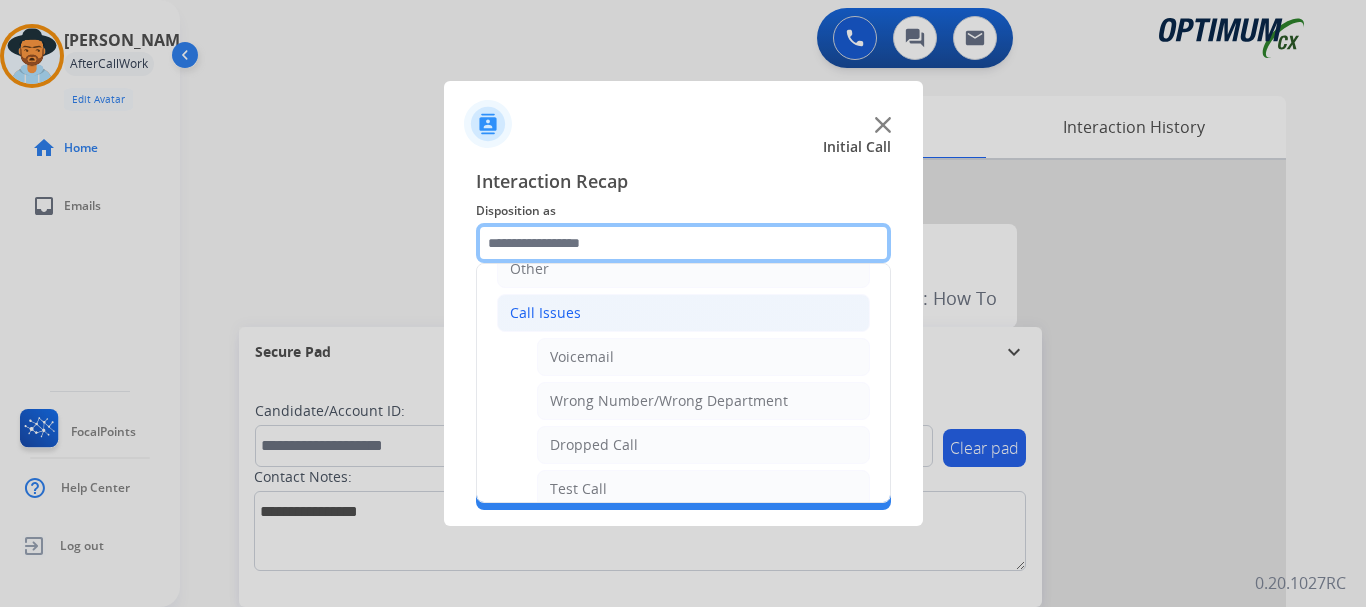 scroll, scrollTop: 166, scrollLeft: 0, axis: vertical 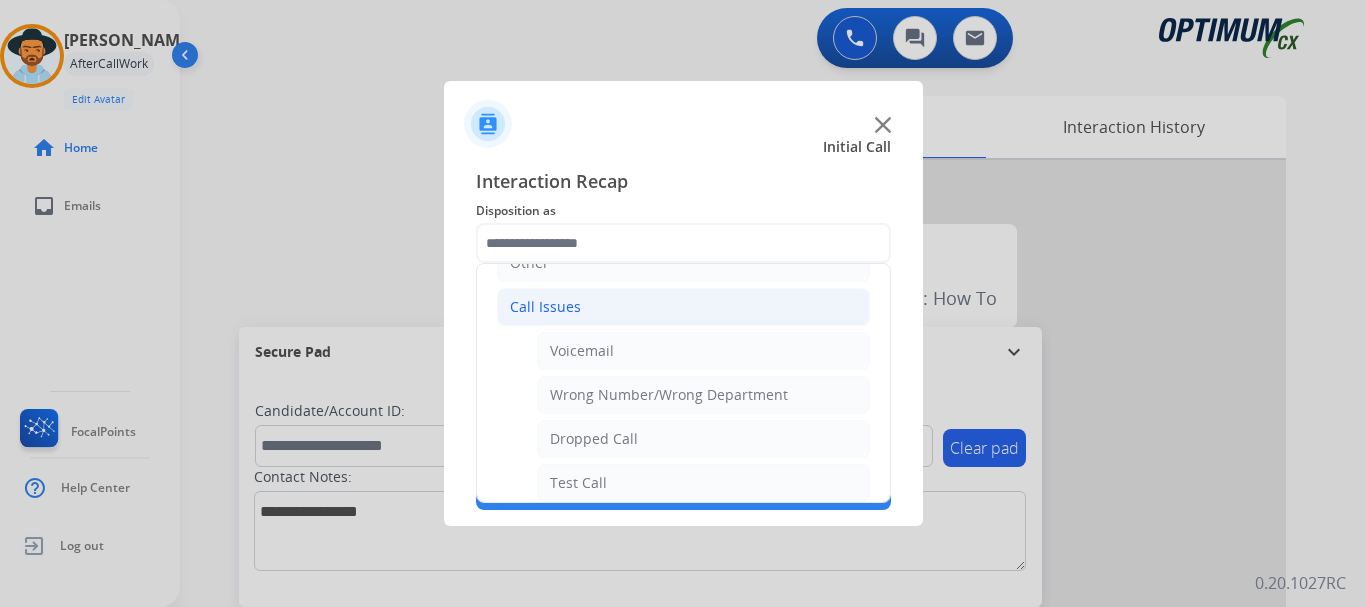 click on "Voicemail" 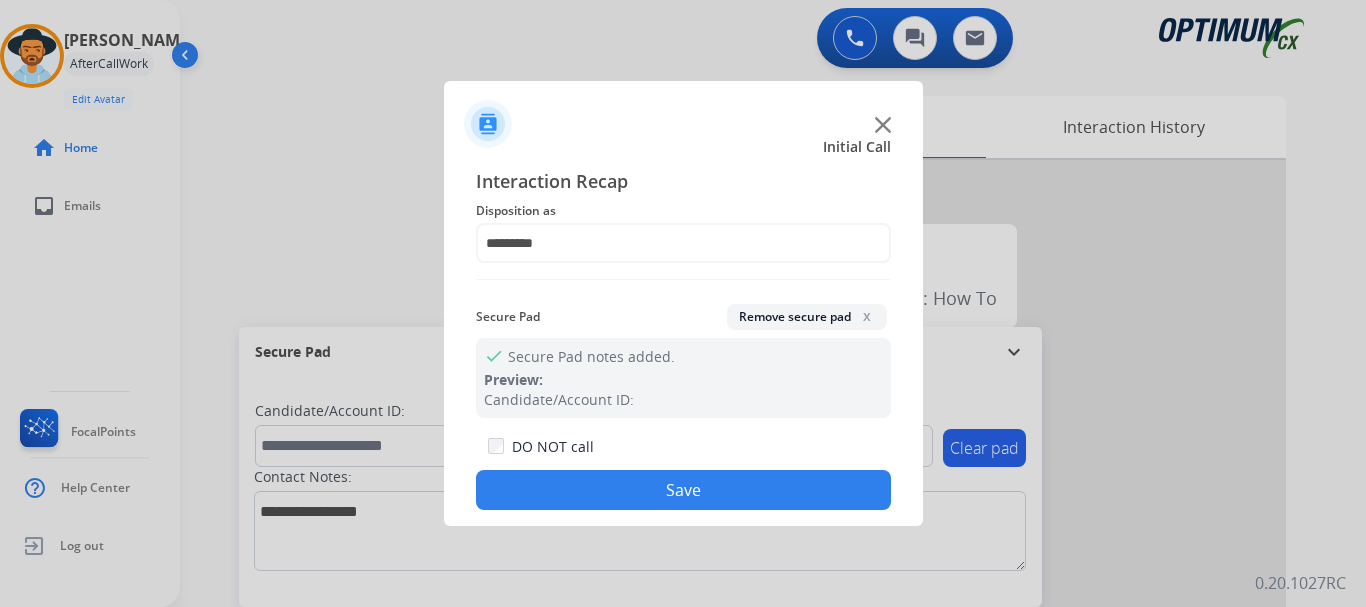 click on "Save" 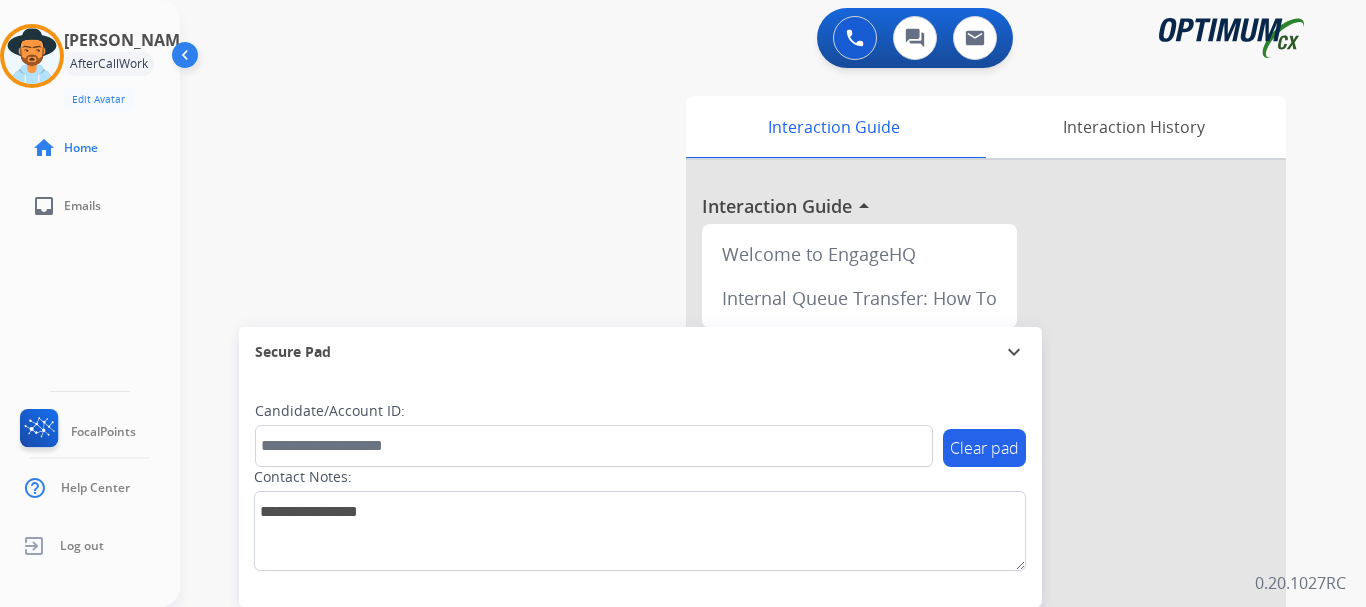 click on "swap_horiz Break voice bridge close_fullscreen Connect 3-Way Call merge_type Separate 3-Way Call  Interaction Guide   Interaction History  Interaction Guide arrow_drop_up  Welcome to EngageHQ   Internal Queue Transfer: How To  Secure Pad expand_more Clear pad Candidate/Account ID: Contact Notes:" at bounding box center [749, 489] 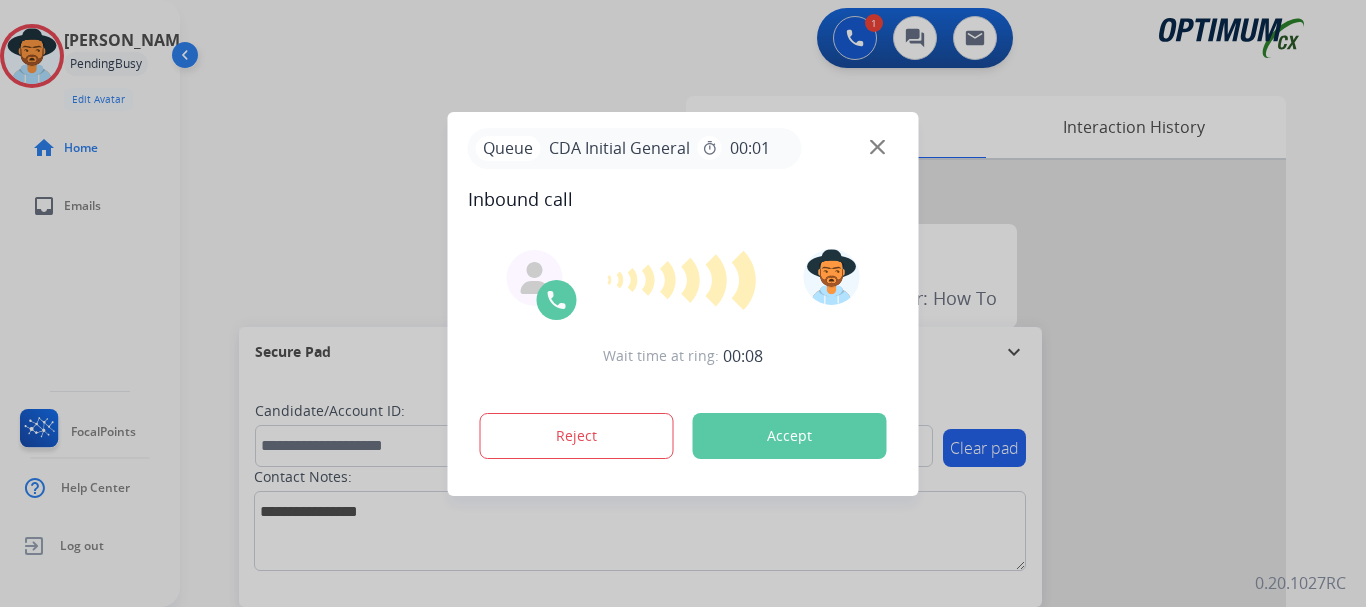 click at bounding box center [683, 303] 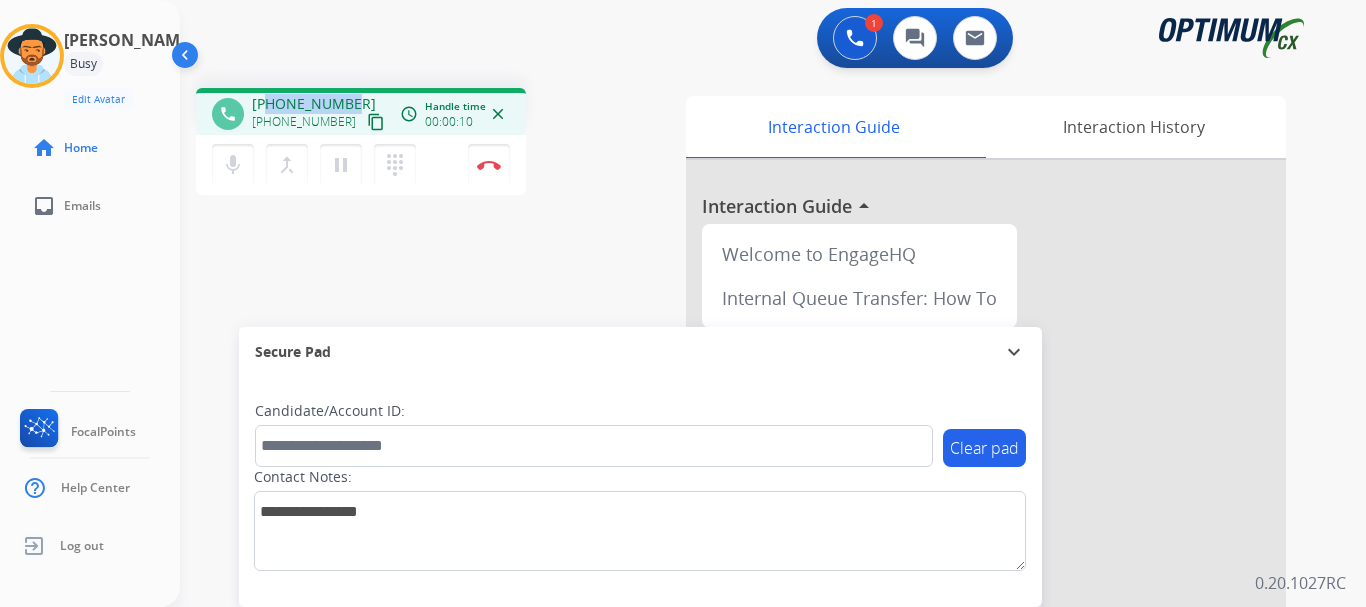 drag, startPoint x: 265, startPoint y: 101, endPoint x: 348, endPoint y: 95, distance: 83.21658 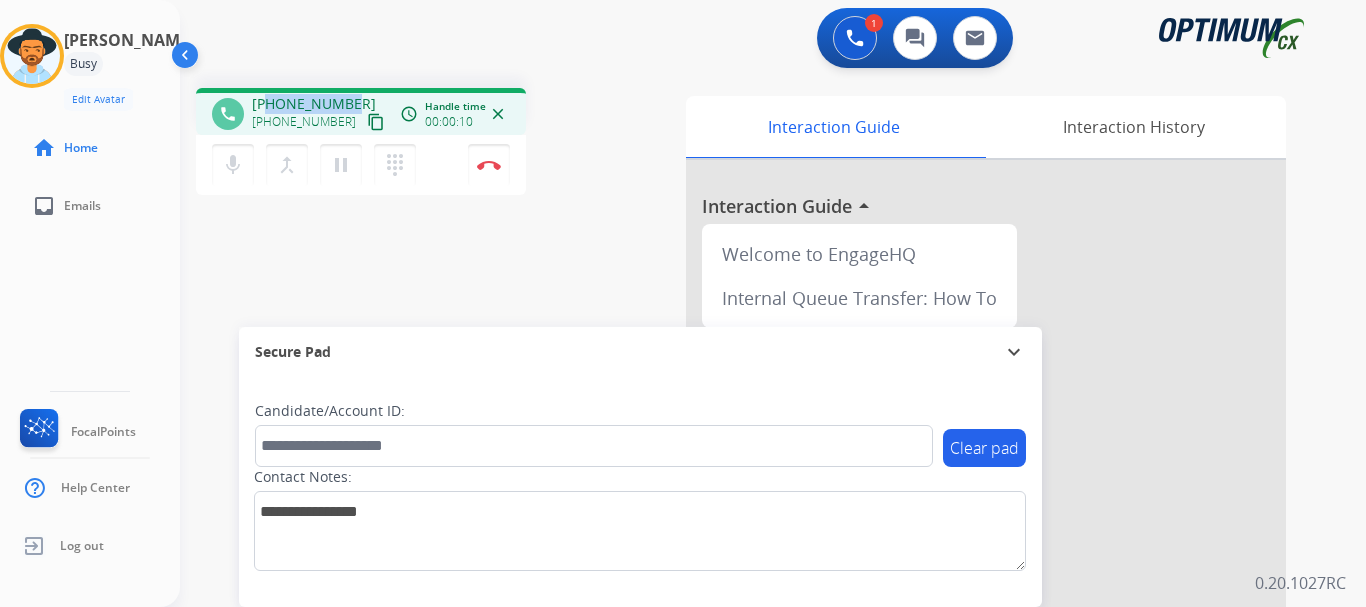 click on "[PHONE_NUMBER]" at bounding box center [314, 104] 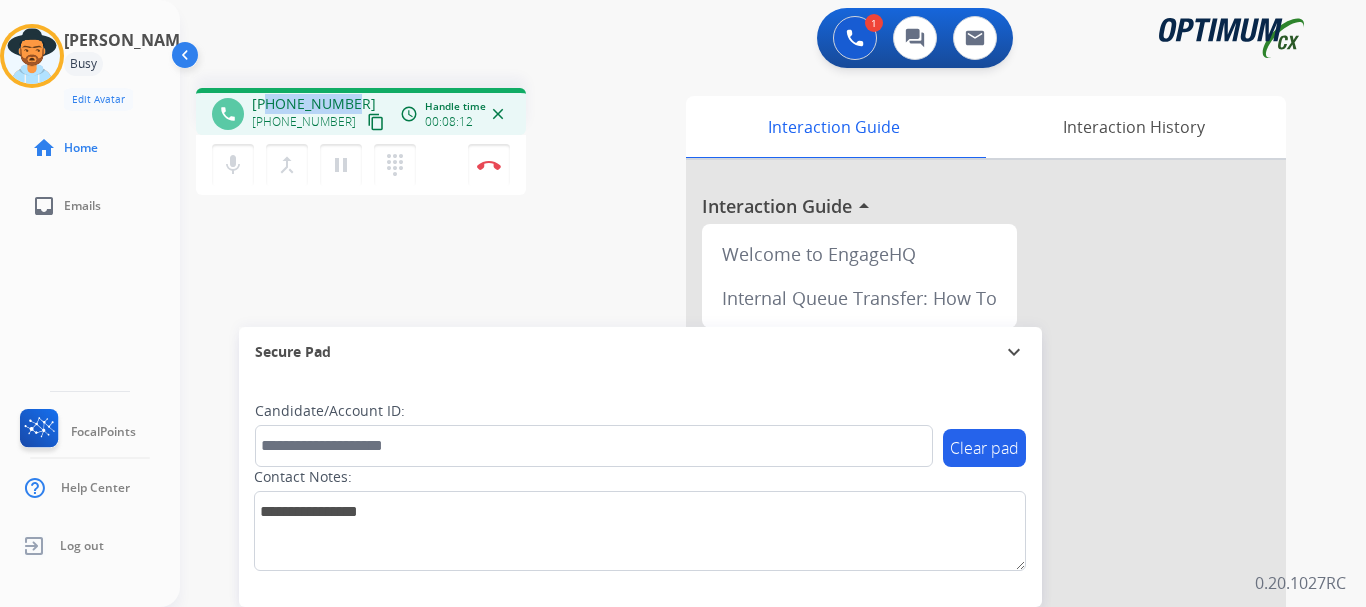 click at bounding box center [489, 165] 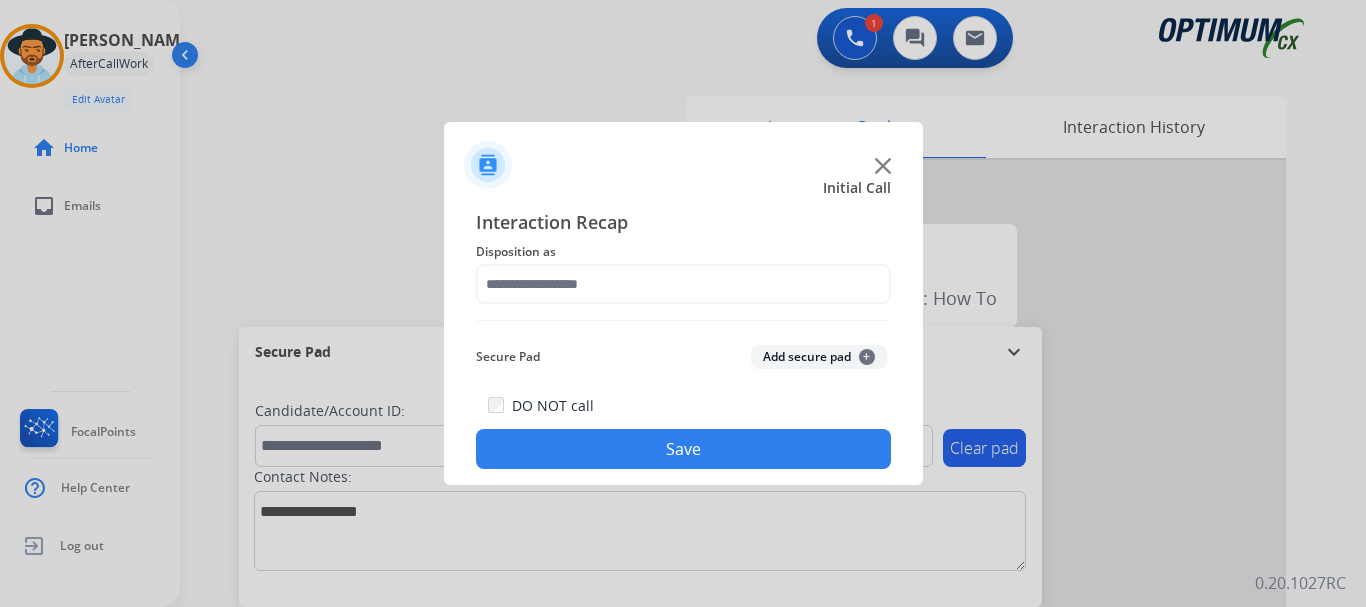 click on "Add secure pad  +" 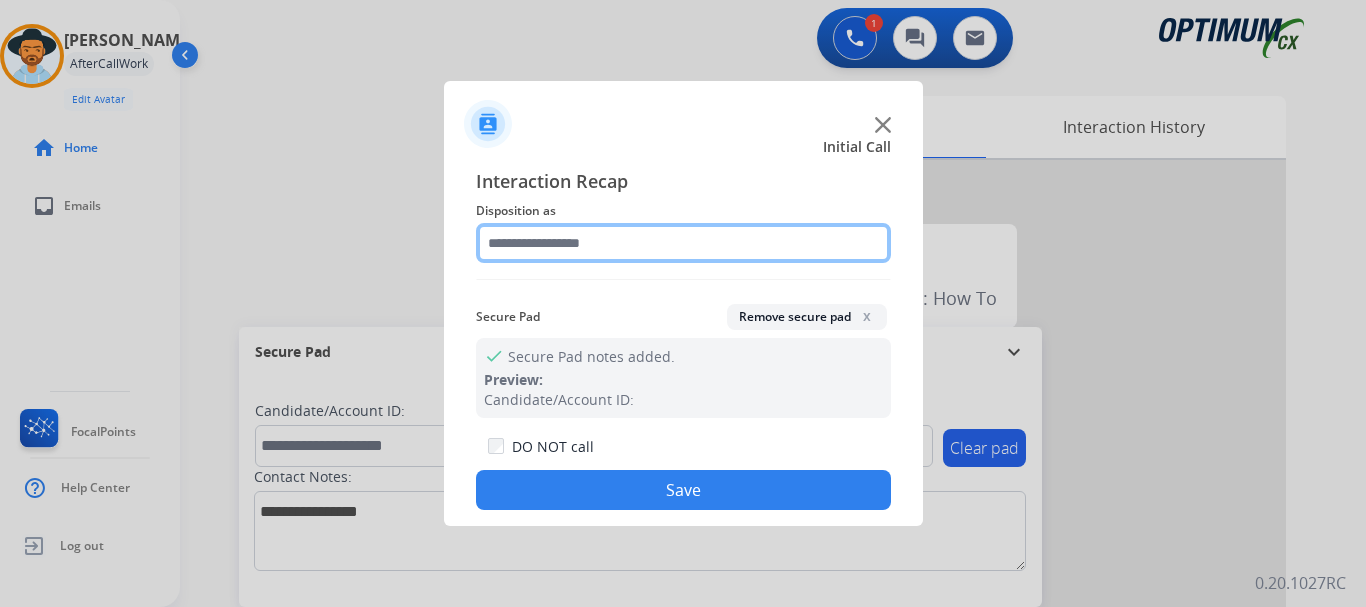 click 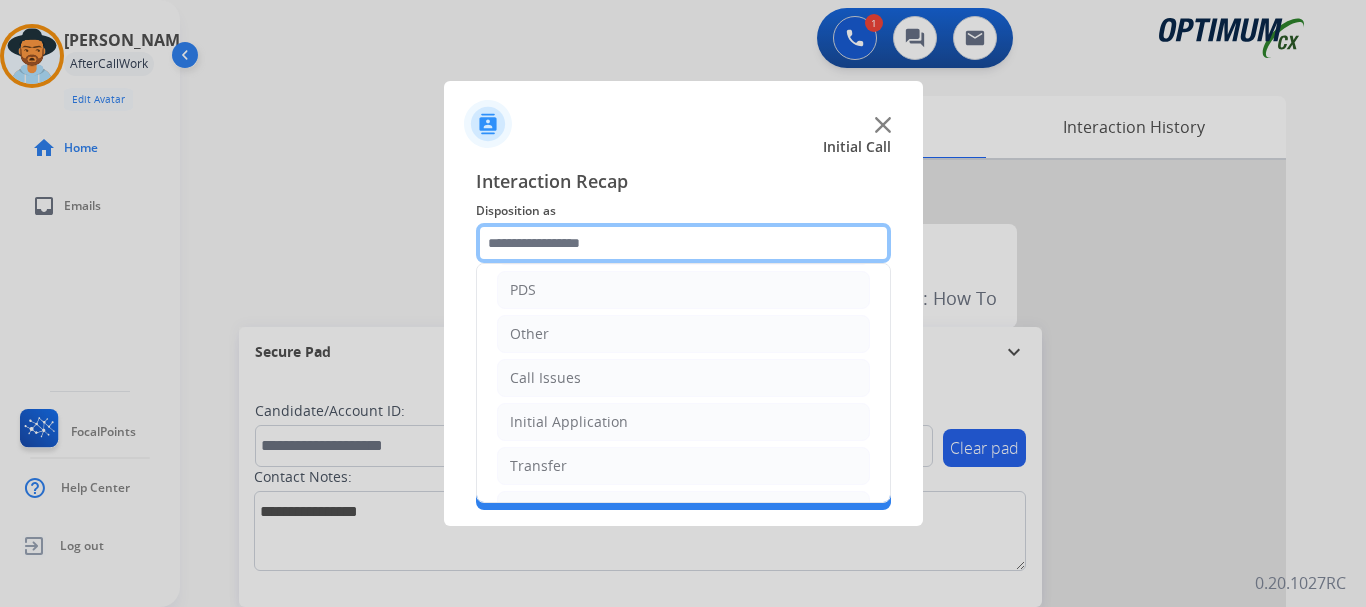 scroll, scrollTop: 124, scrollLeft: 0, axis: vertical 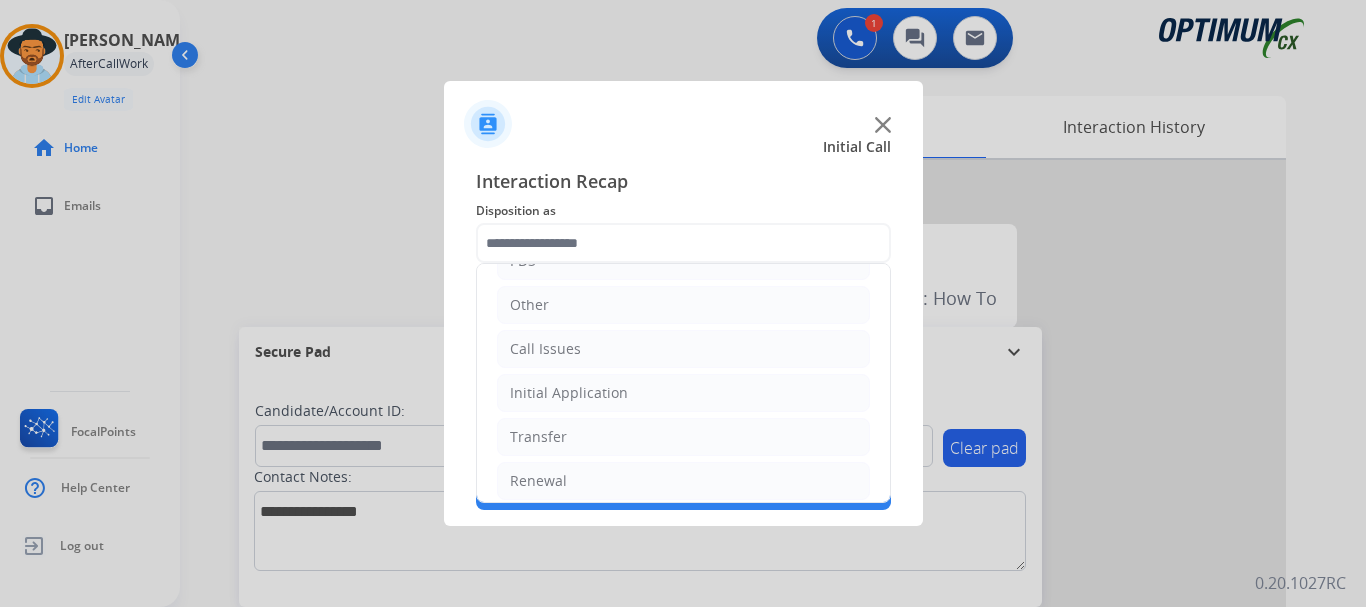 click on "Initial Application" 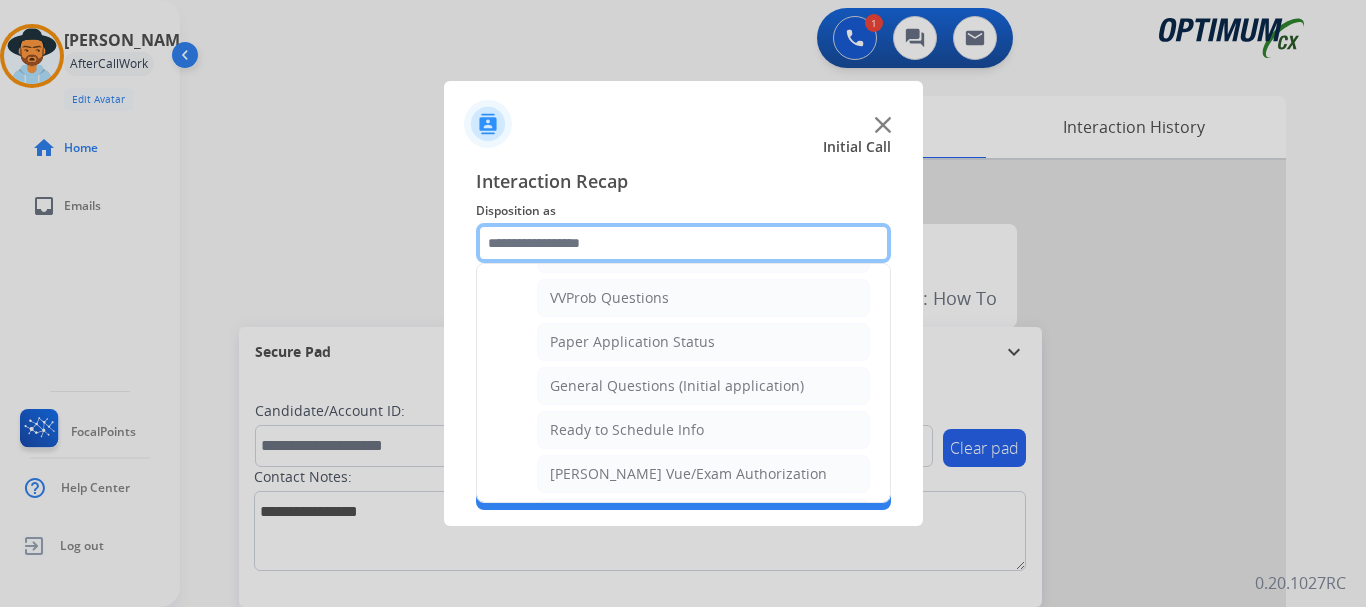 scroll, scrollTop: 1109, scrollLeft: 0, axis: vertical 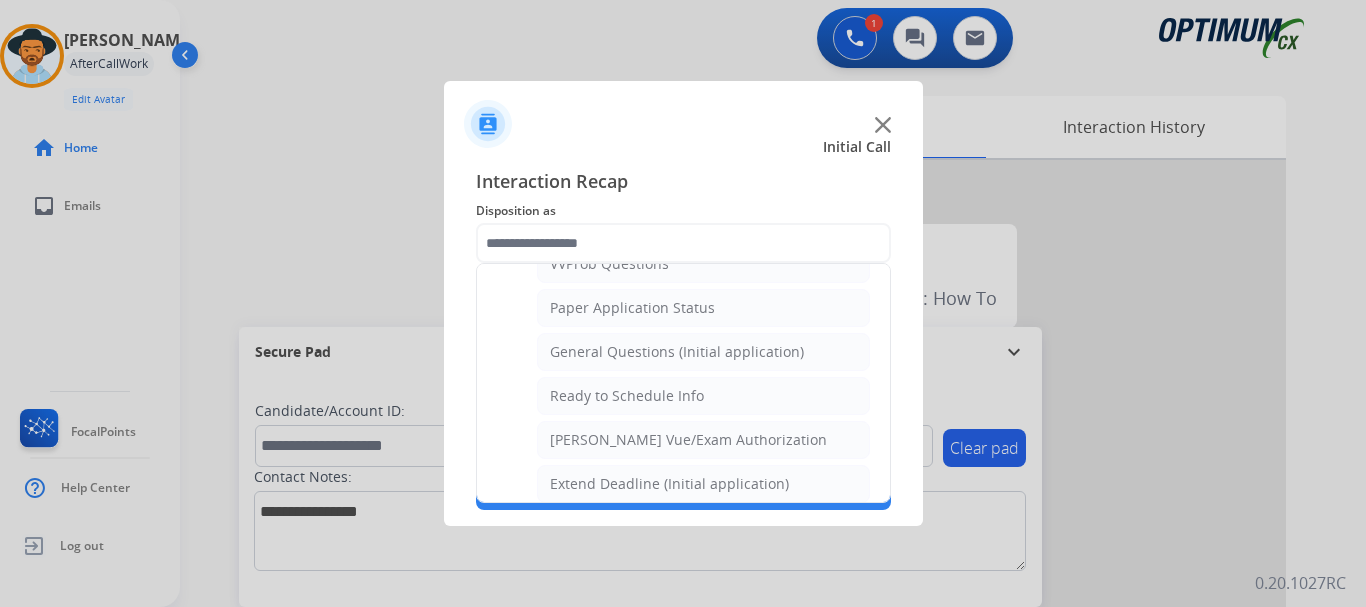 click on "General Questions (Initial application)" 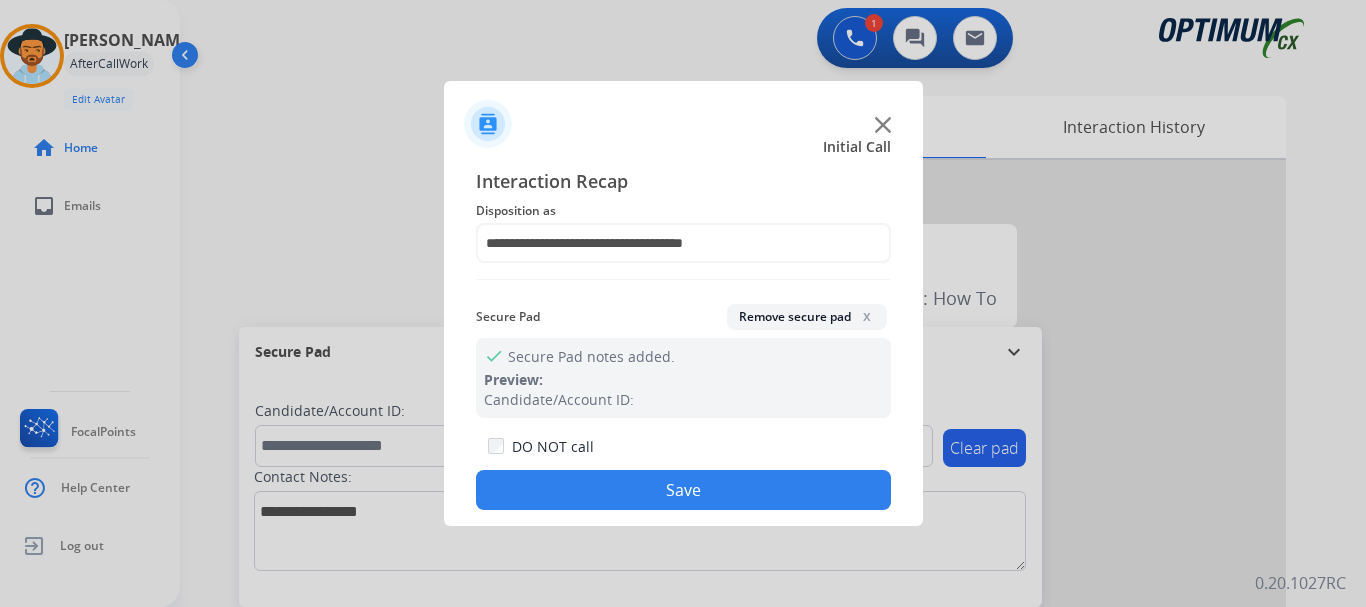 click on "Save" 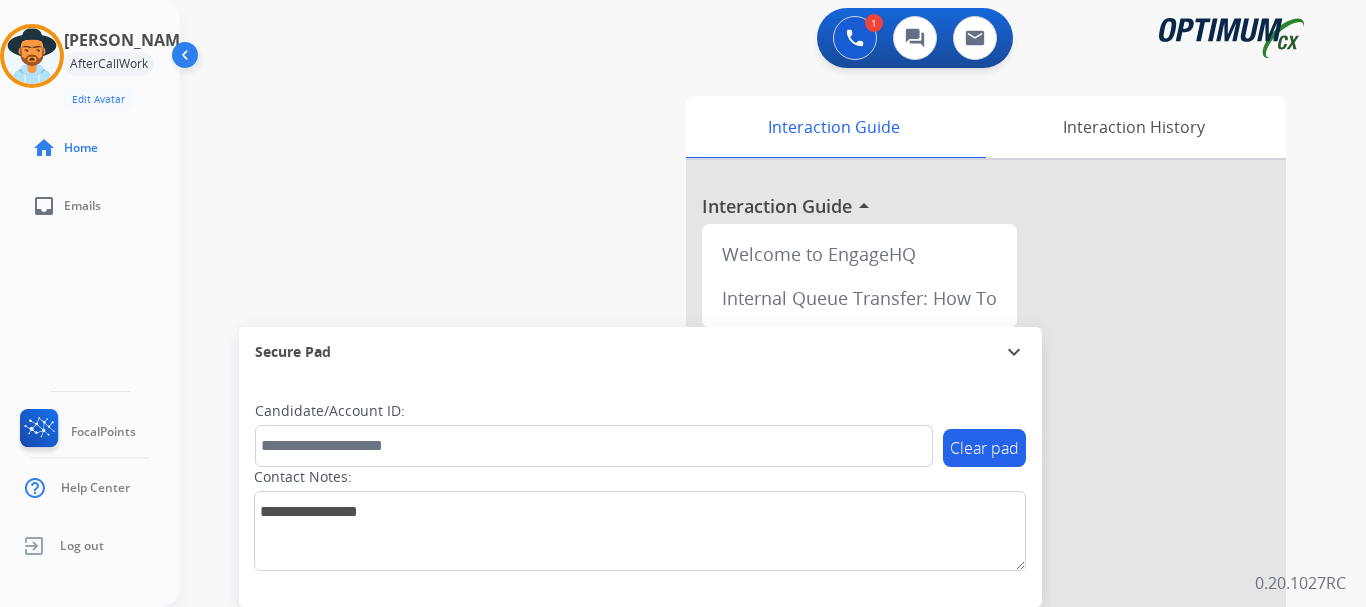 click on "swap_horiz Break voice bridge close_fullscreen Connect 3-Way Call merge_type Separate 3-Way Call  Interaction Guide   Interaction History  Interaction Guide arrow_drop_up  Welcome to EngageHQ   Internal Queue Transfer: How To  Secure Pad expand_more Clear pad Candidate/Account ID: Contact Notes:" at bounding box center [749, 489] 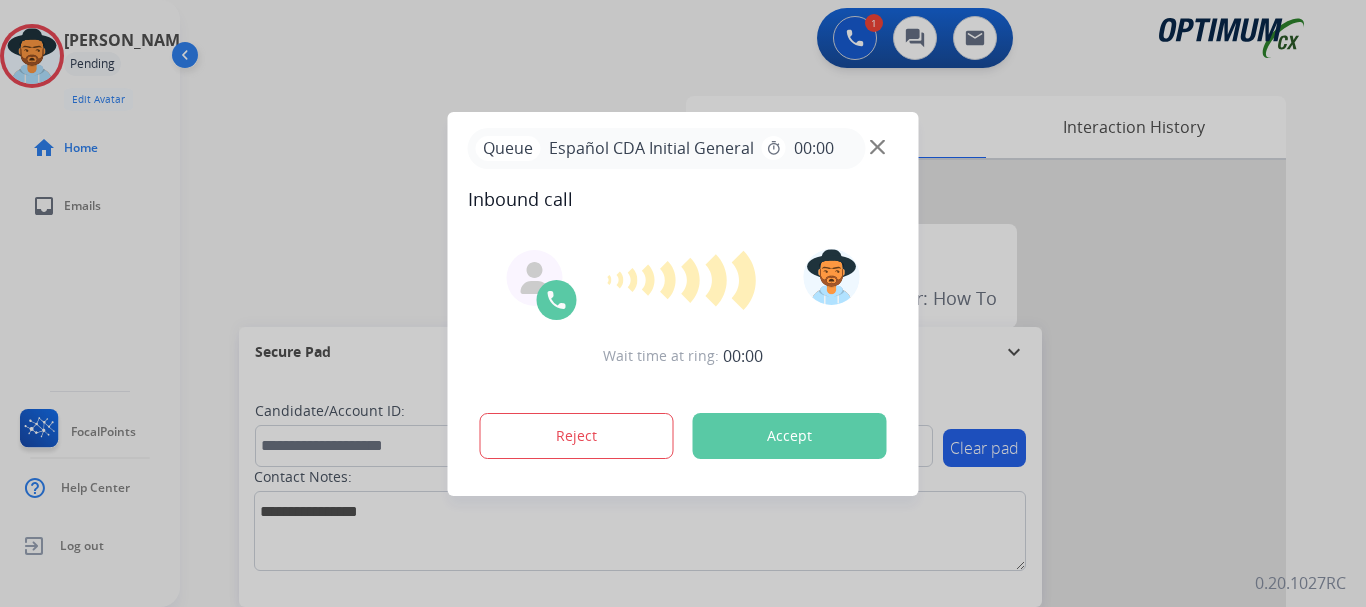 click on "Accept" at bounding box center (790, 436) 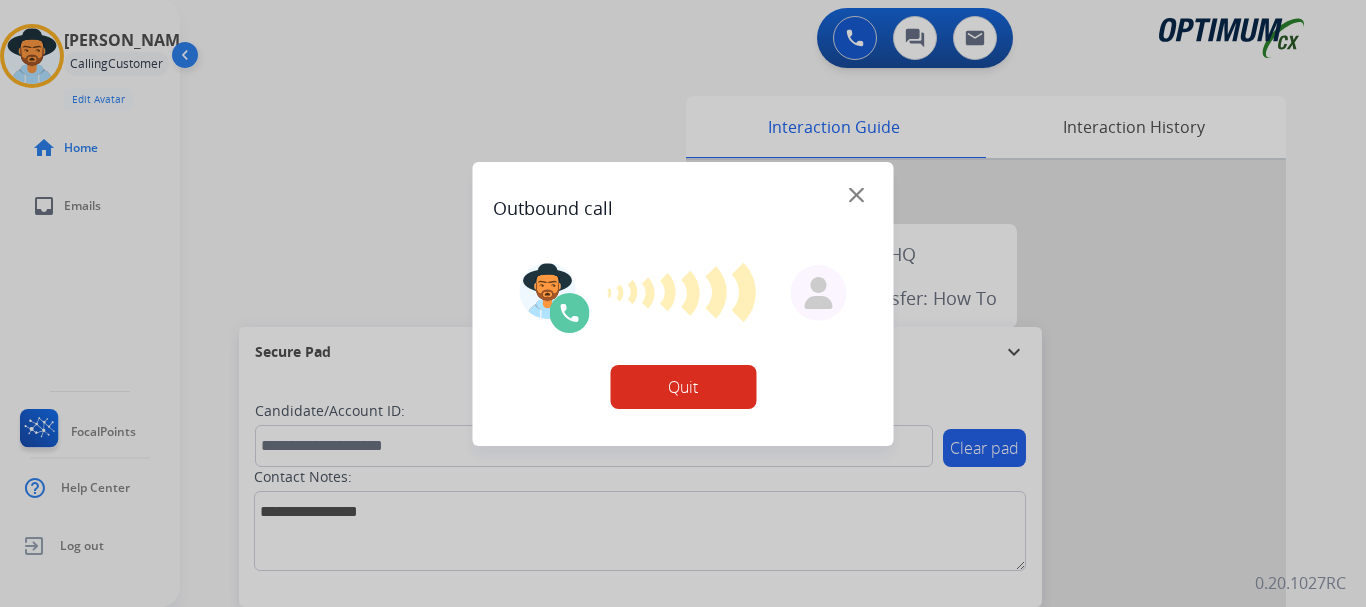 click on "Quit" at bounding box center [683, 336] 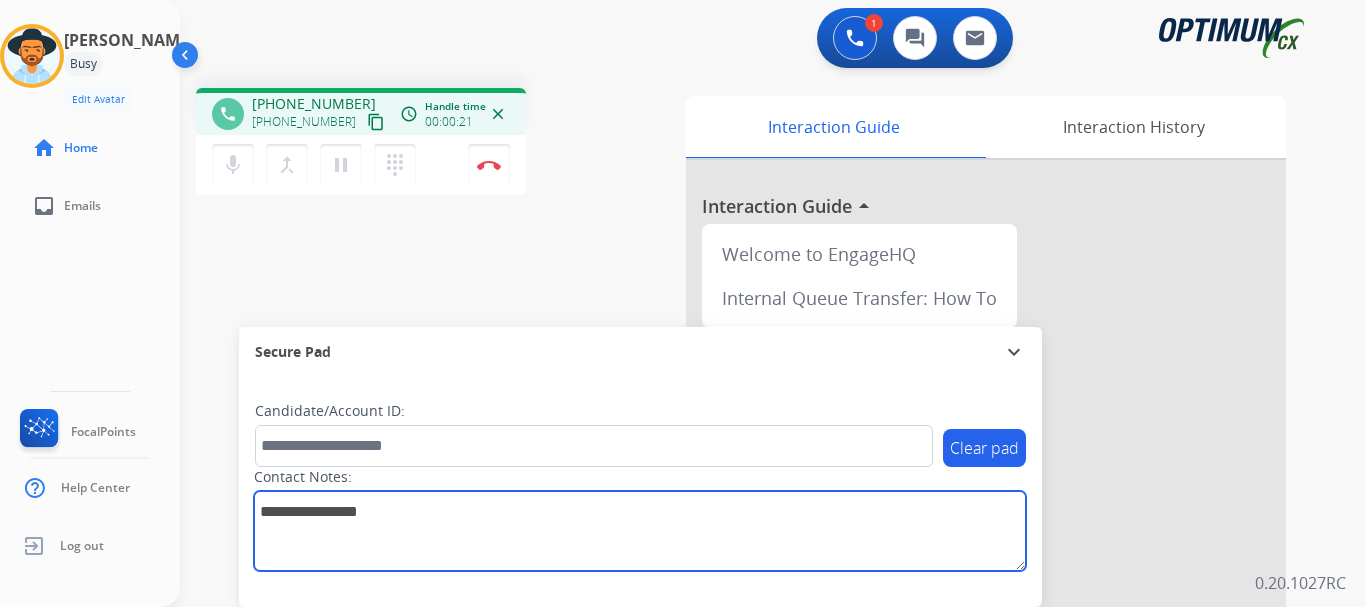 click at bounding box center [640, 531] 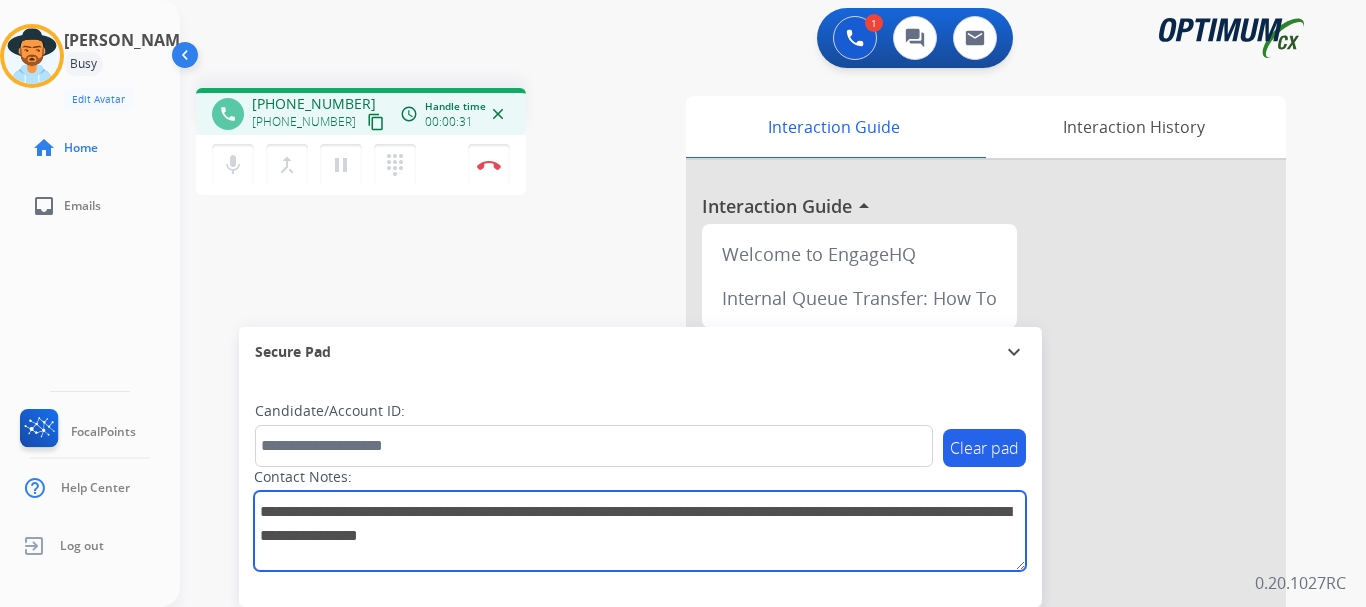 type on "**********" 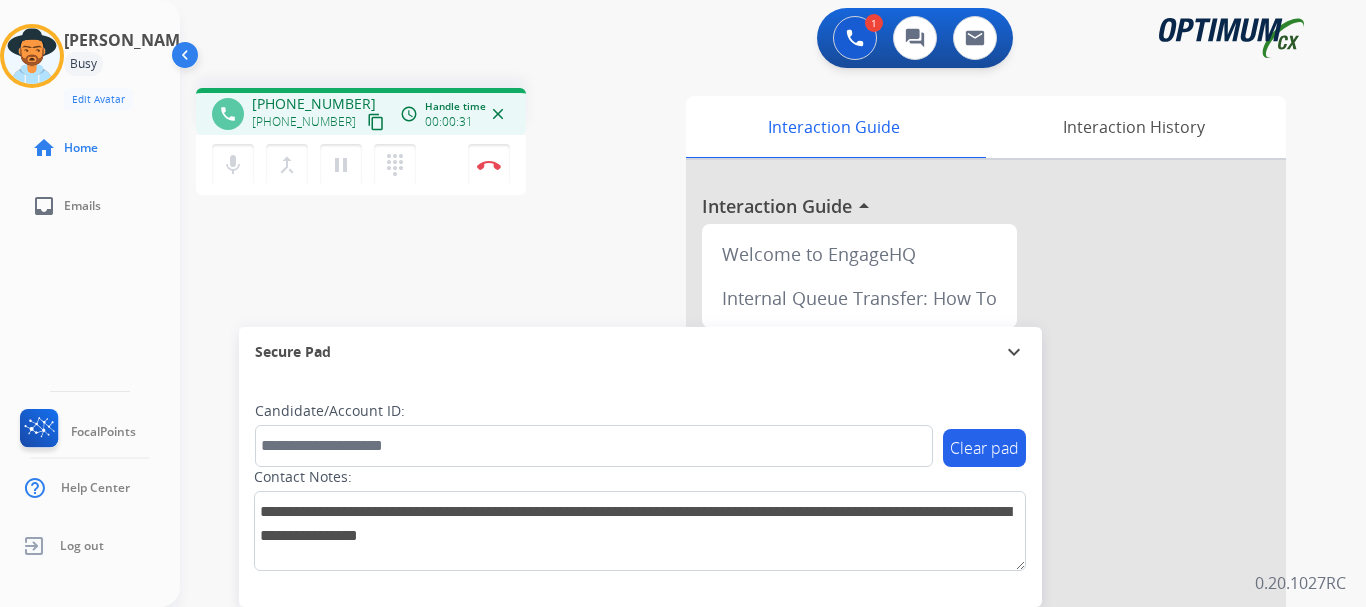 click on "Disconnect" at bounding box center (489, 165) 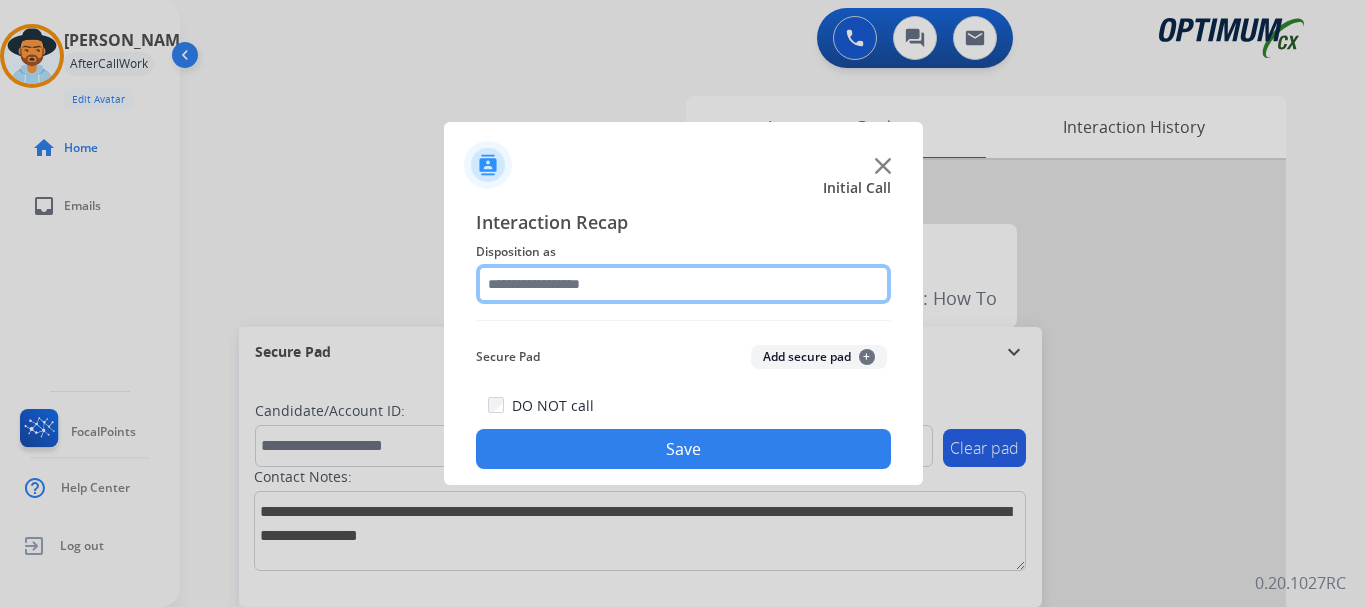 click 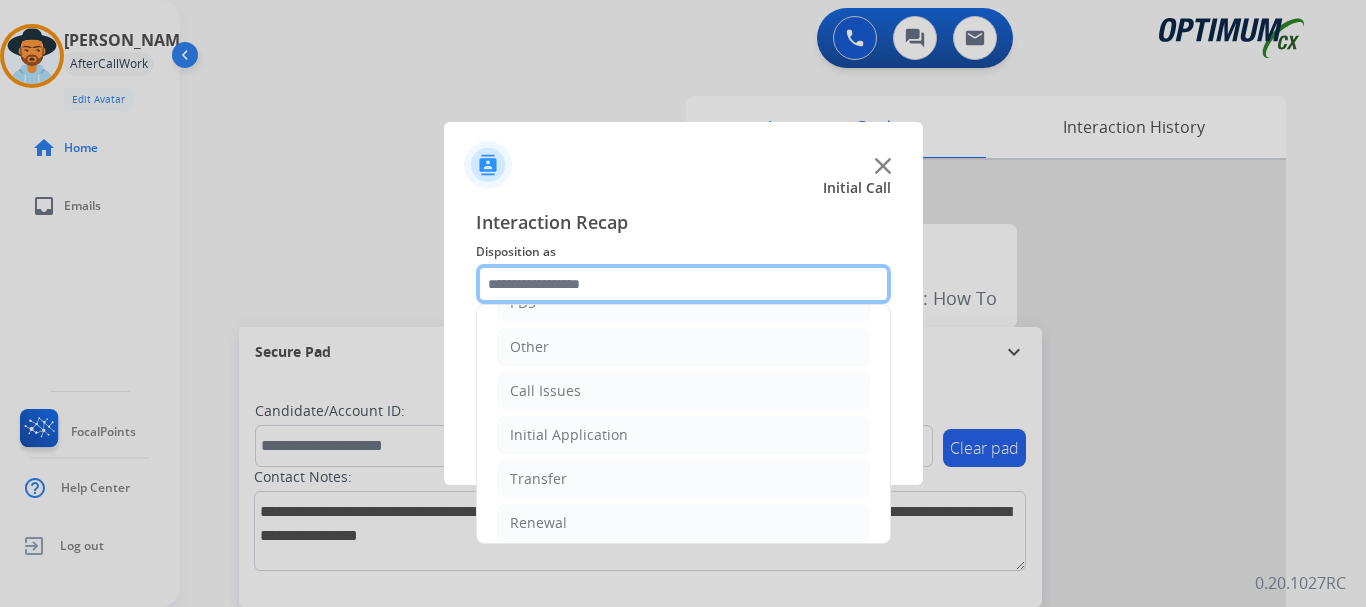 scroll, scrollTop: 130, scrollLeft: 0, axis: vertical 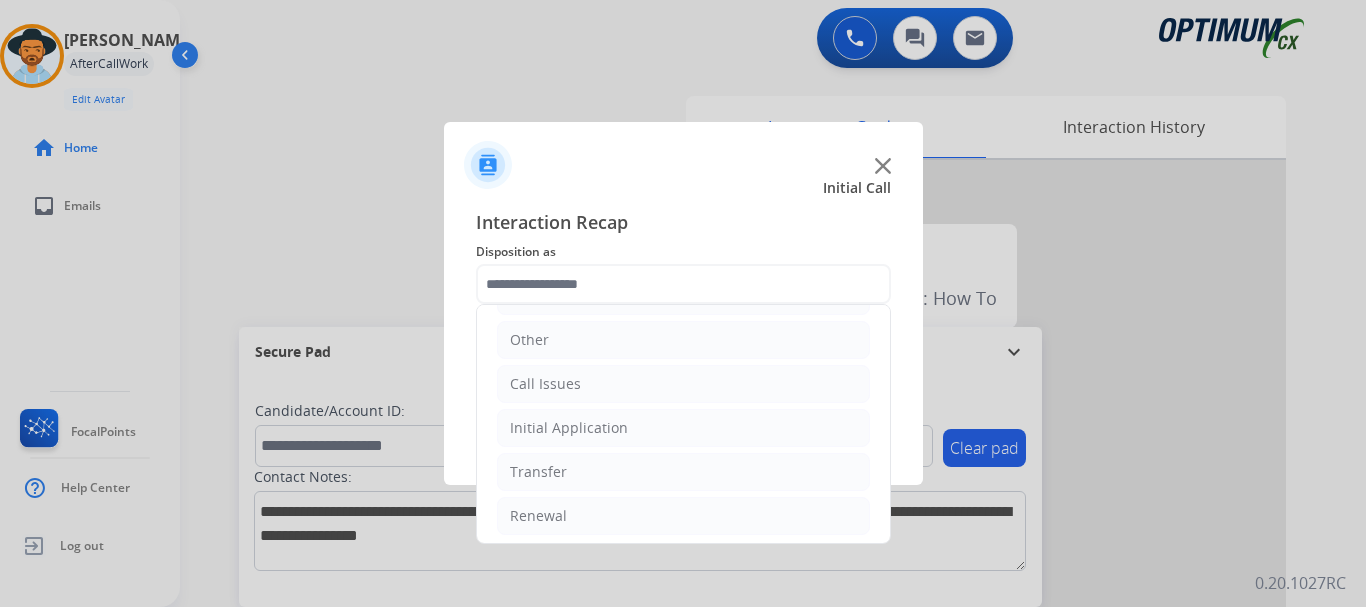 click on "Call Issues" 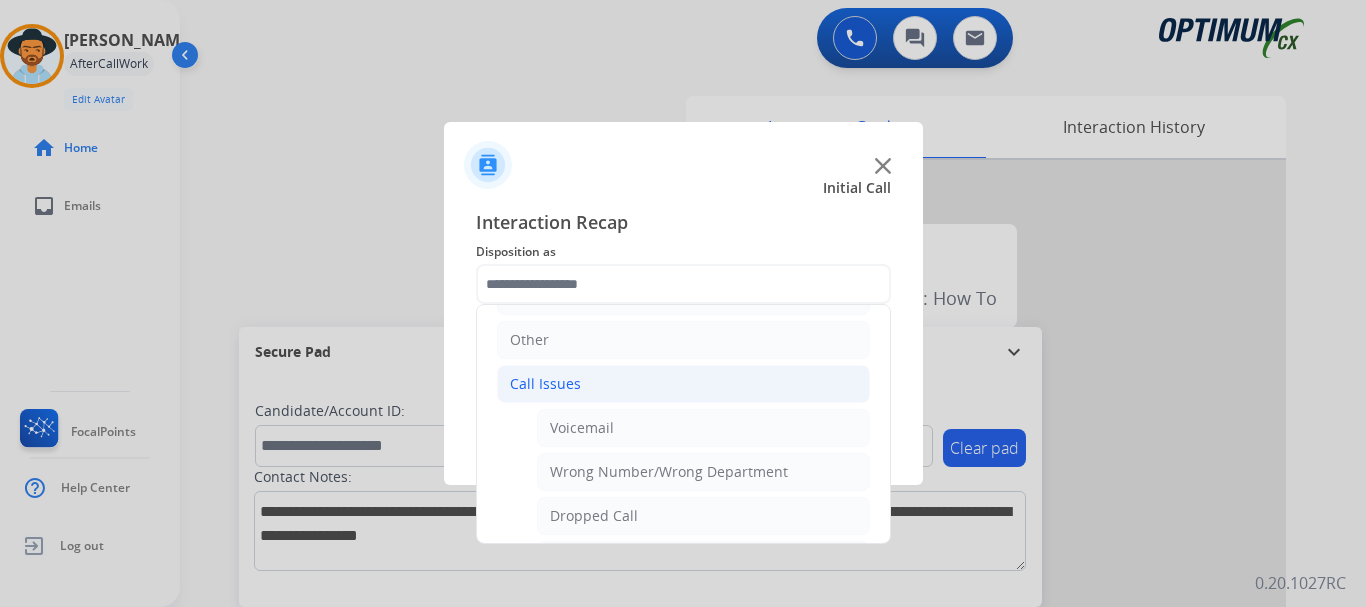click on "Voicemail" 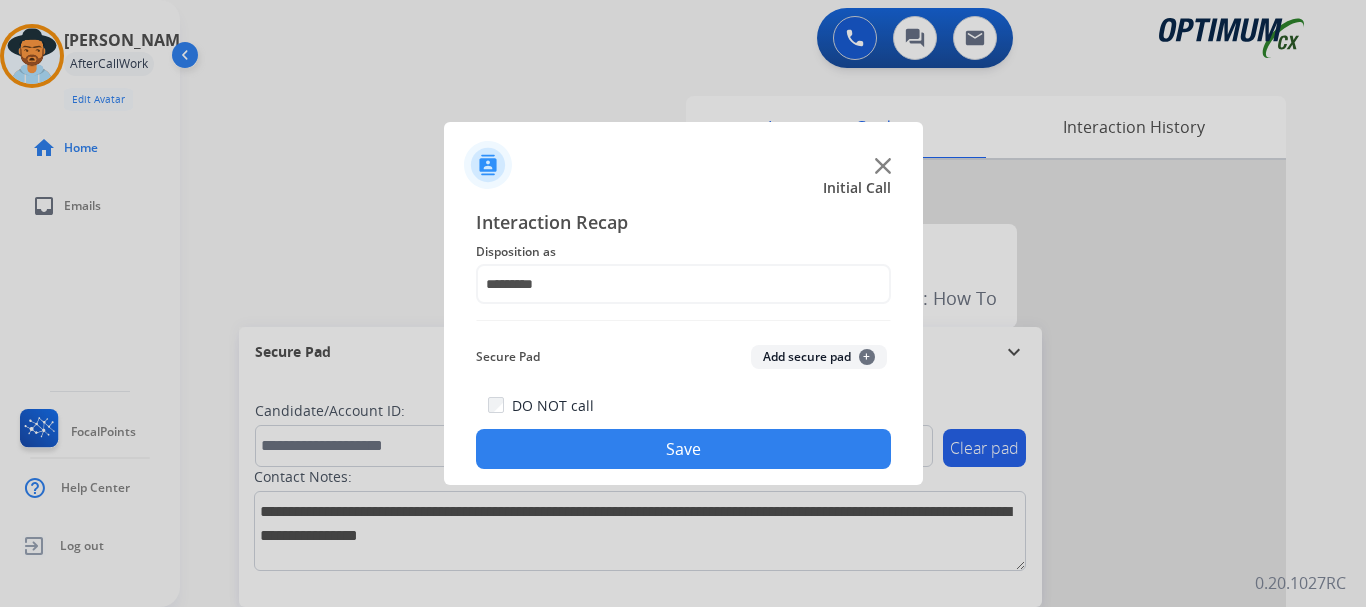 click at bounding box center [683, 303] 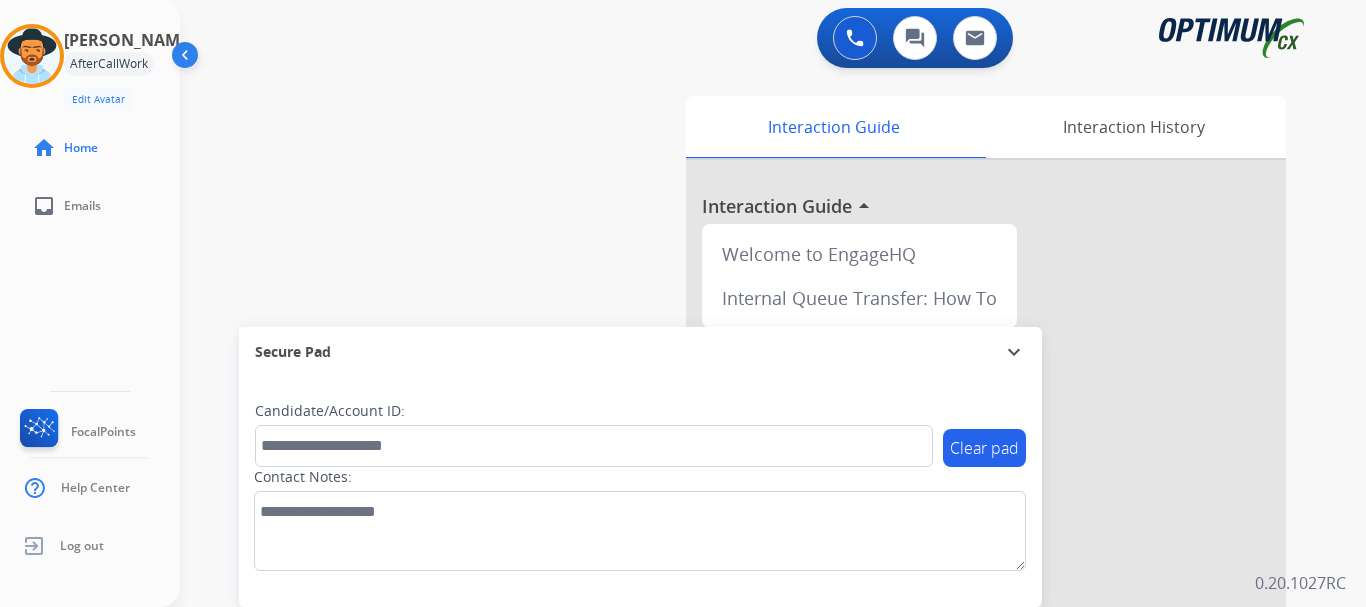 click on "swap_horiz Break voice bridge close_fullscreen Connect 3-Way Call merge_type Separate 3-Way Call  Interaction Guide   Interaction History  Interaction Guide arrow_drop_up  Welcome to EngageHQ   Internal Queue Transfer: How To  Secure Pad expand_more Clear pad Candidate/Account ID: Contact Notes:" at bounding box center [749, 489] 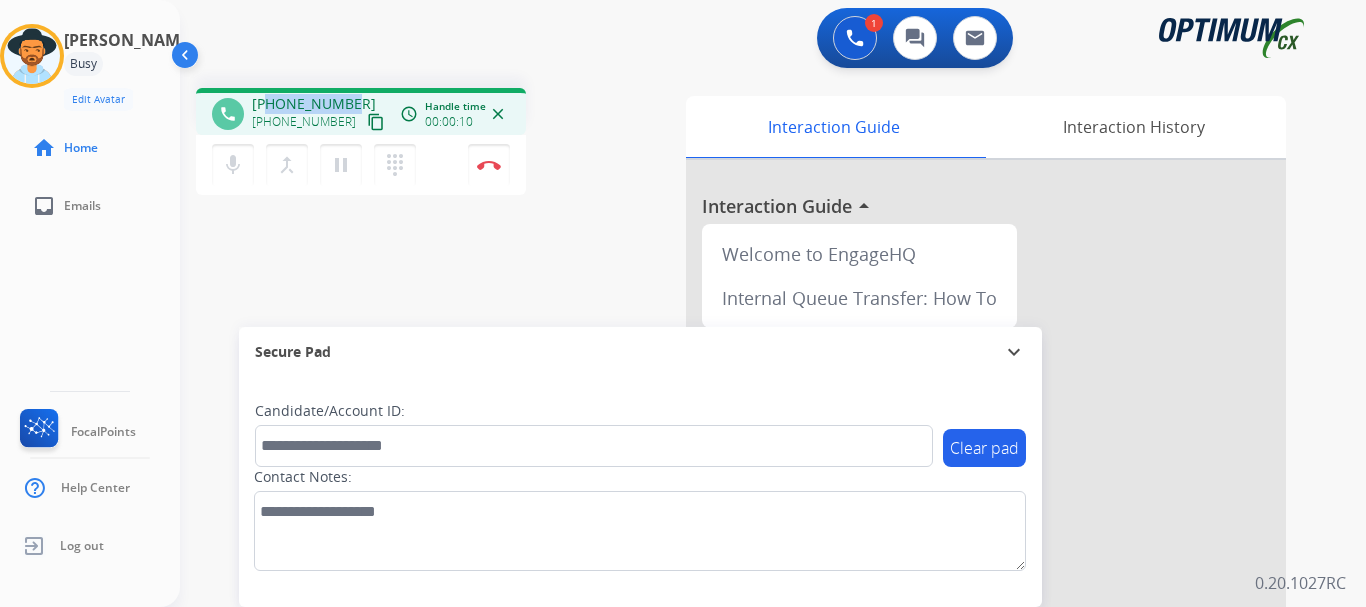 drag, startPoint x: 266, startPoint y: 99, endPoint x: 354, endPoint y: 89, distance: 88.56636 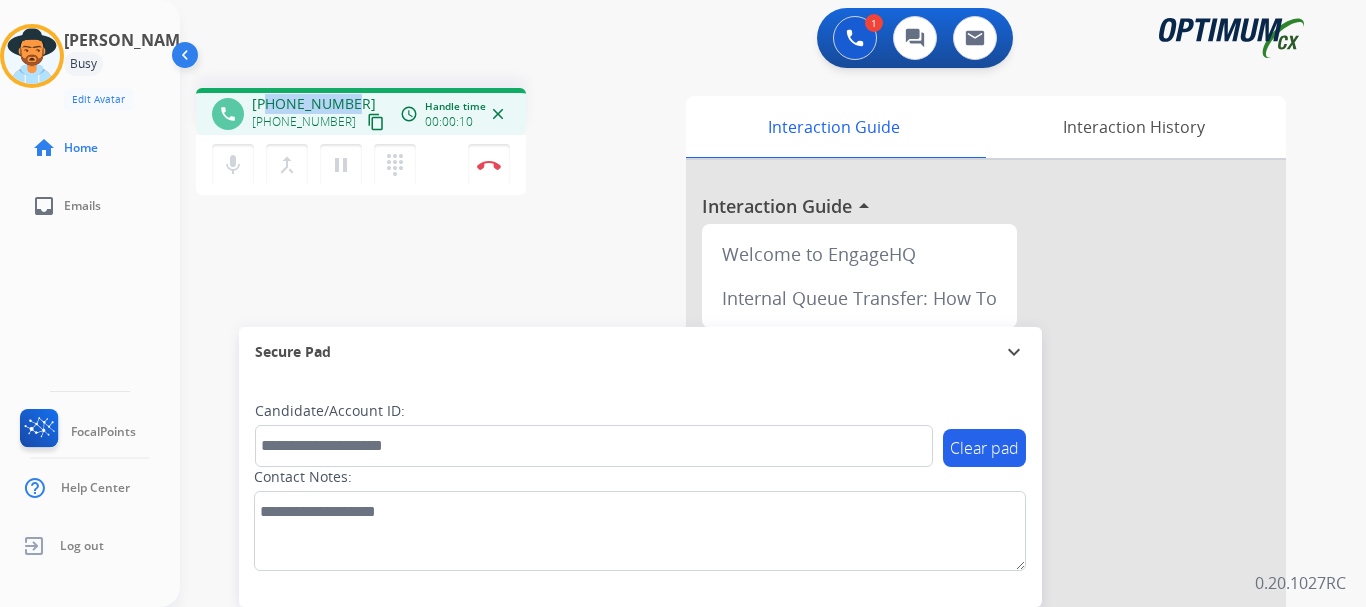 click on "phone [PHONE_NUMBER] [PHONE_NUMBER] content_copy access_time Call metrics Queue   00:44 Hold   00:00 Talk   00:08 Total   00:51 Handle time 00:00:10 close" at bounding box center [361, 111] 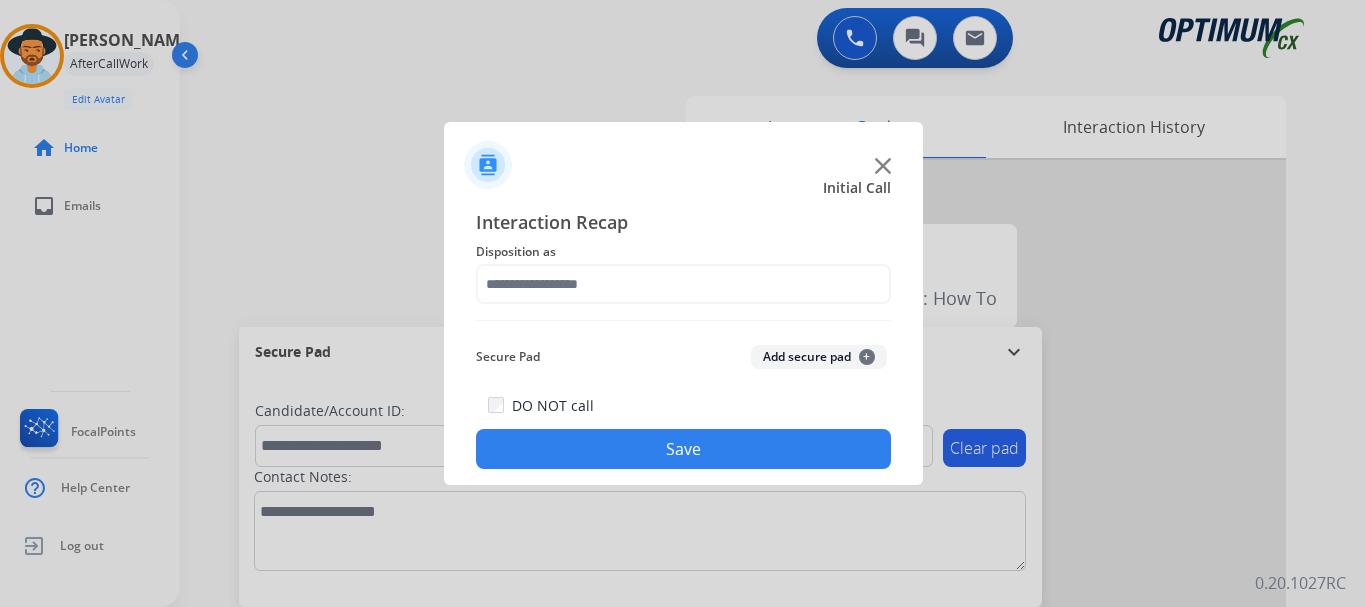 click on "Add secure pad  +" 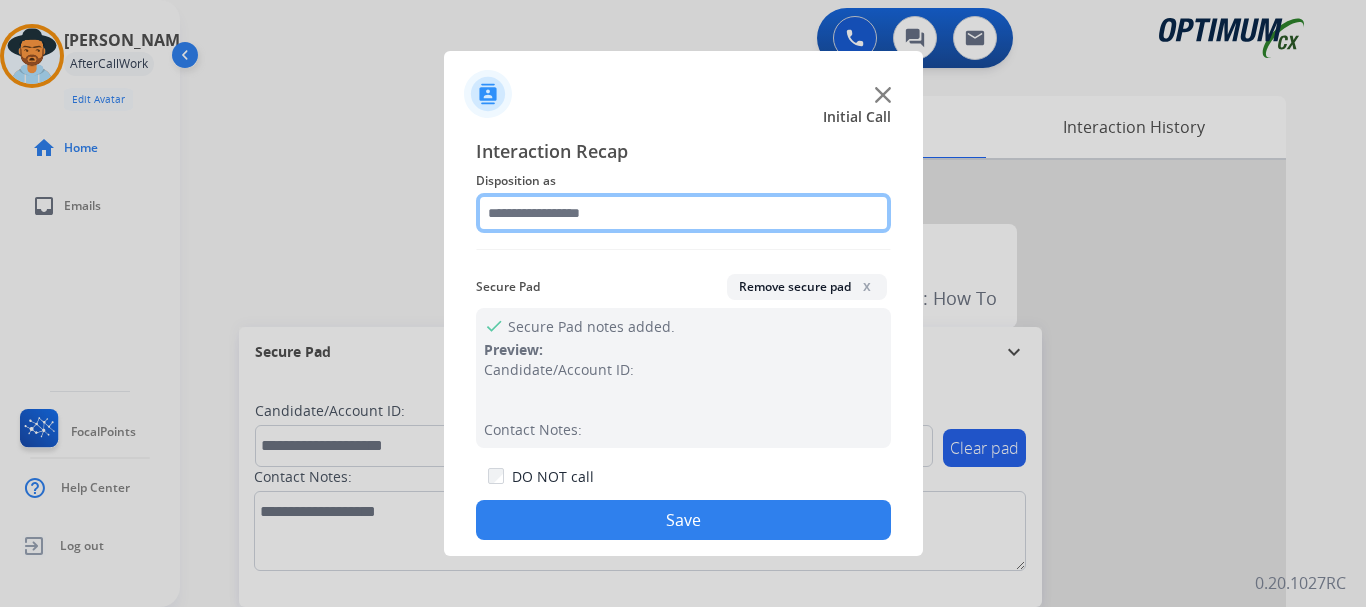 click 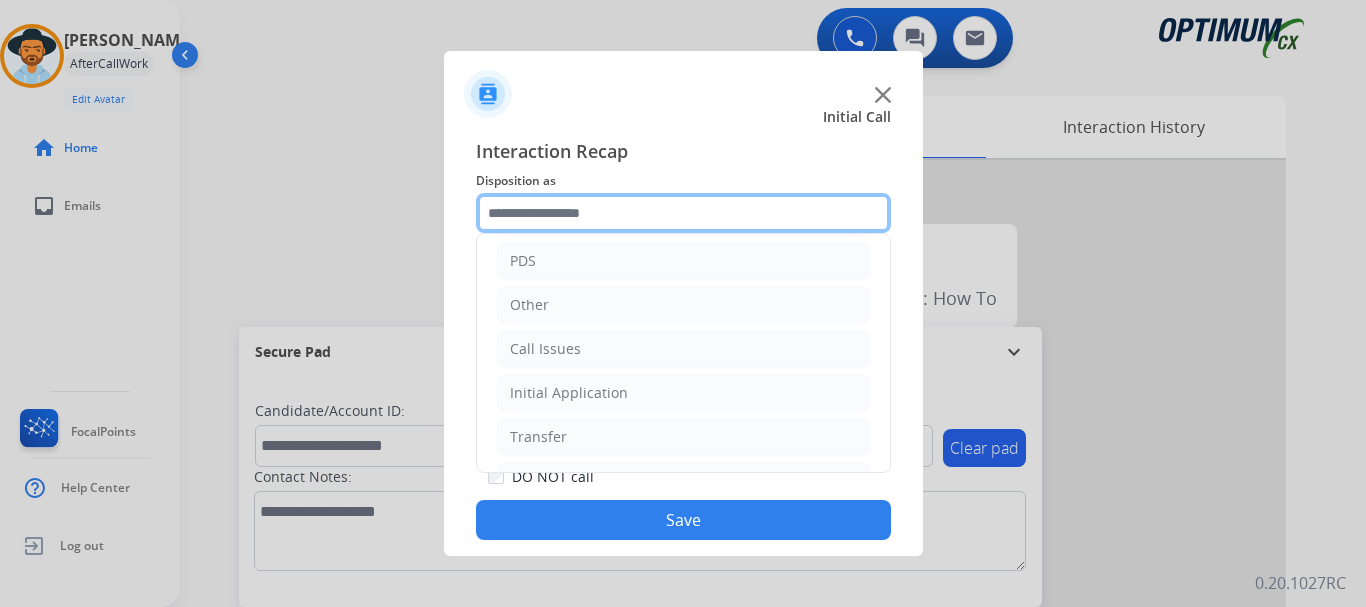 scroll, scrollTop: 136, scrollLeft: 0, axis: vertical 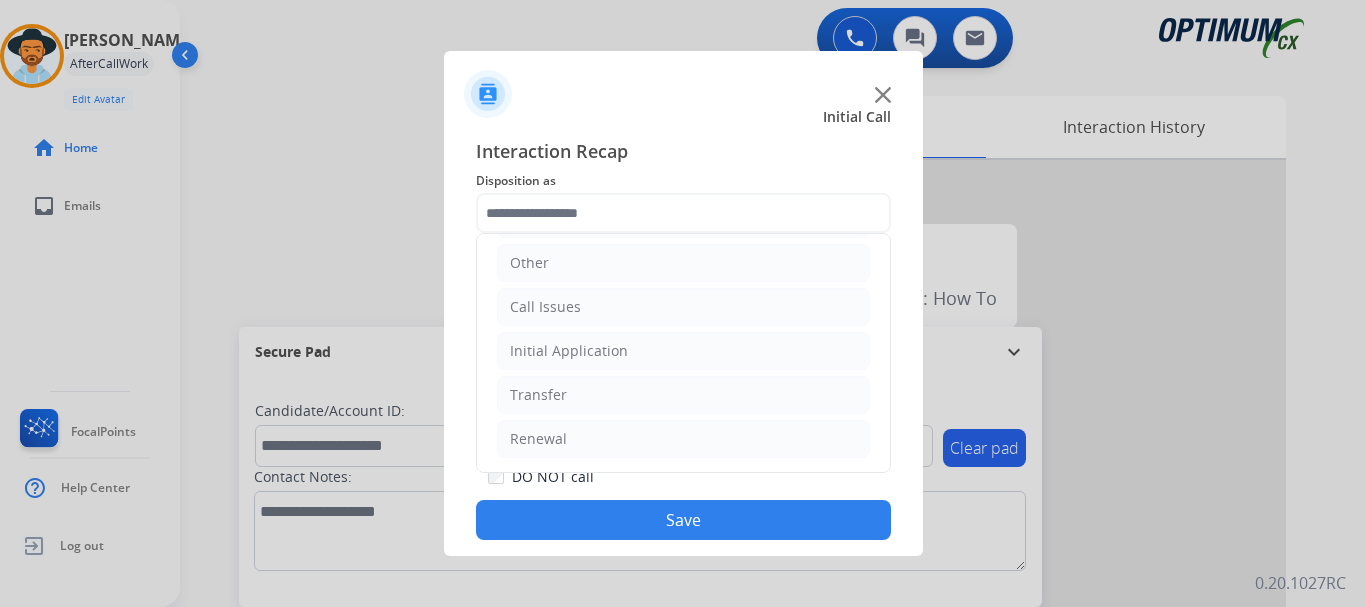 click on "Initial Application" 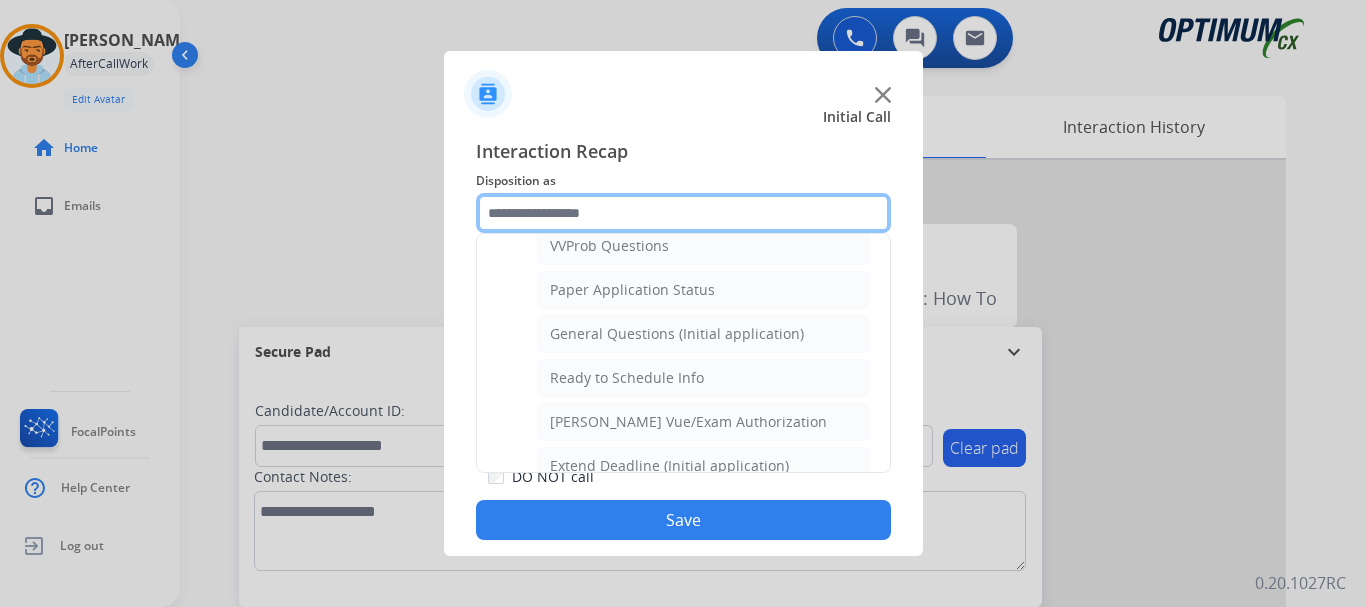 scroll, scrollTop: 1127, scrollLeft: 0, axis: vertical 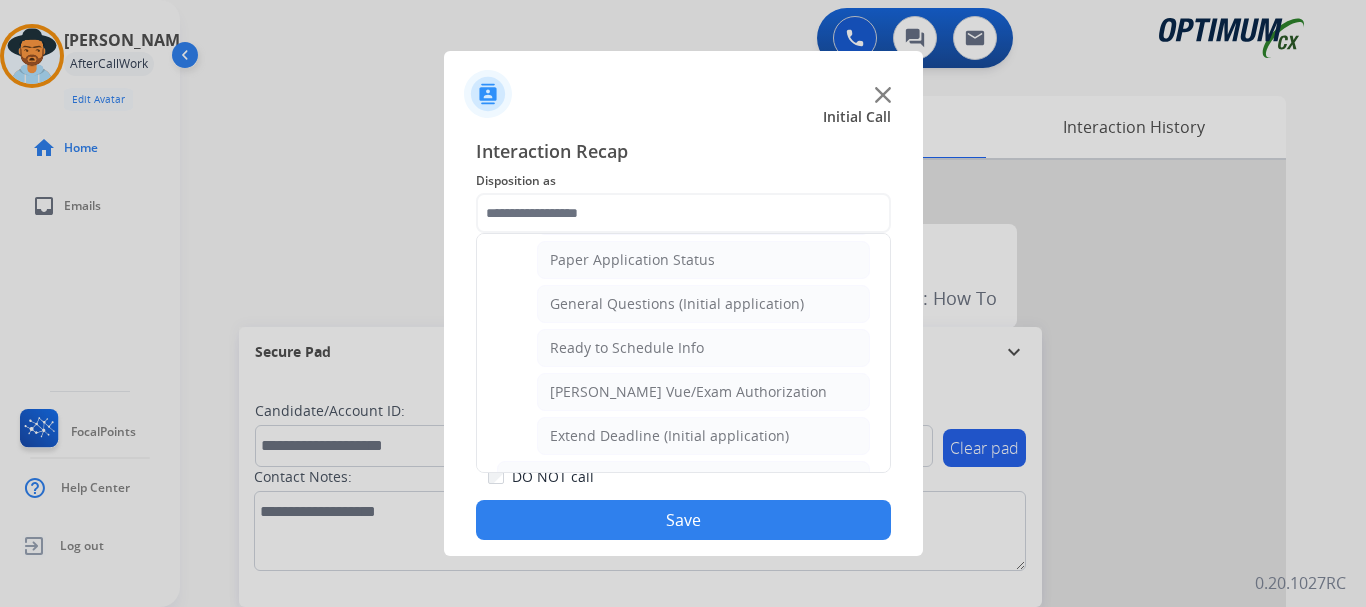 click on "General Questions (Initial application)" 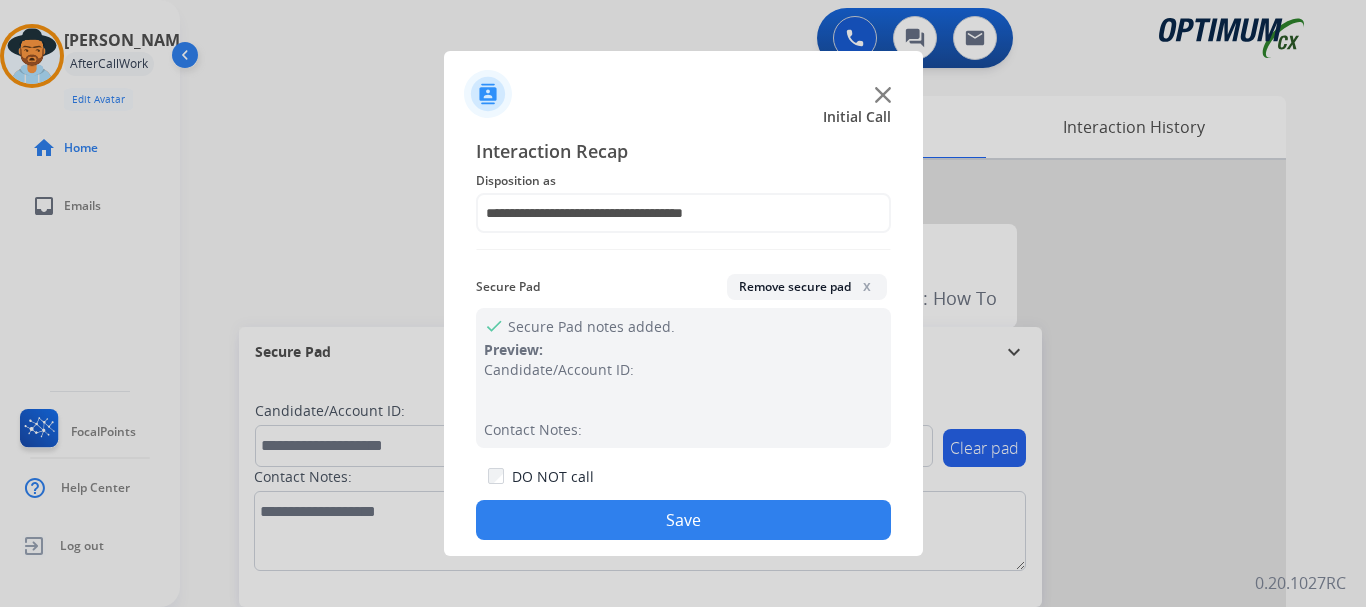 click on "Save" 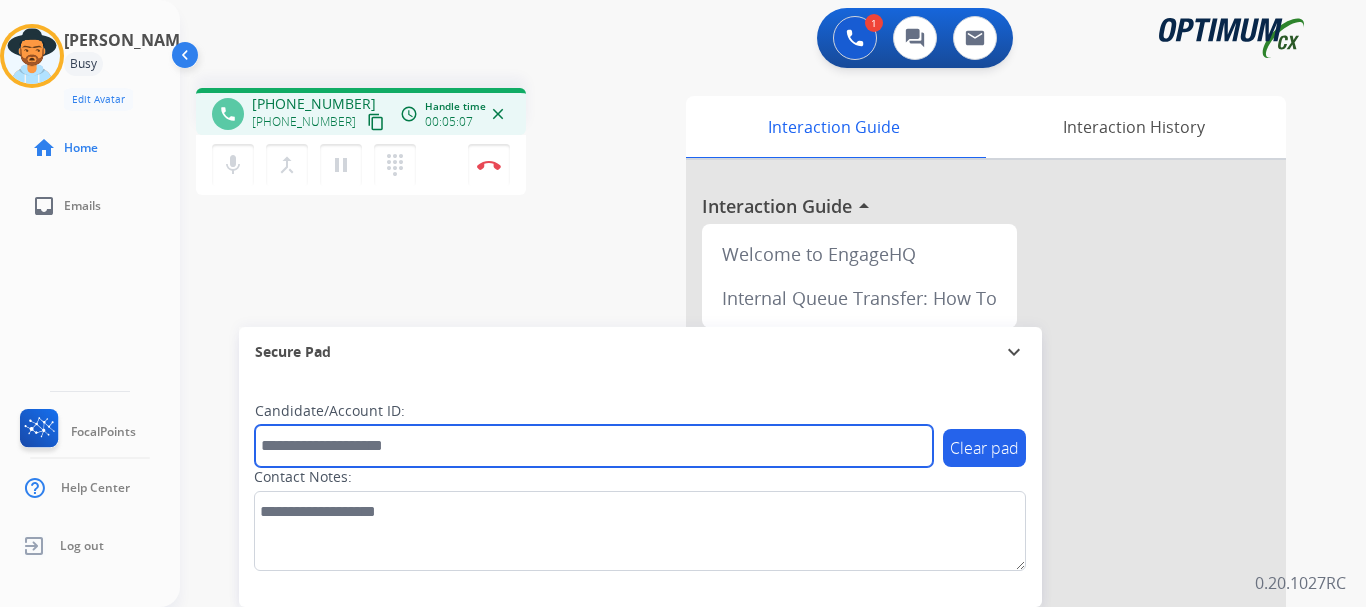 click at bounding box center [594, 446] 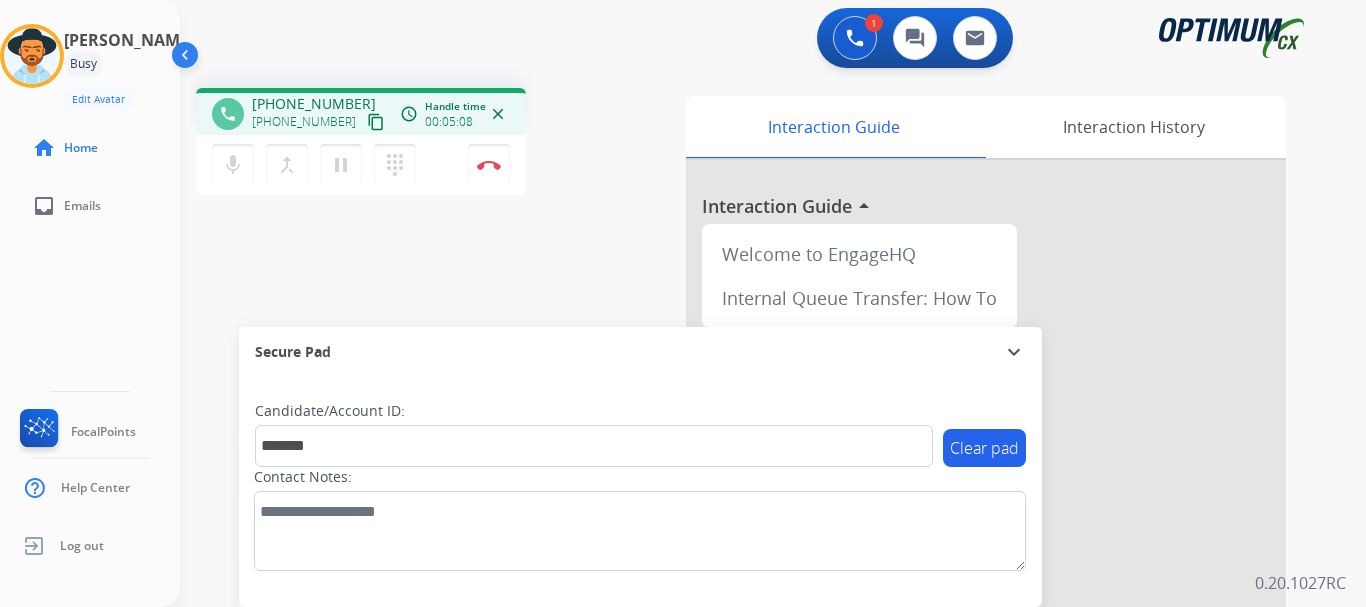 click on "Secure Pad expand_more" at bounding box center [640, 352] 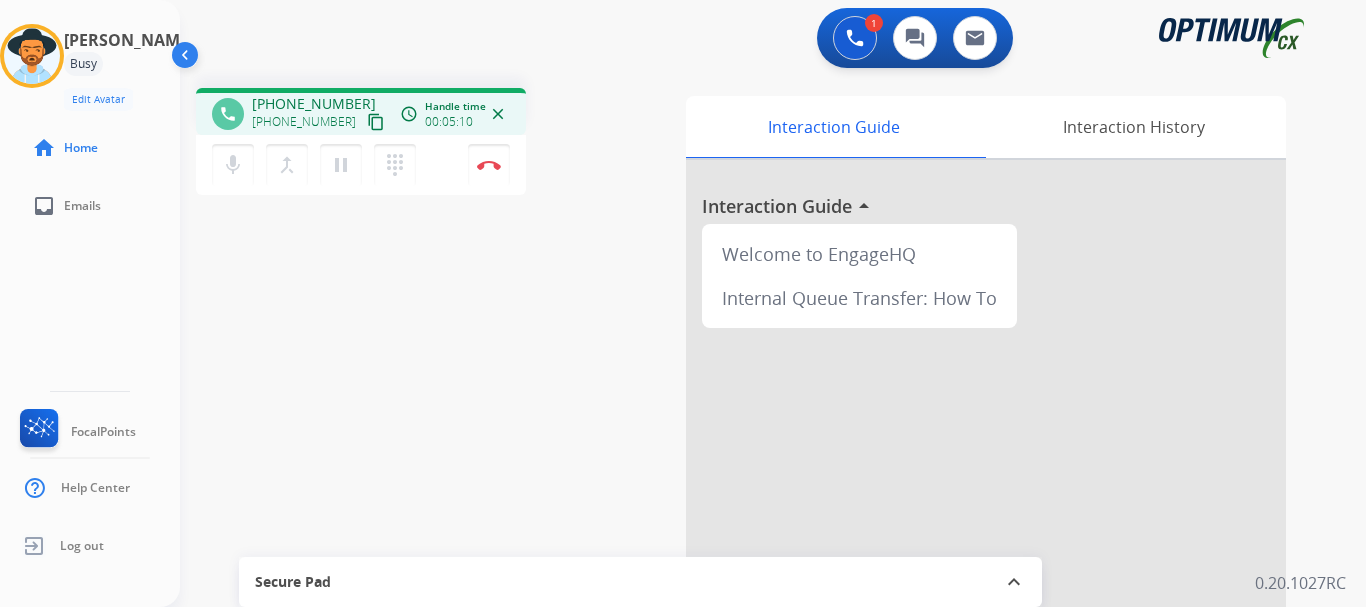 click on "Disconnect" at bounding box center (489, 165) 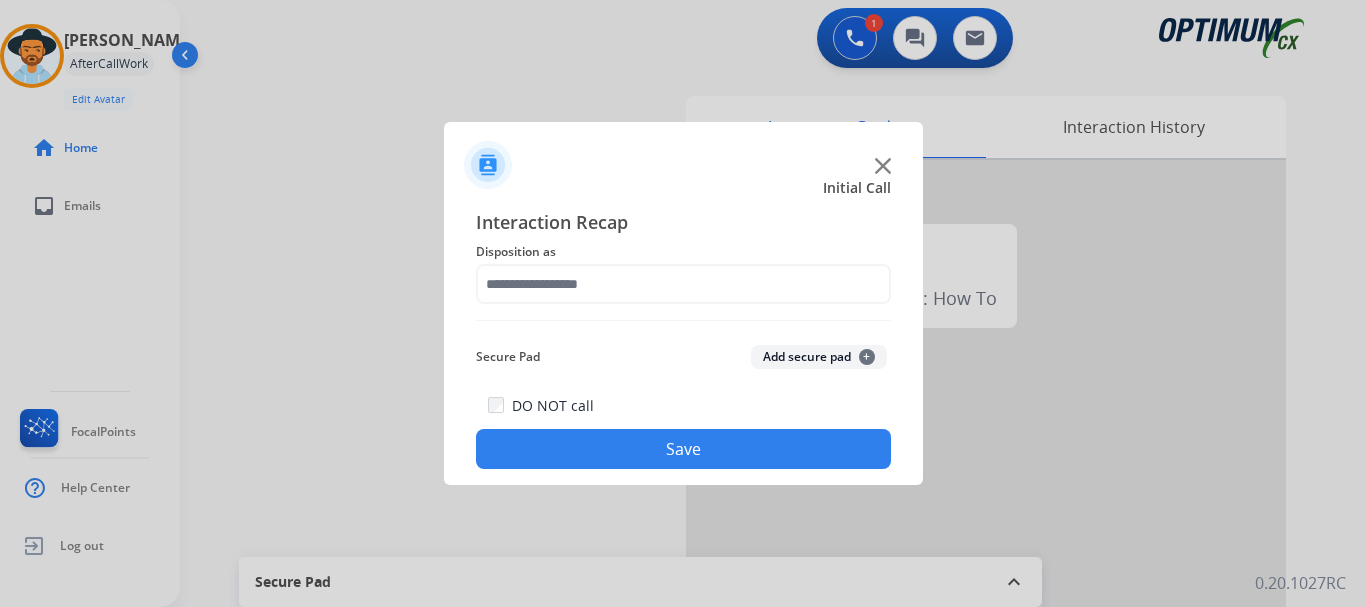 click on "Add secure pad  +" 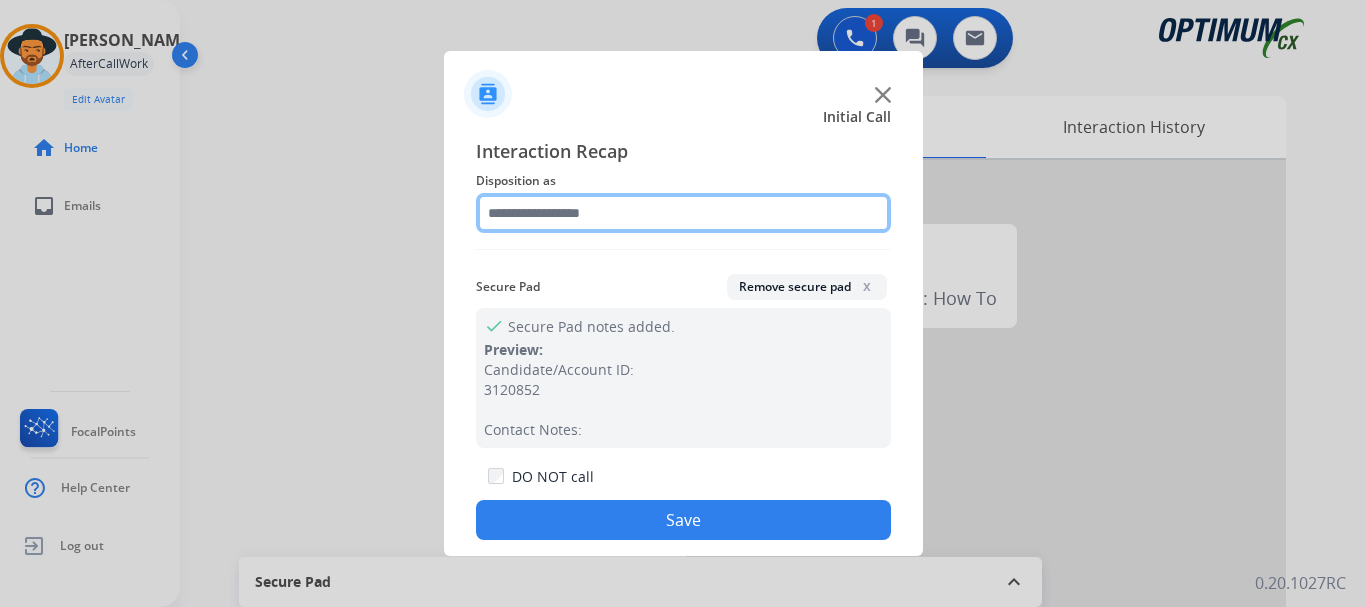 click 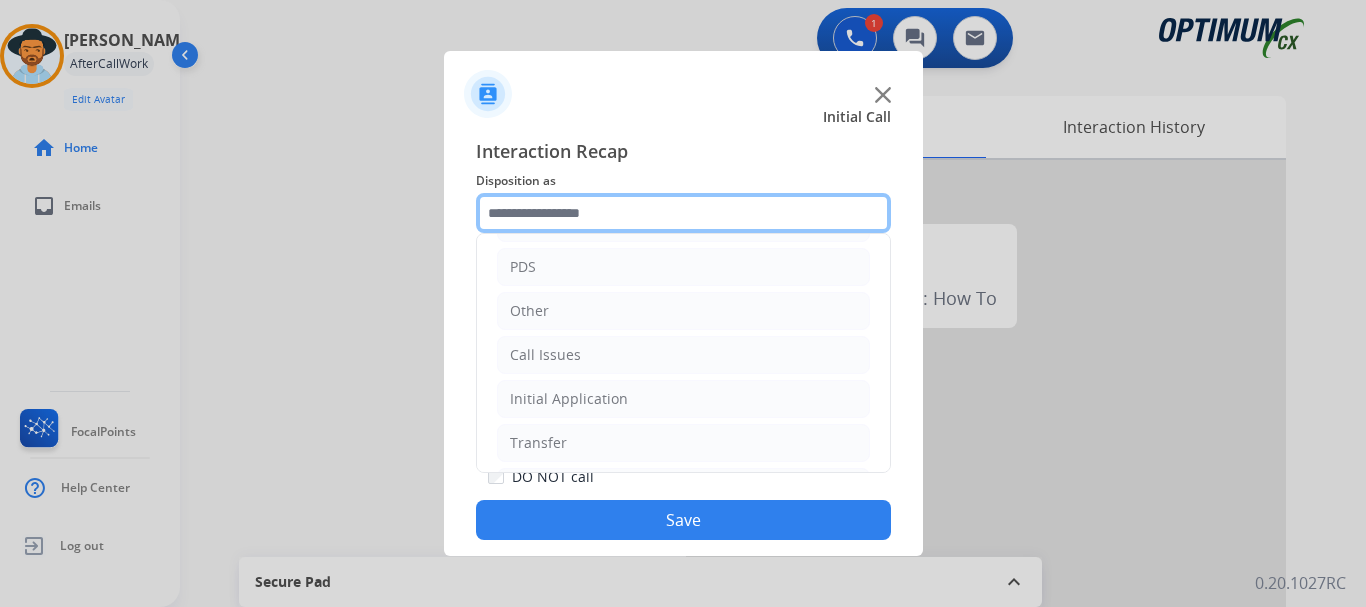 scroll, scrollTop: 136, scrollLeft: 0, axis: vertical 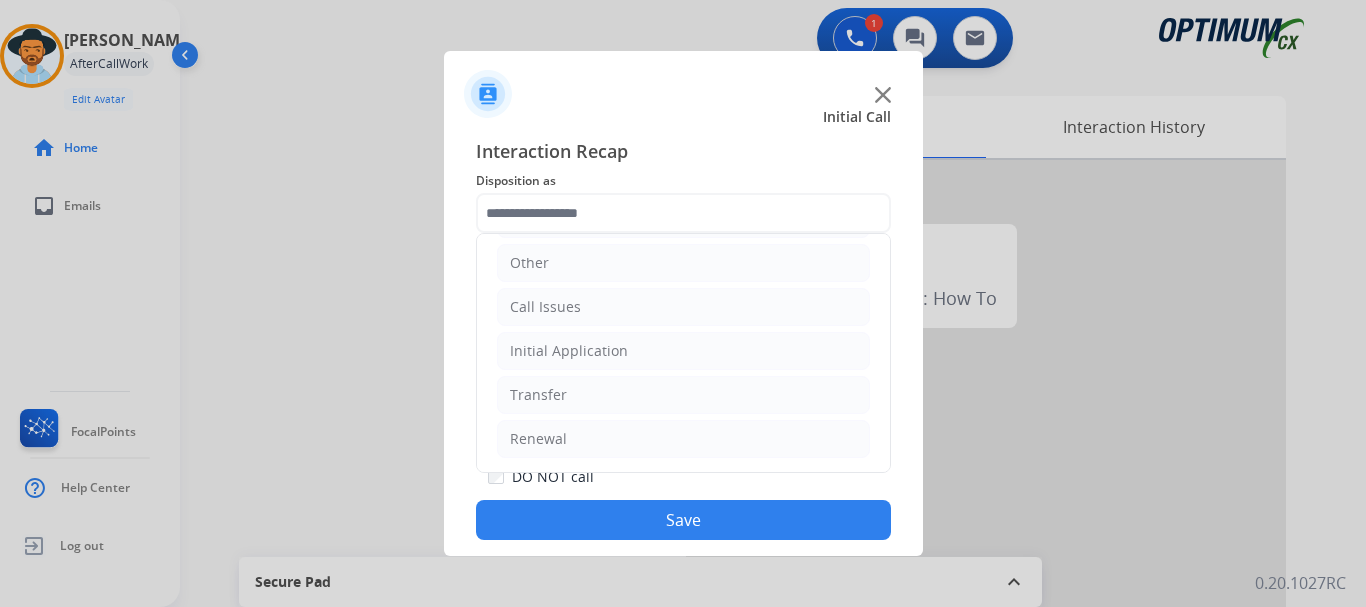 click on "Initial Application" 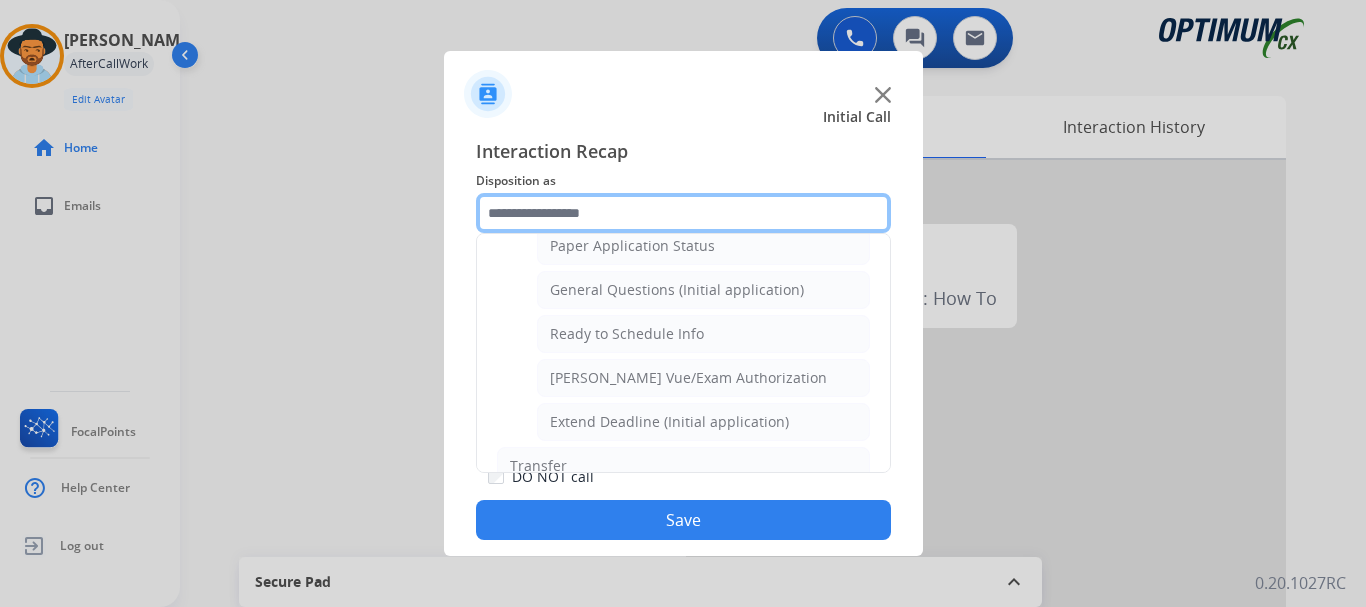 scroll, scrollTop: 1142, scrollLeft: 0, axis: vertical 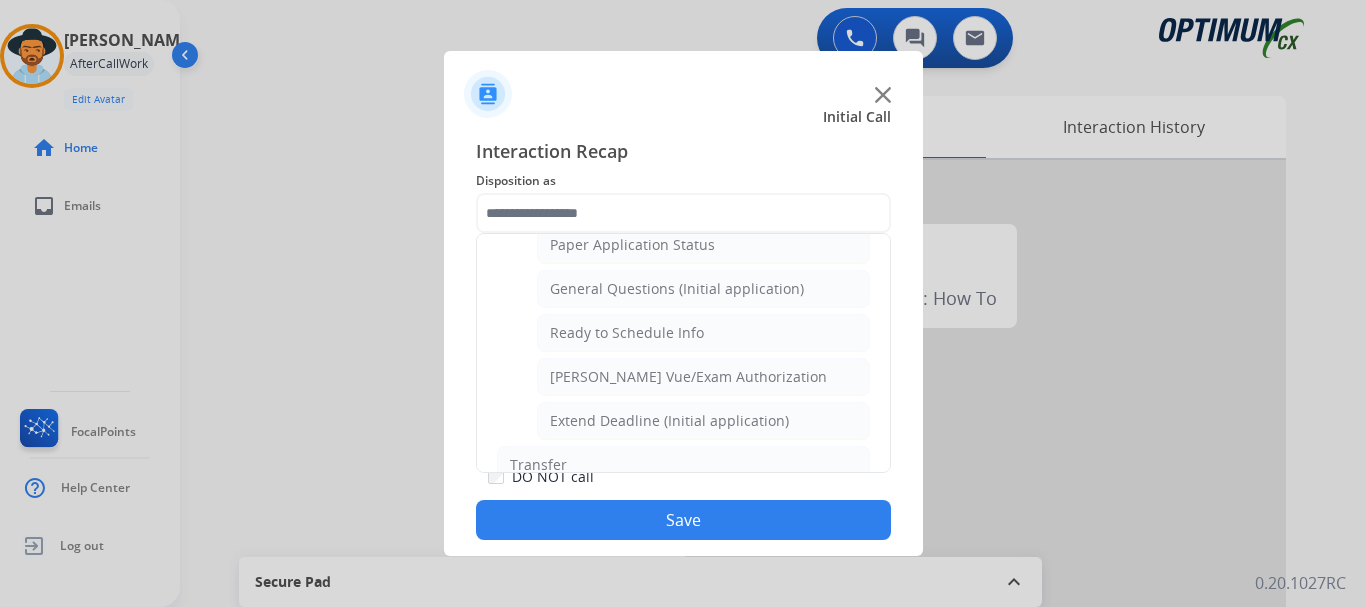 click on "General Questions (Initial application)" 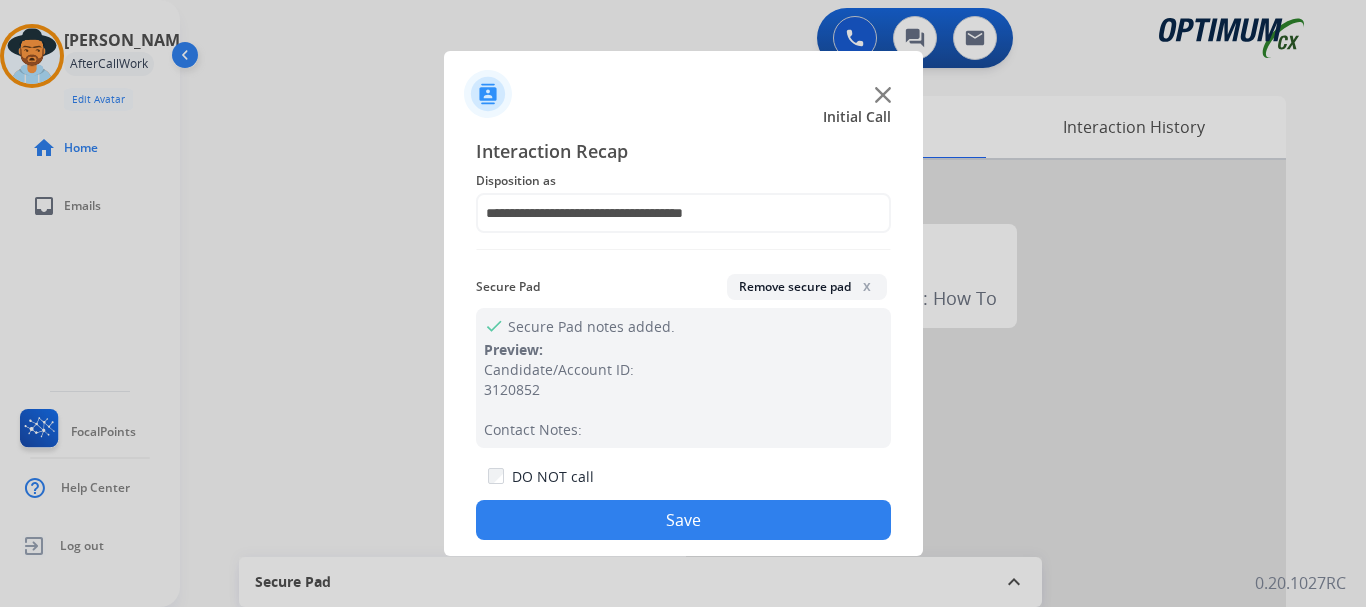 click on "Save" 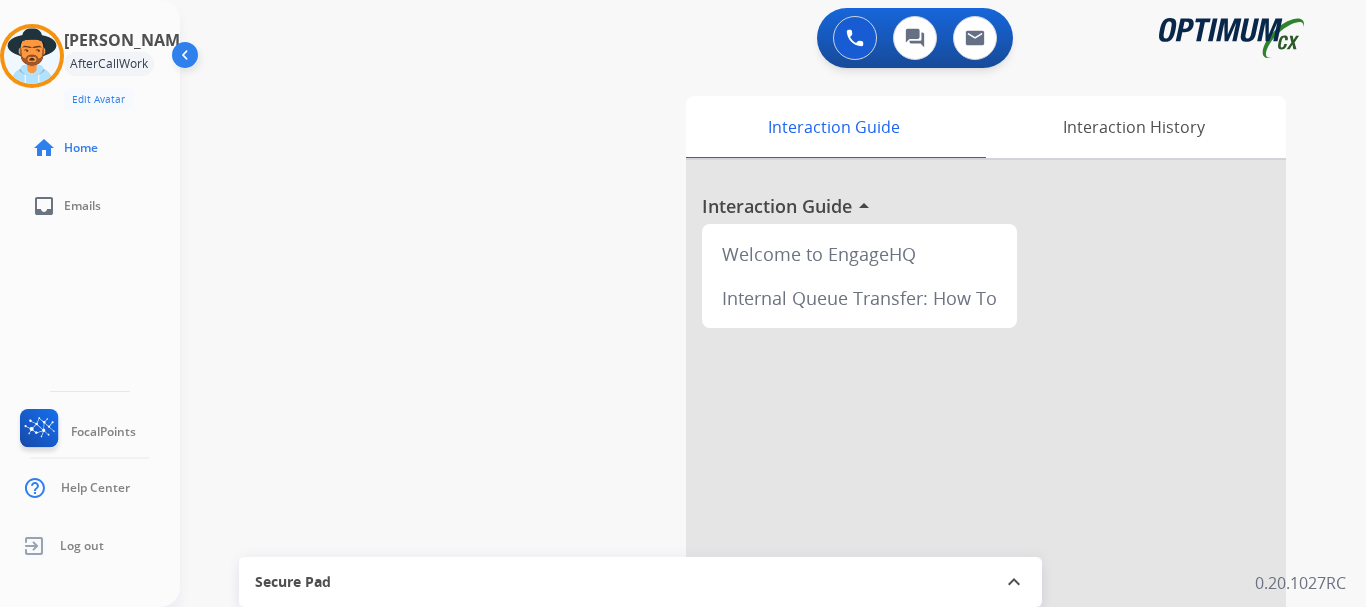 click on "swap_horiz Break voice bridge close_fullscreen Connect 3-Way Call merge_type Separate 3-Way Call  Interaction Guide   Interaction History  Interaction Guide arrow_drop_up  Welcome to EngageHQ   Internal Queue Transfer: How To  Secure Pad expand_less Clear pad Candidate/Account ID: Contact Notes:" at bounding box center [749, 489] 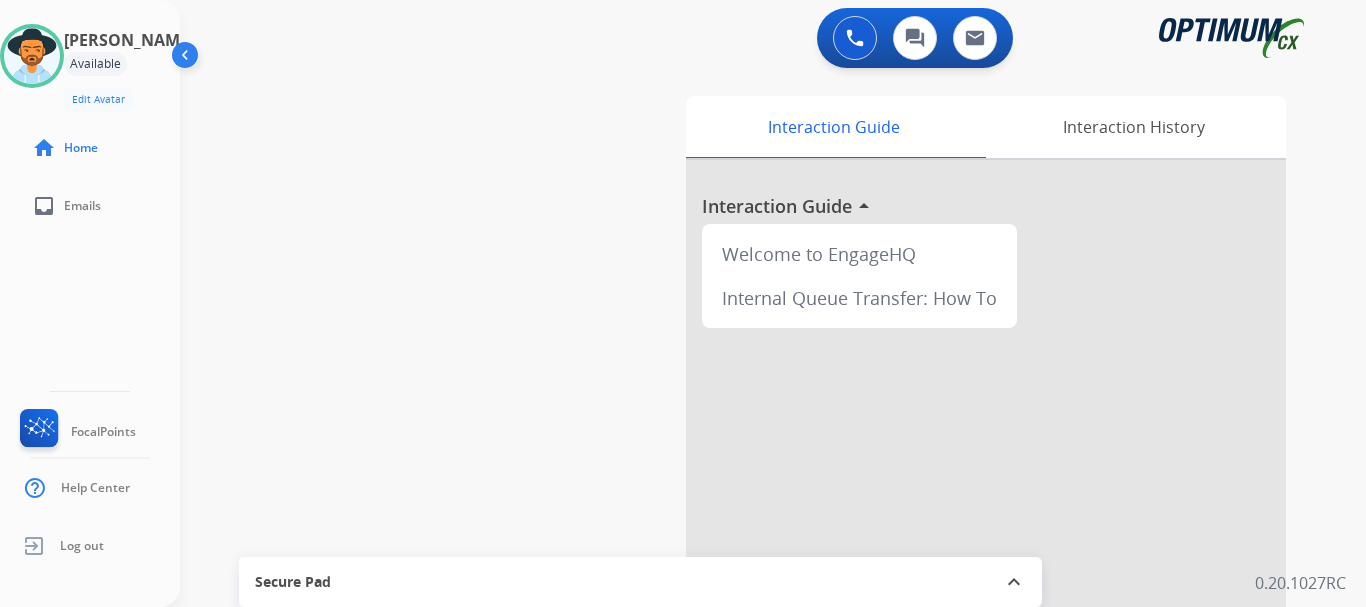 click at bounding box center [32, 56] 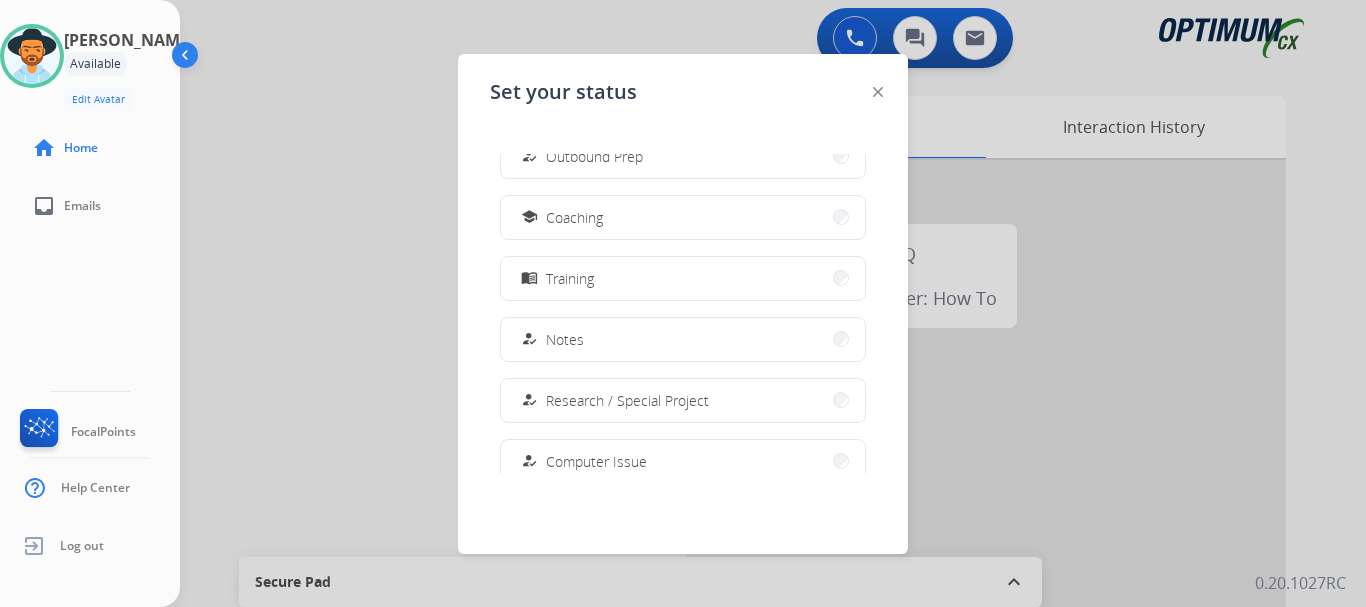 scroll, scrollTop: 494, scrollLeft: 0, axis: vertical 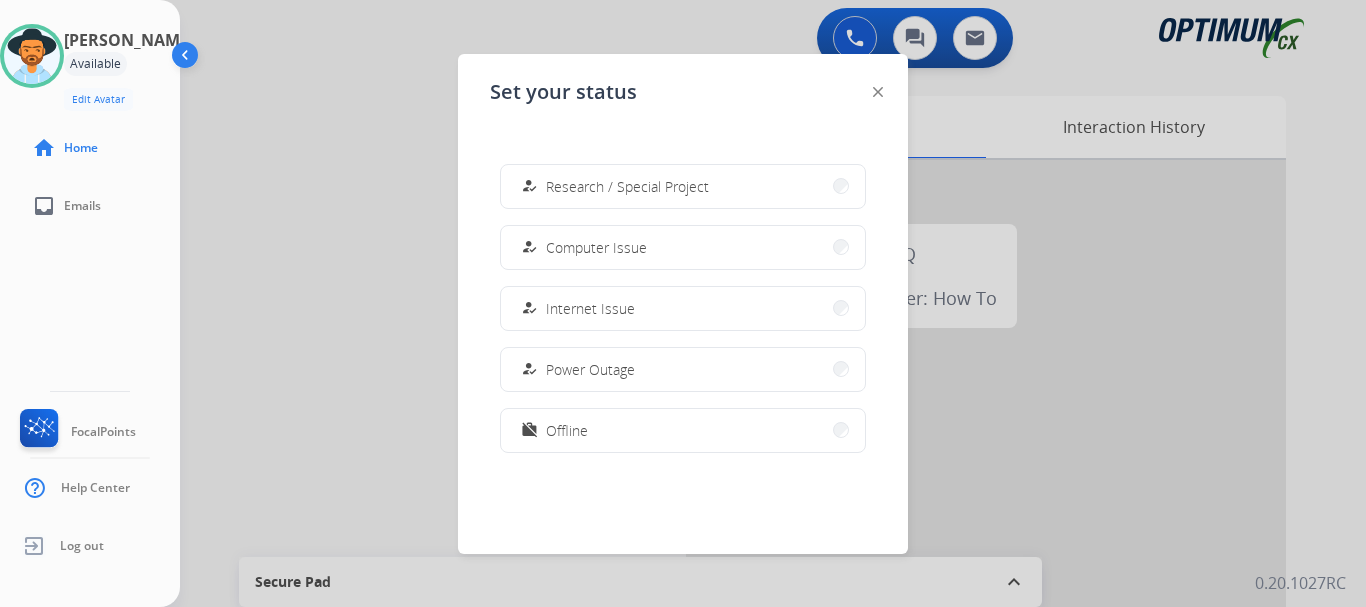 click on "work_off Offline" at bounding box center [683, 430] 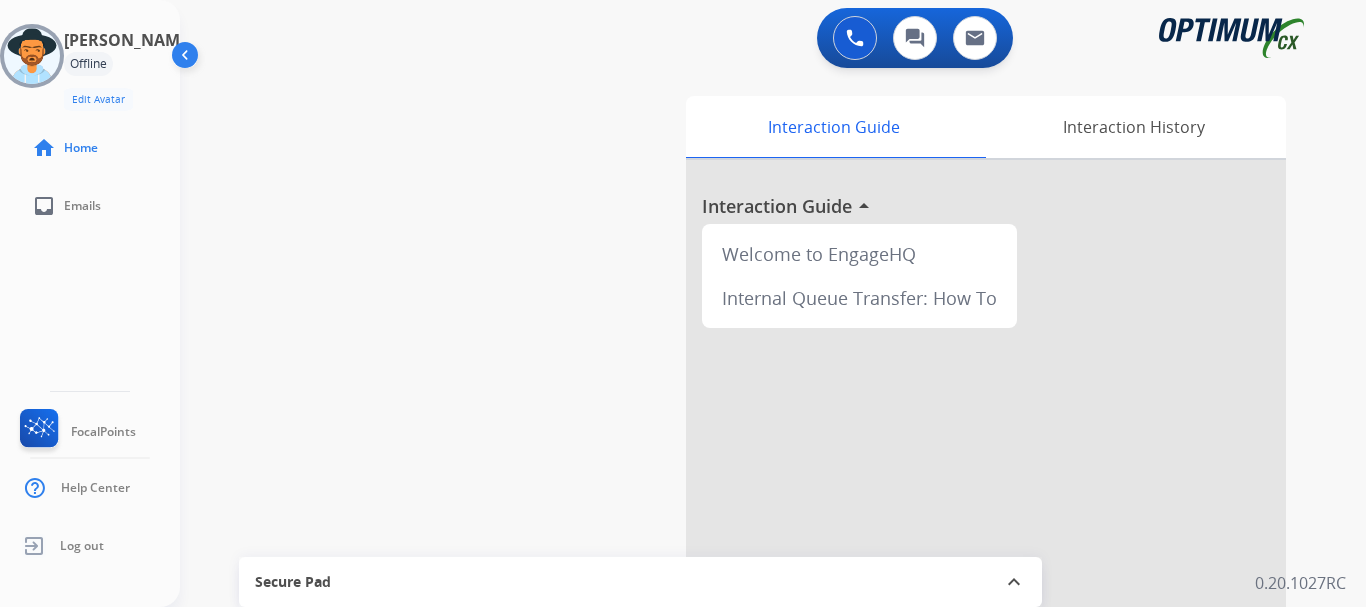 click on "Log out" 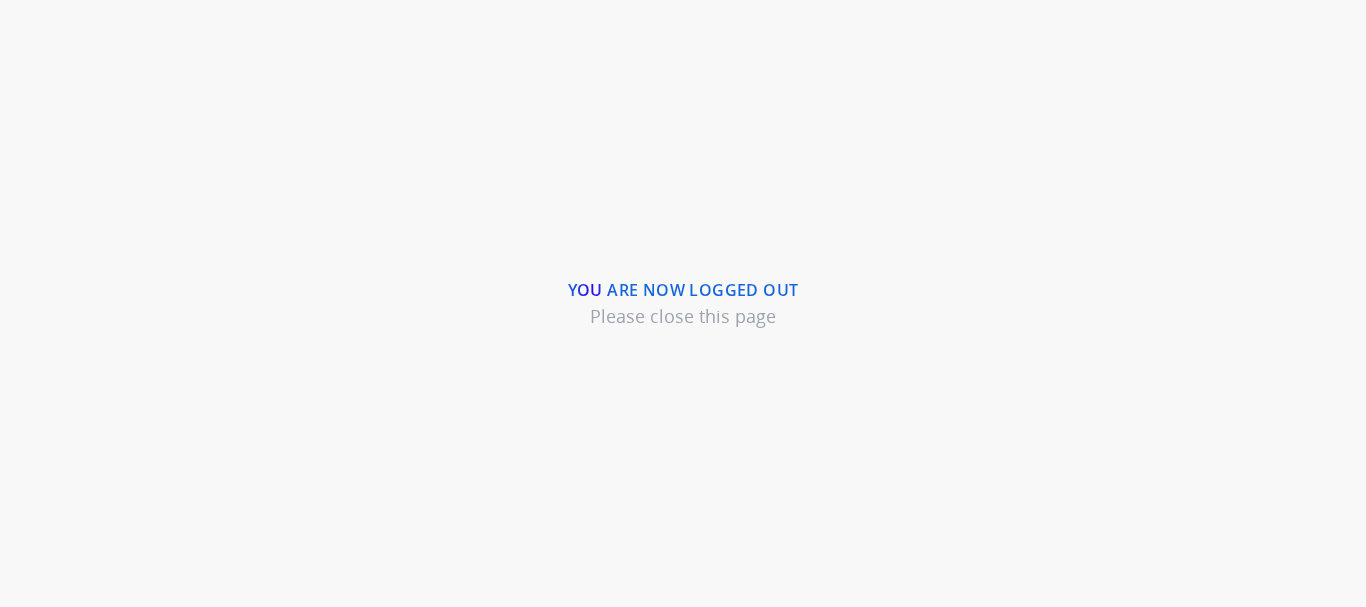scroll, scrollTop: 0, scrollLeft: 0, axis: both 